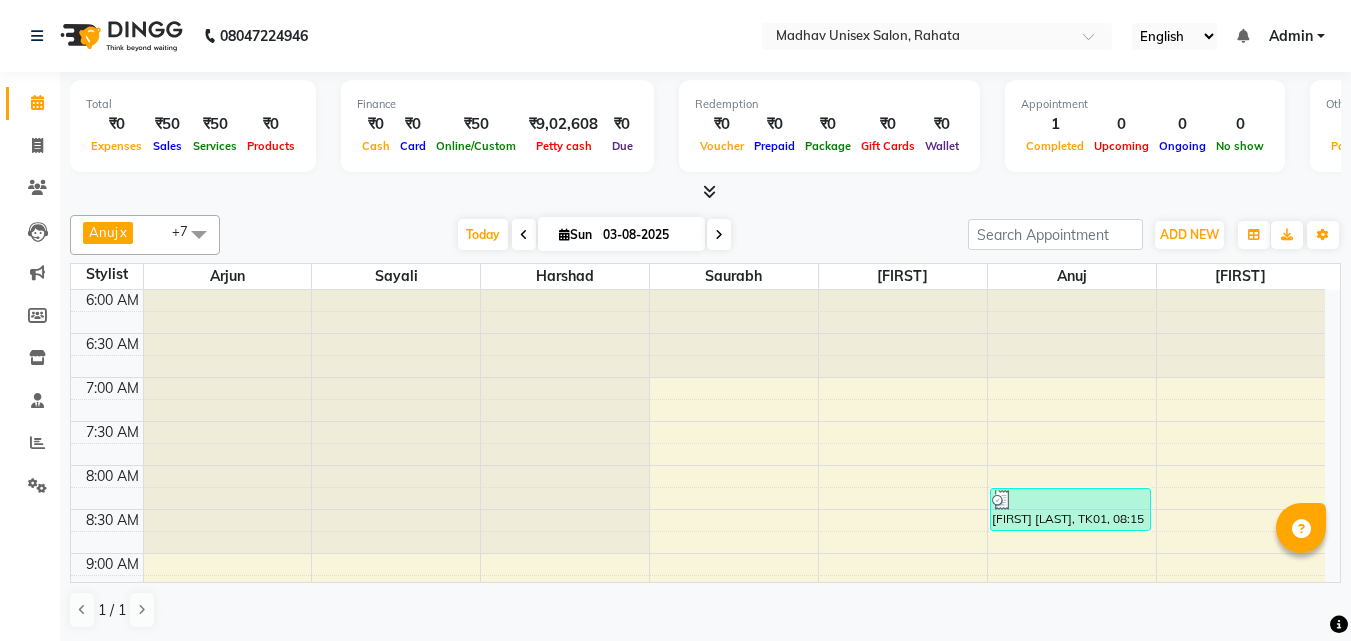 scroll, scrollTop: 0, scrollLeft: 0, axis: both 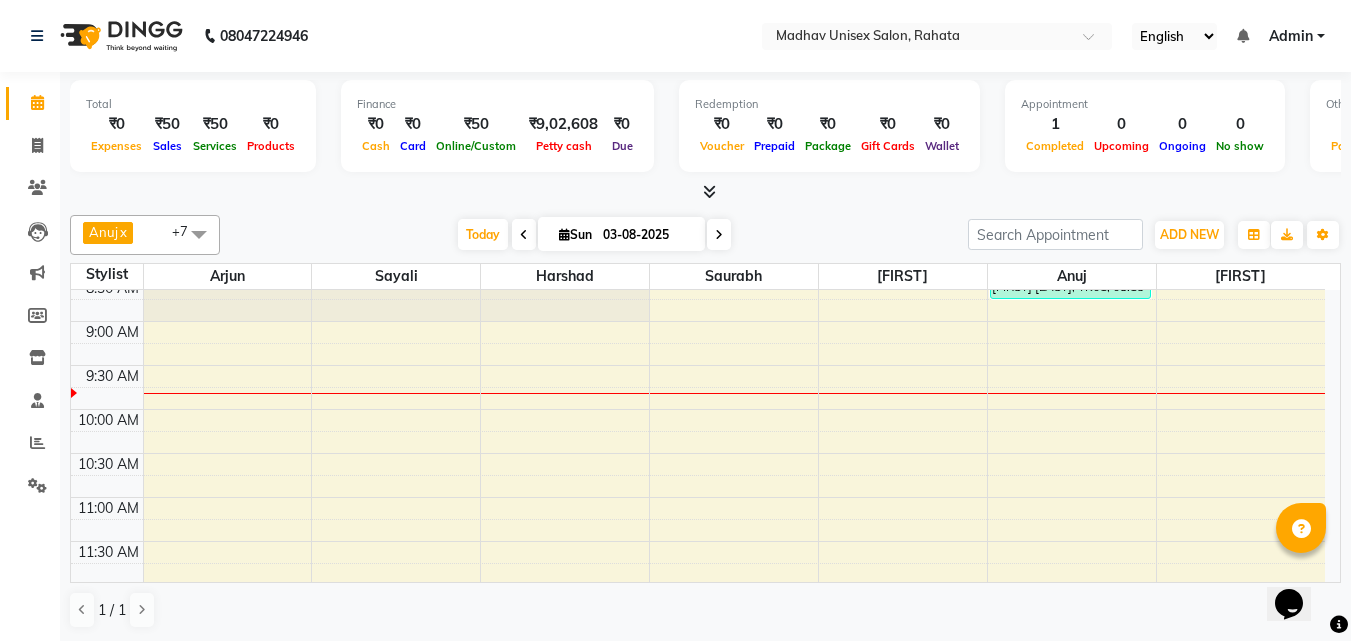 click on "6:00 AM 6:30 AM 7:00 AM 7:30 AM 8:00 AM 8:30 AM 9:00 AM 9:30 AM 10:00 AM 10:30 AM 11:00 AM 11:30 AM 12:00 PM 12:30 PM 1:00 PM 1:30 PM 2:00 PM 2:30 PM 3:00 PM 3:30 PM 4:00 PM 4:30 PM 5:00 PM 5:30 PM 6:00 PM 6:30 PM 7:00 PM 7:30 PM 8:00 PM 8:30 PM 9:00 PM 9:30 PM 10:00 PM 10:30 PM     [FIRST] [LAST], TK01, 08:15 AM-08:45 AM, Hair Styling With Wash (Men)  - Hair Styling With Wash" at bounding box center (698, 805) 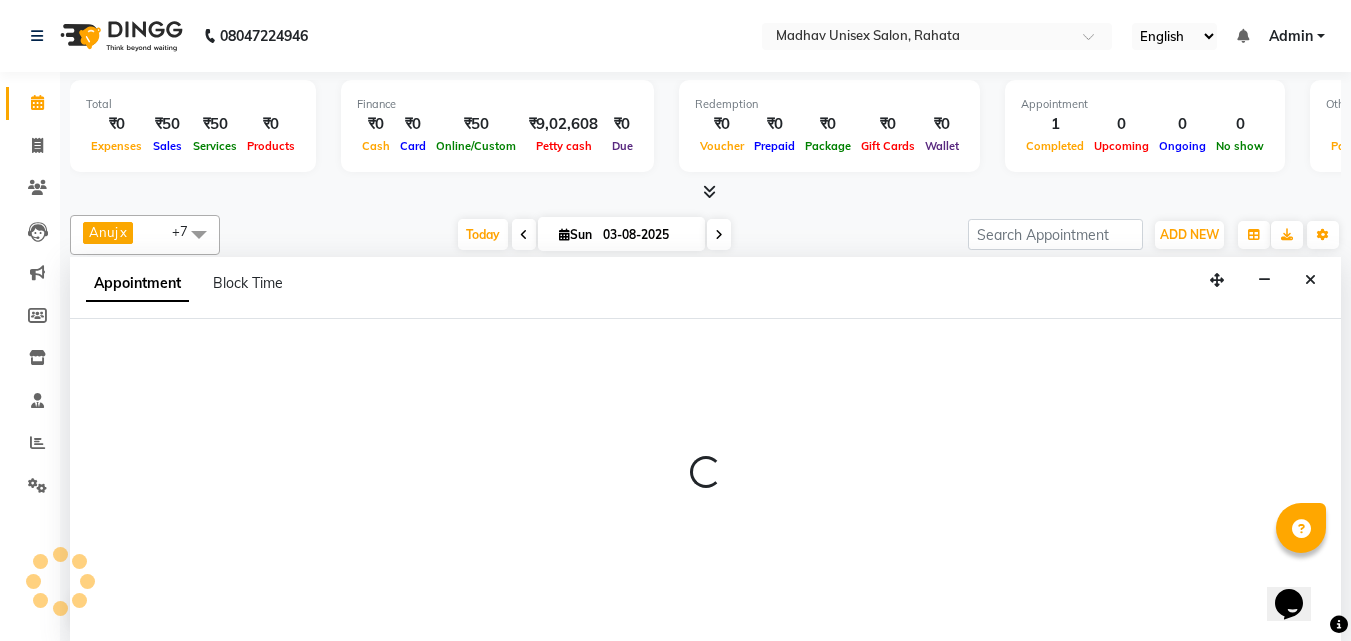 scroll, scrollTop: 1, scrollLeft: 0, axis: vertical 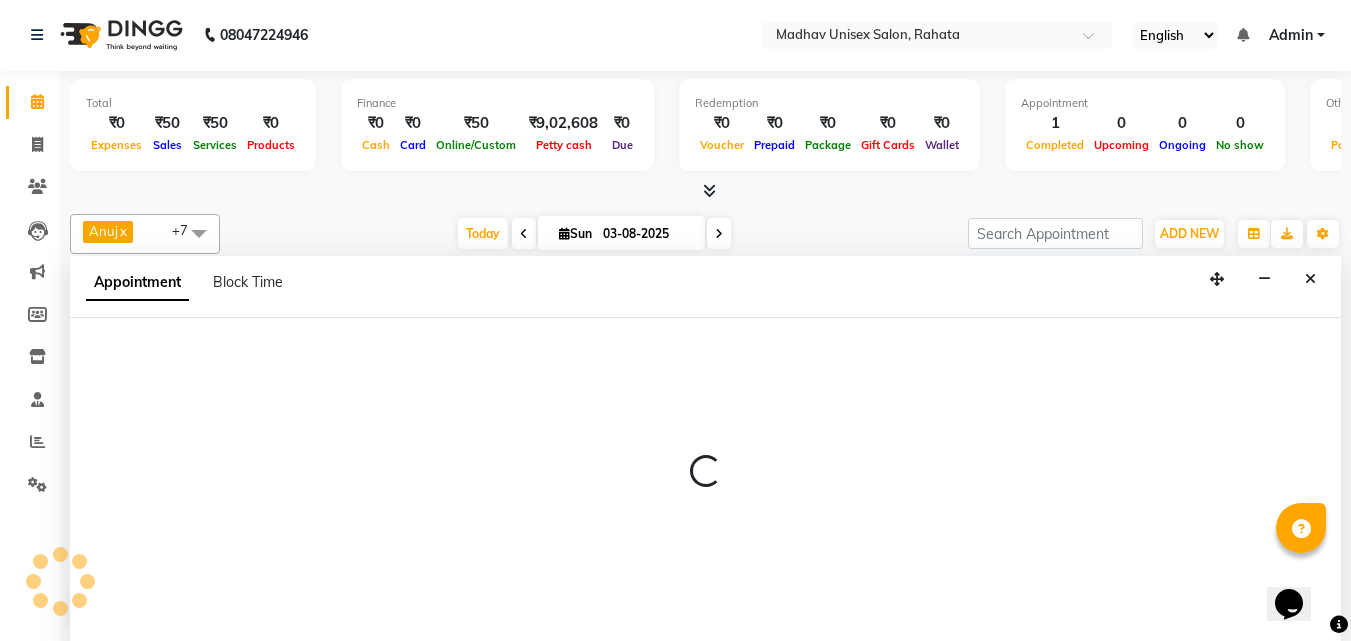 select on "36945" 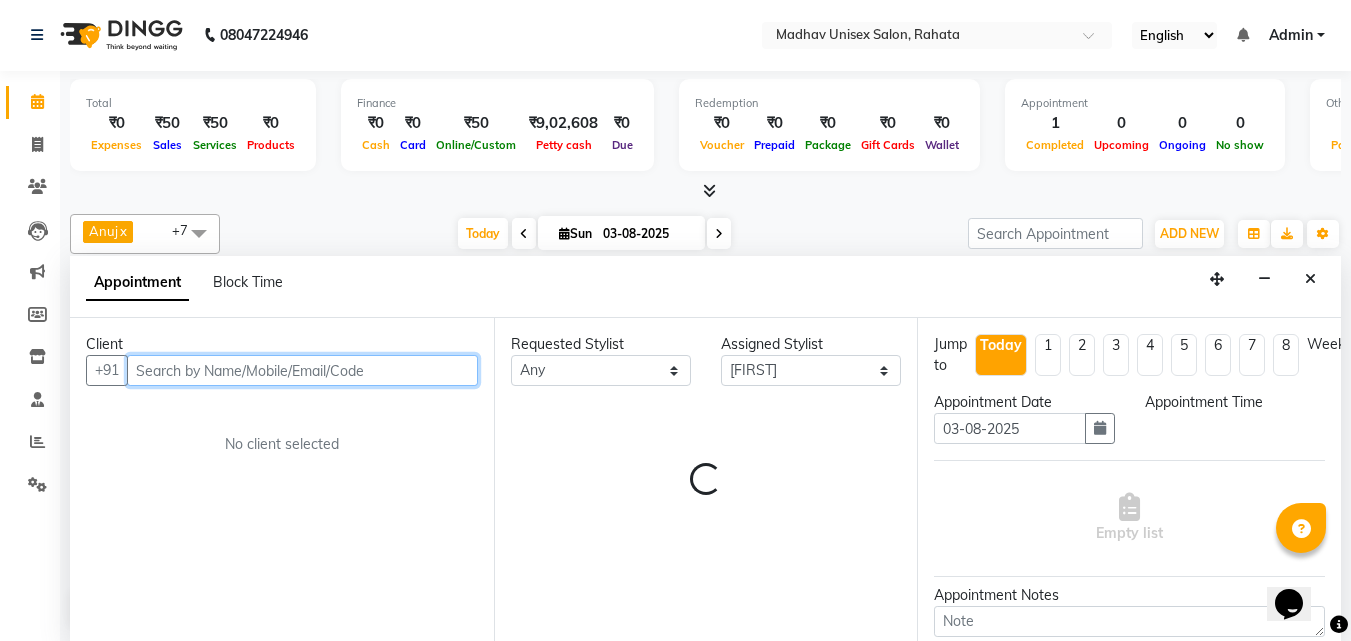 select on "540" 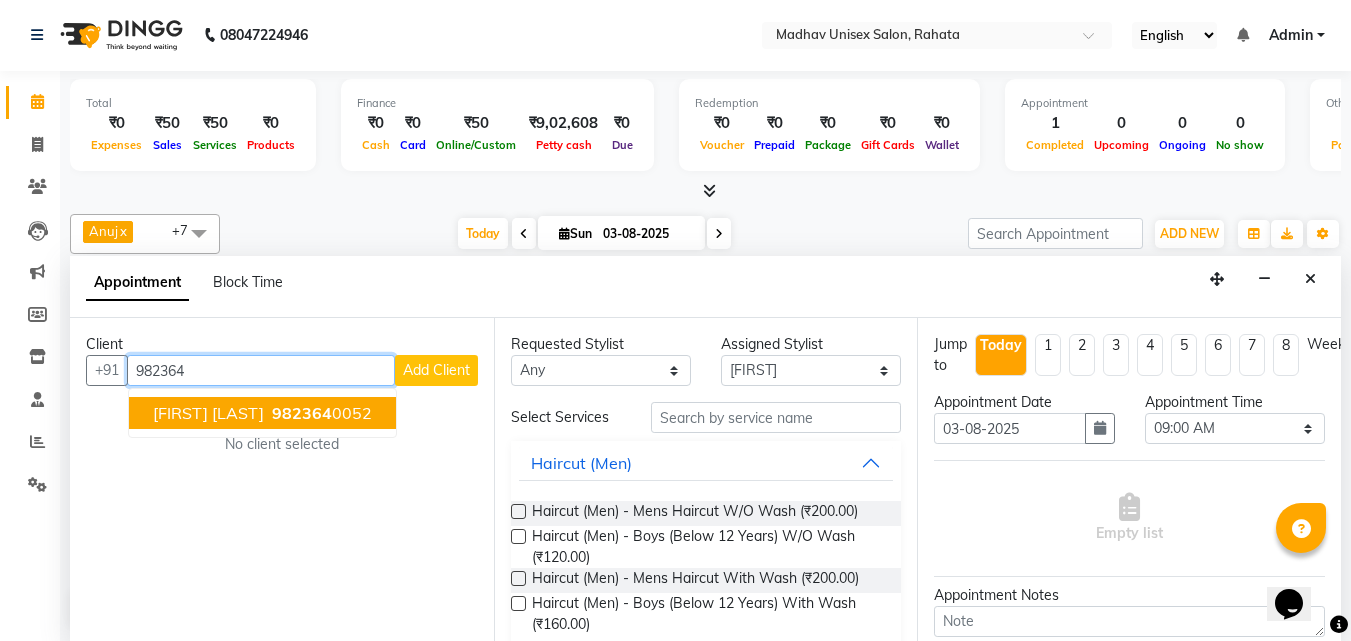 click on "982364" at bounding box center (302, 413) 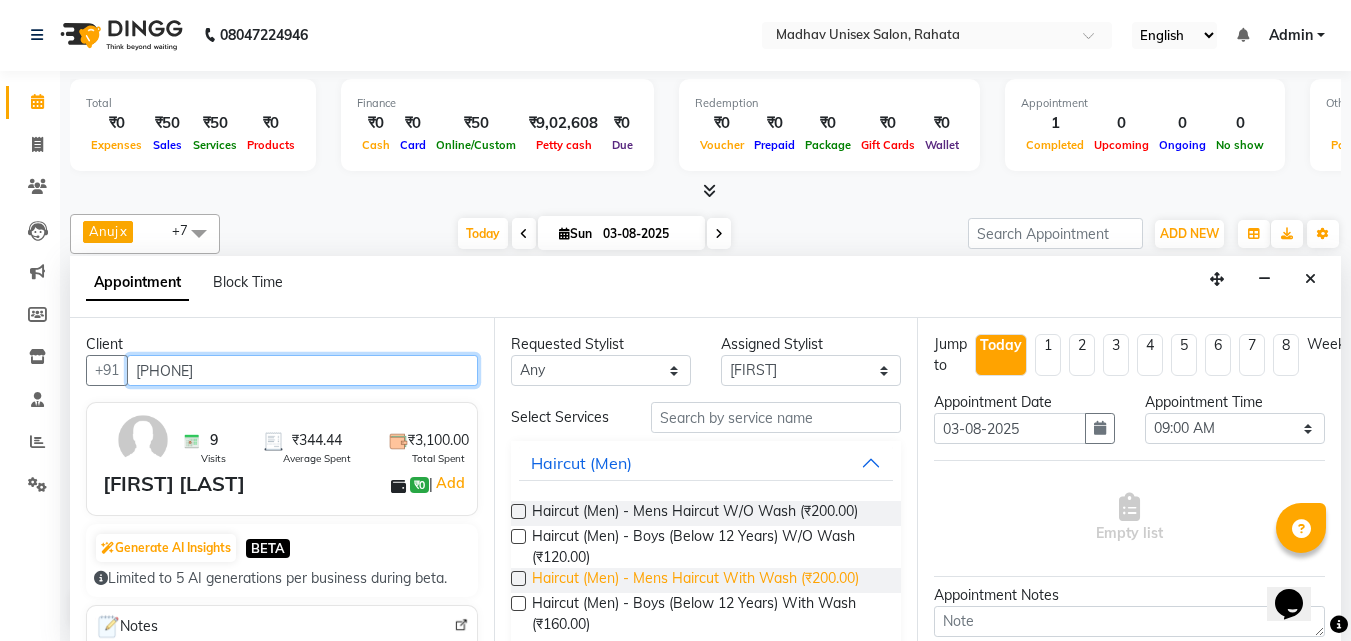 type on "[PHONE]" 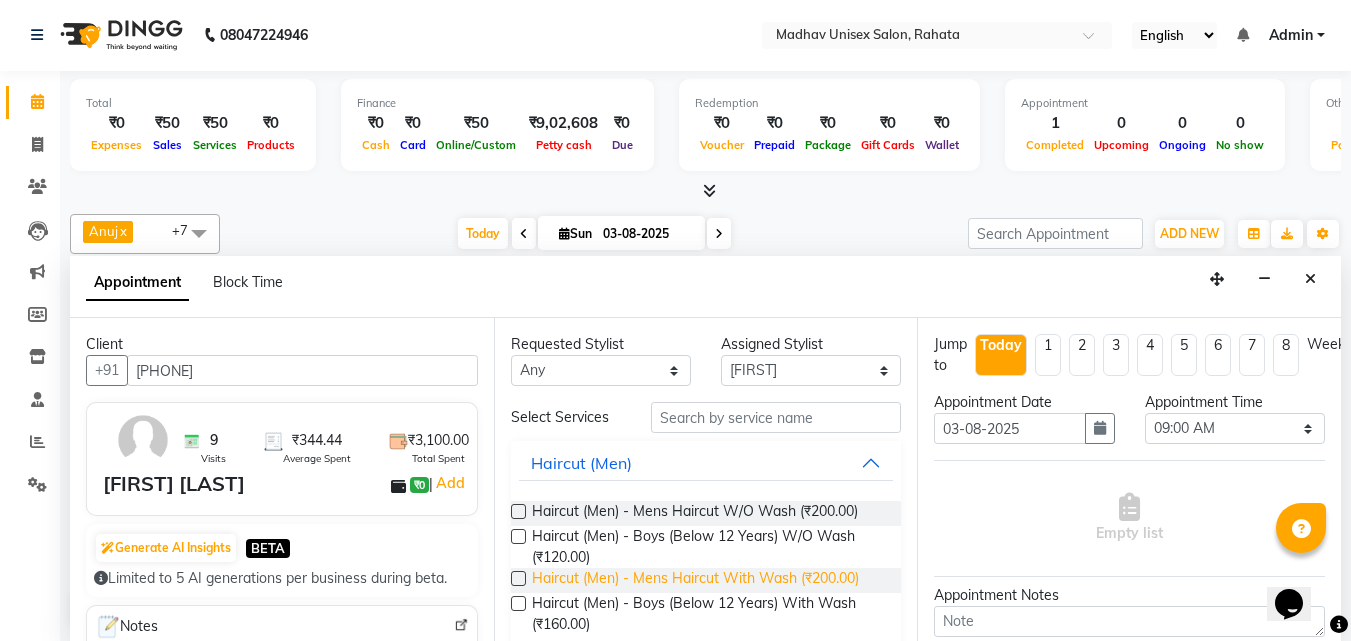 click on "Haircut (Men)  - Mens Haircut With Wash (₹200.00)" at bounding box center [695, 580] 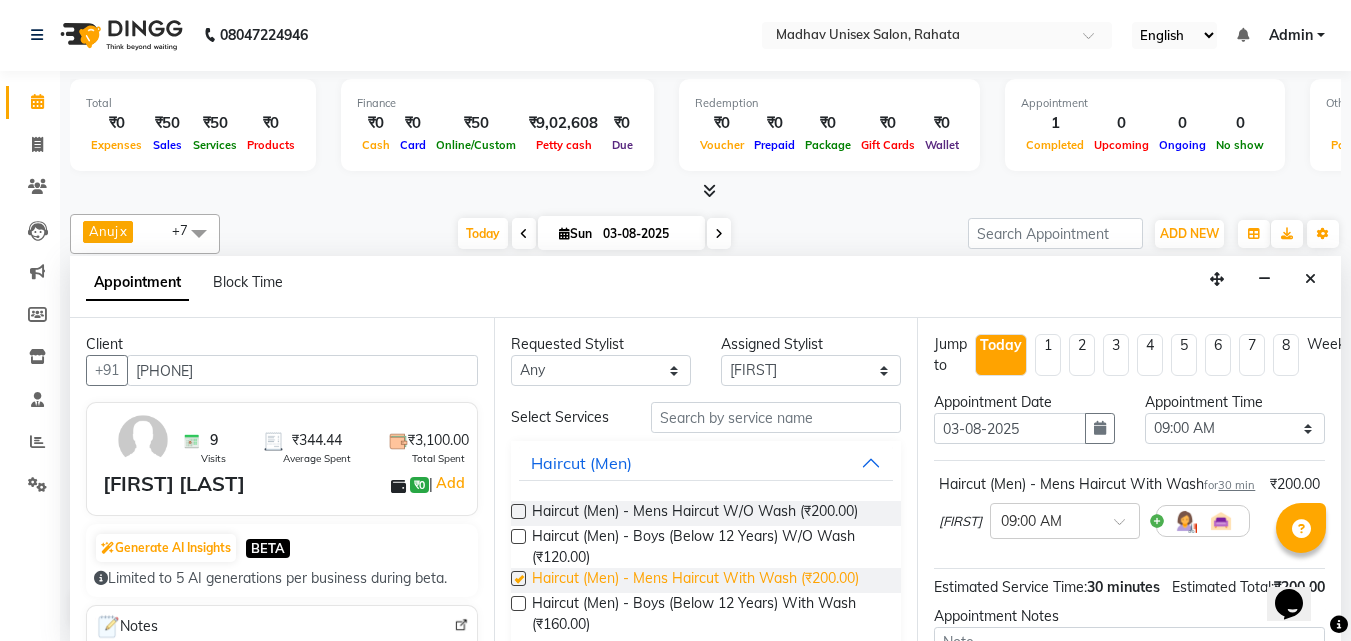 checkbox on "false" 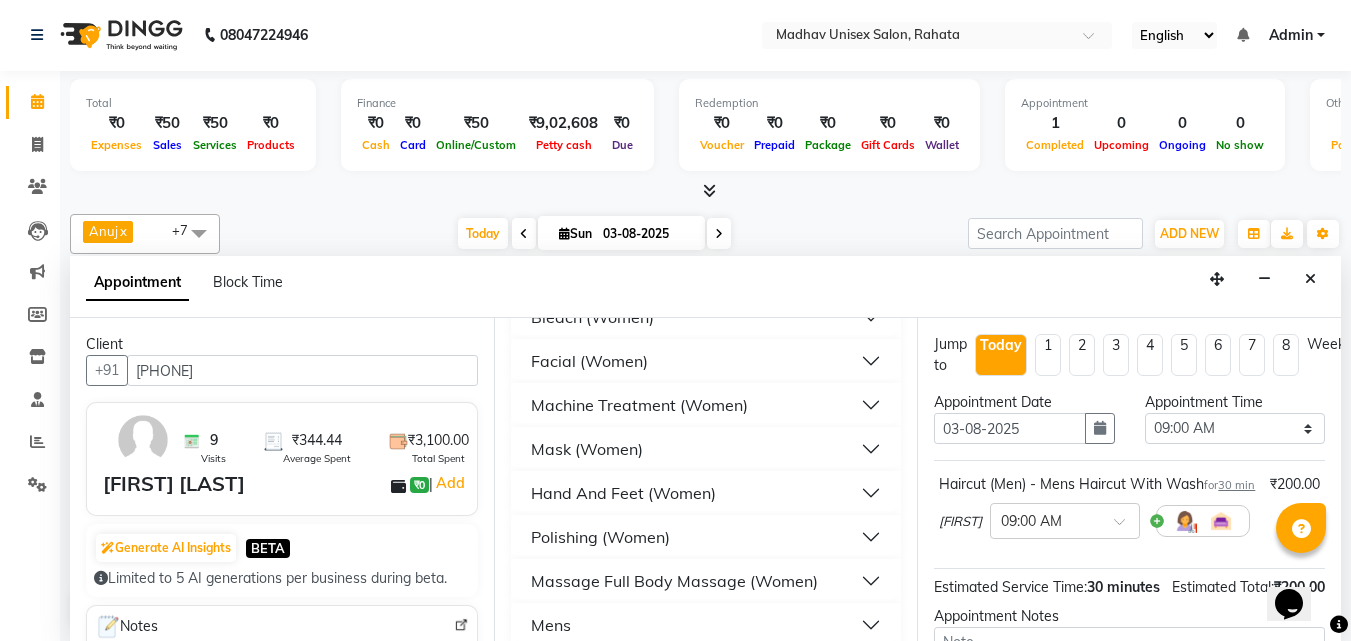 scroll, scrollTop: 2734, scrollLeft: 0, axis: vertical 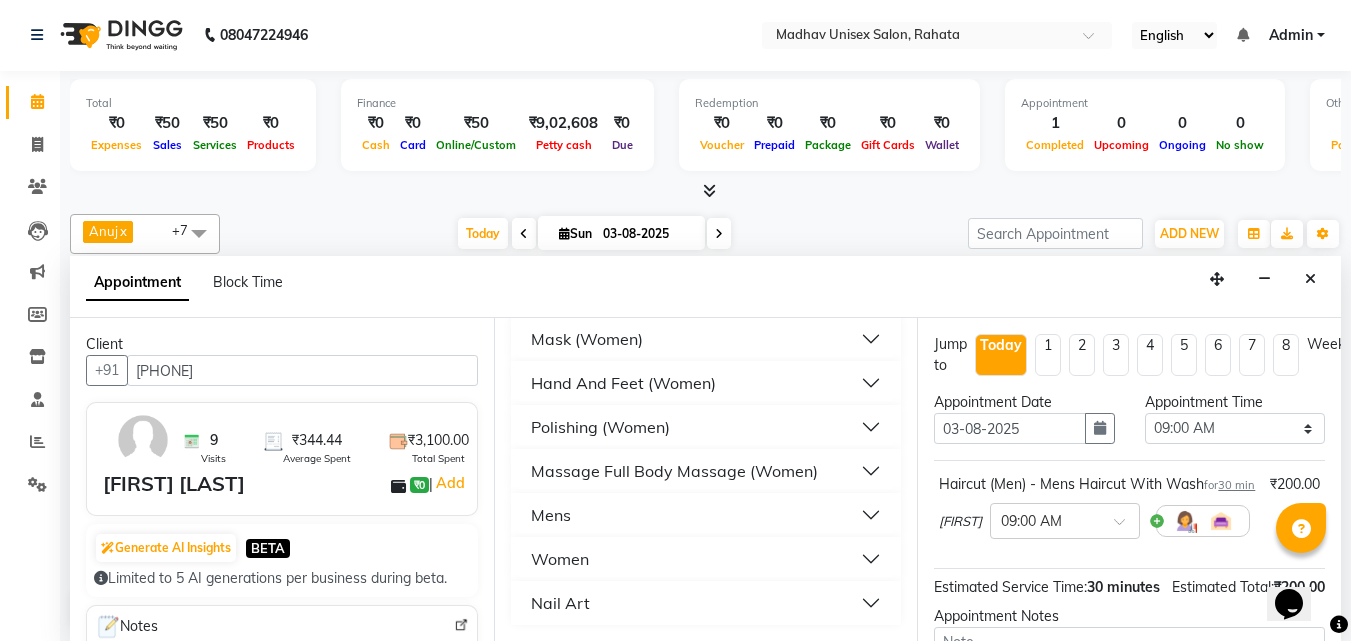 click on "Mens" at bounding box center (706, 515) 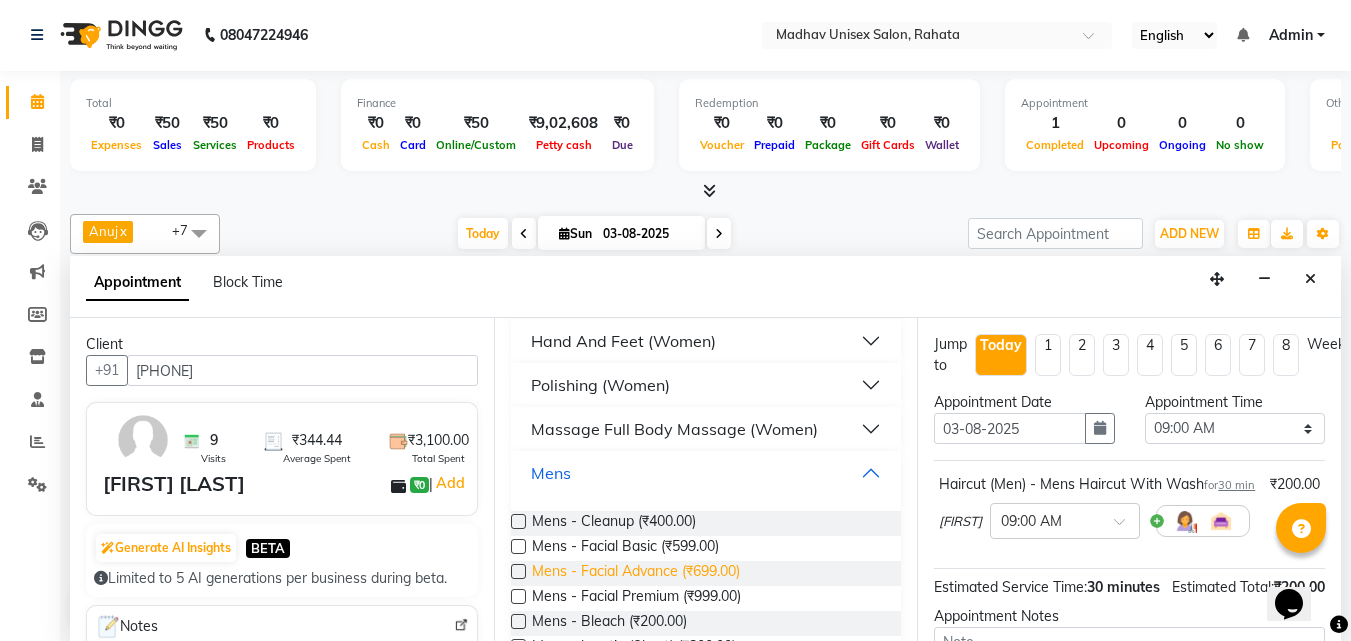 scroll, scrollTop: 2784, scrollLeft: 0, axis: vertical 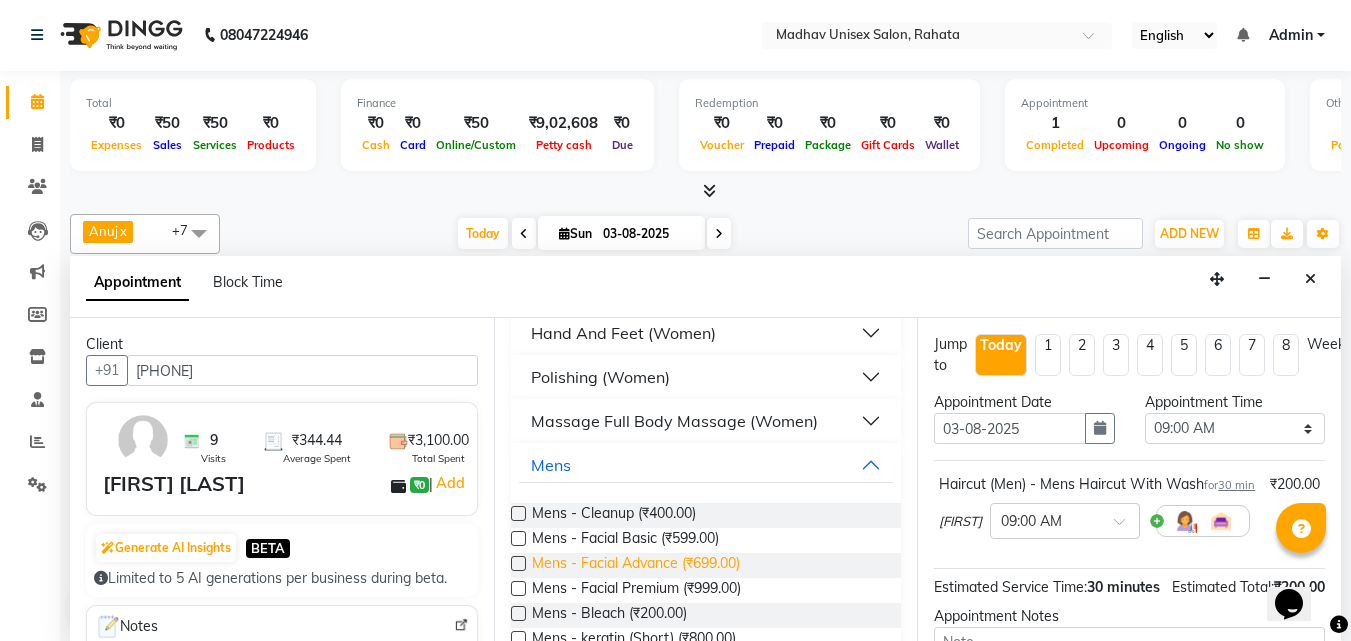 click on "Mens - Bleach (₹200.00)" at bounding box center (609, 615) 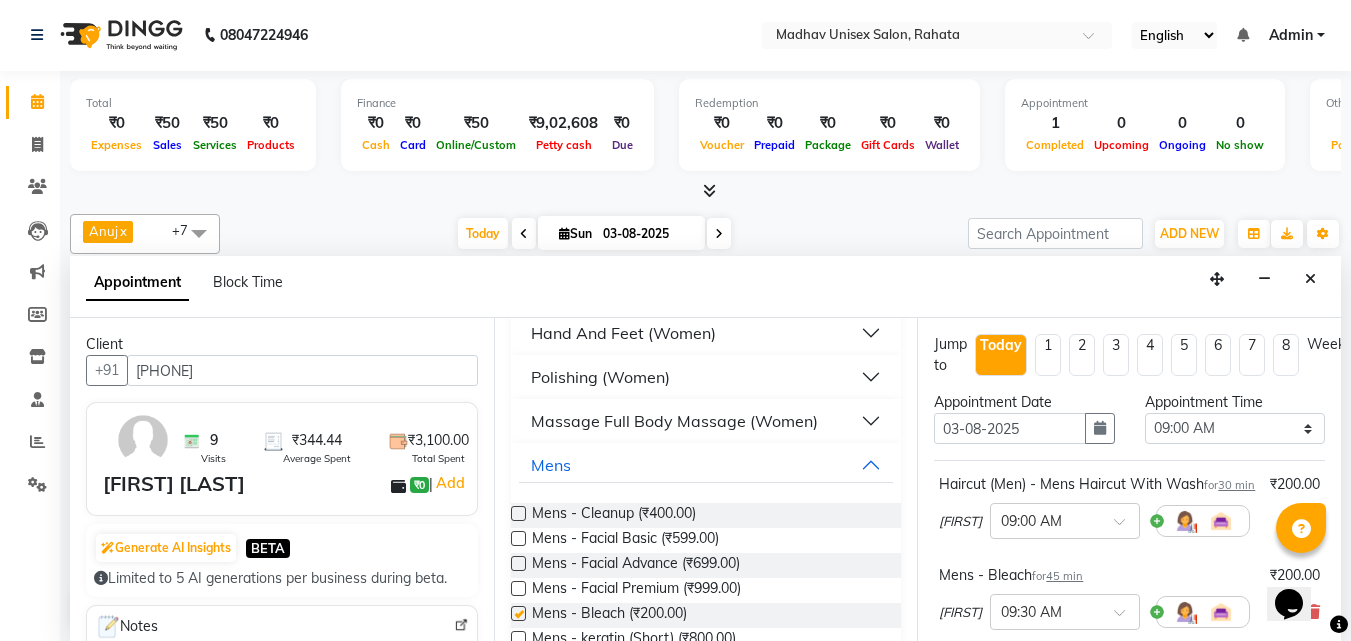 checkbox on "false" 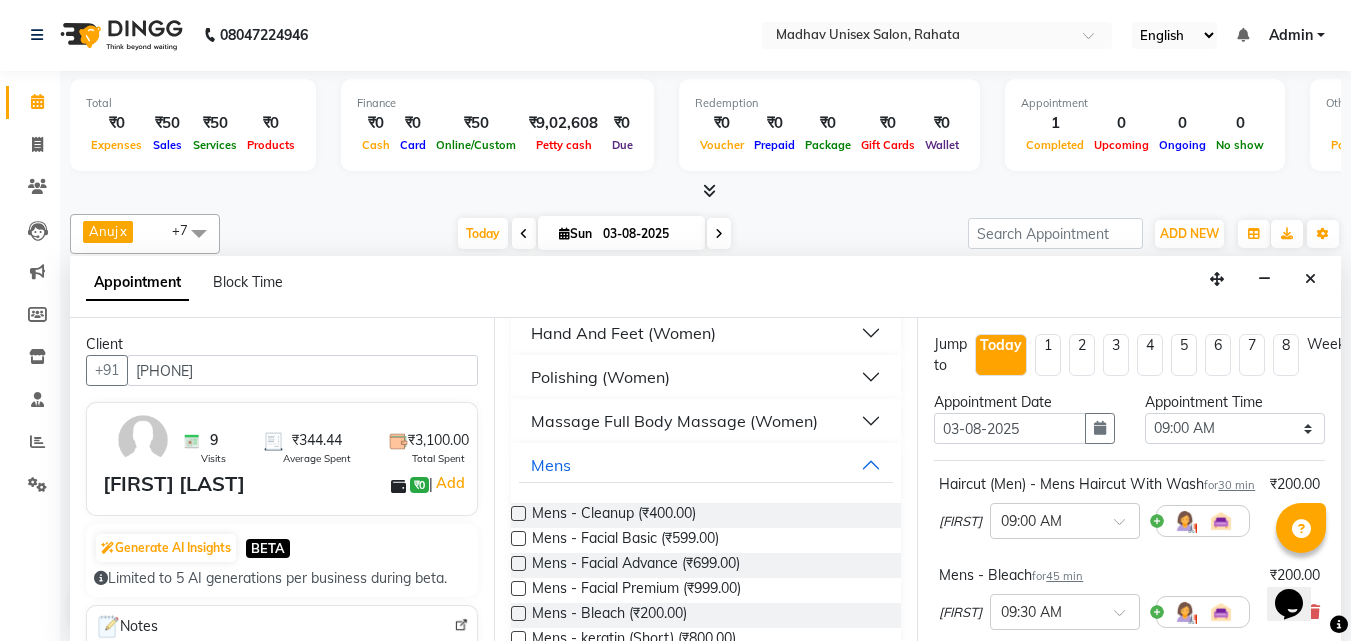 scroll, scrollTop: 351, scrollLeft: 0, axis: vertical 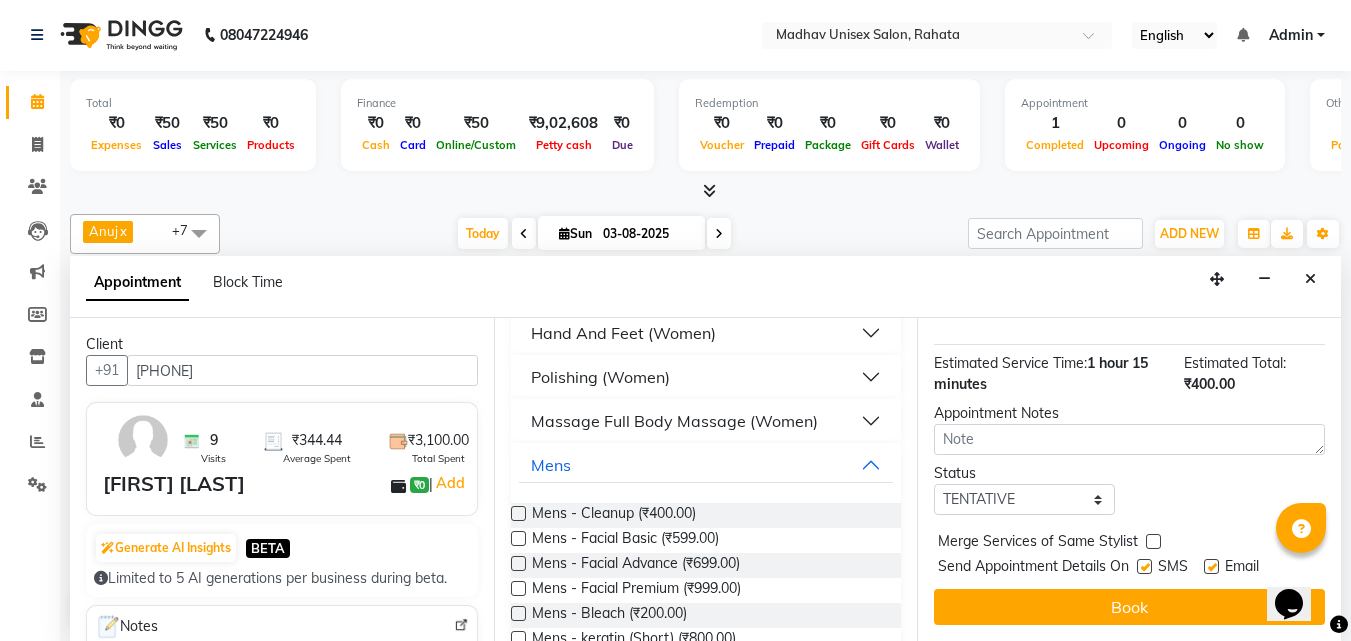 click on "Book" at bounding box center [1129, 607] 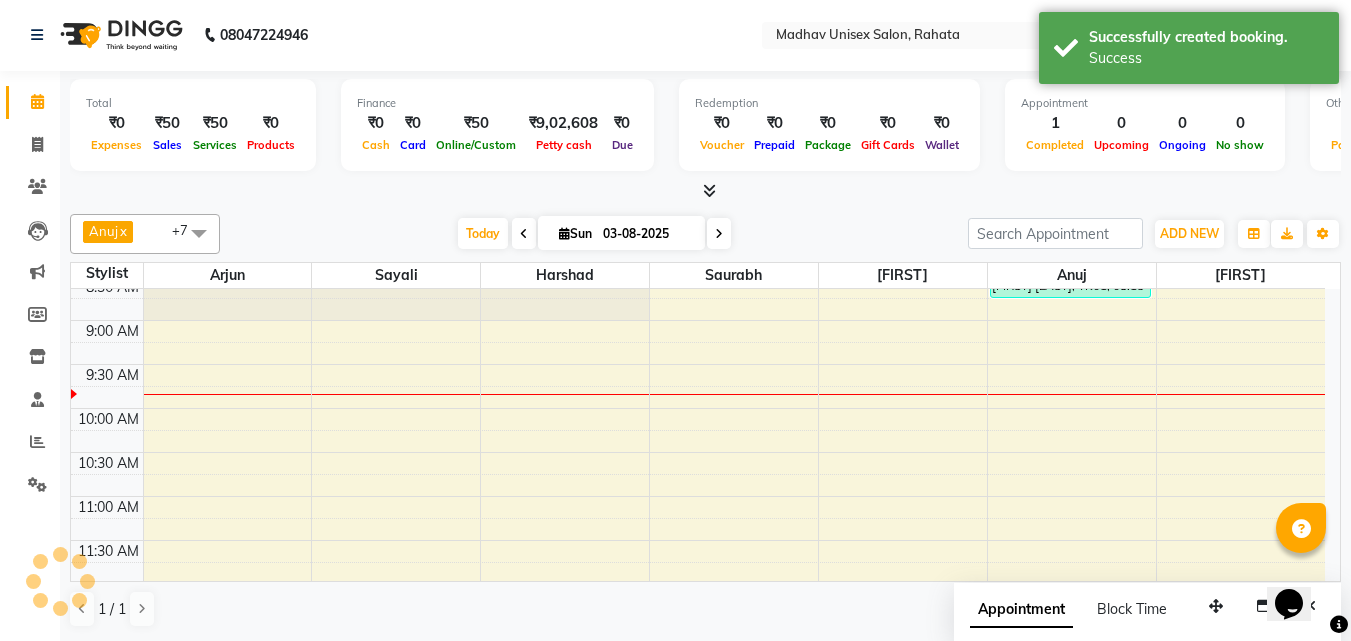 scroll, scrollTop: 0, scrollLeft: 0, axis: both 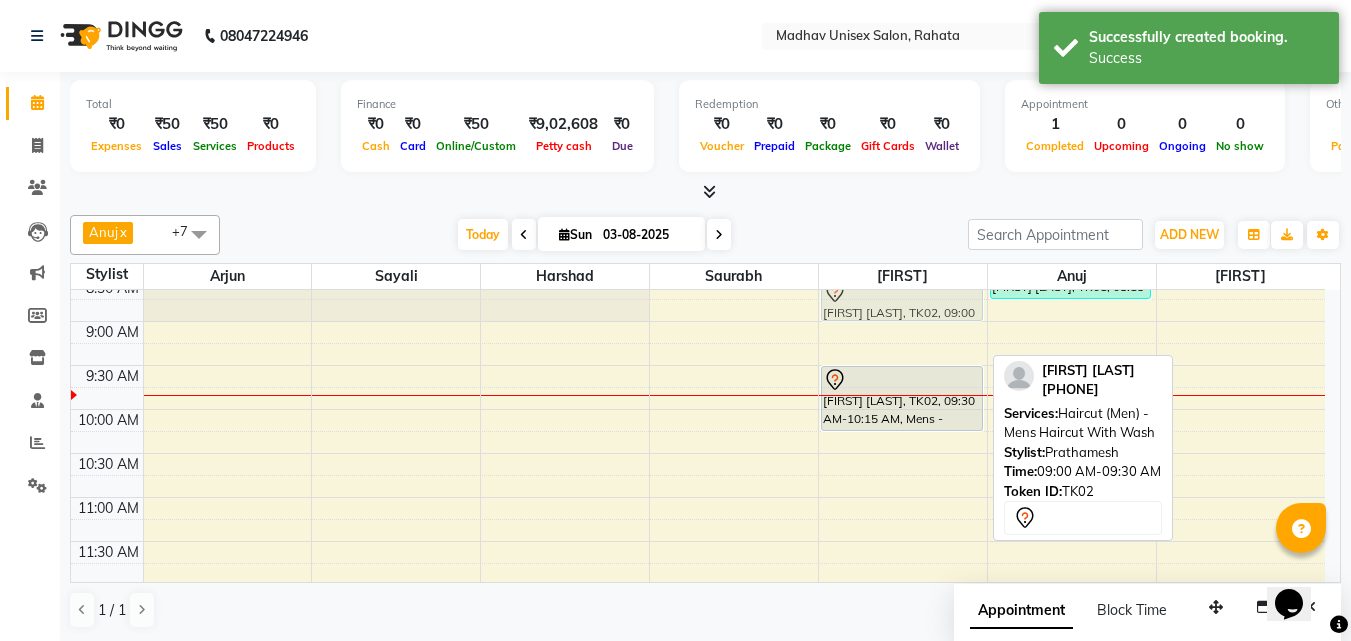 drag, startPoint x: 893, startPoint y: 346, endPoint x: 901, endPoint y: 306, distance: 40.792156 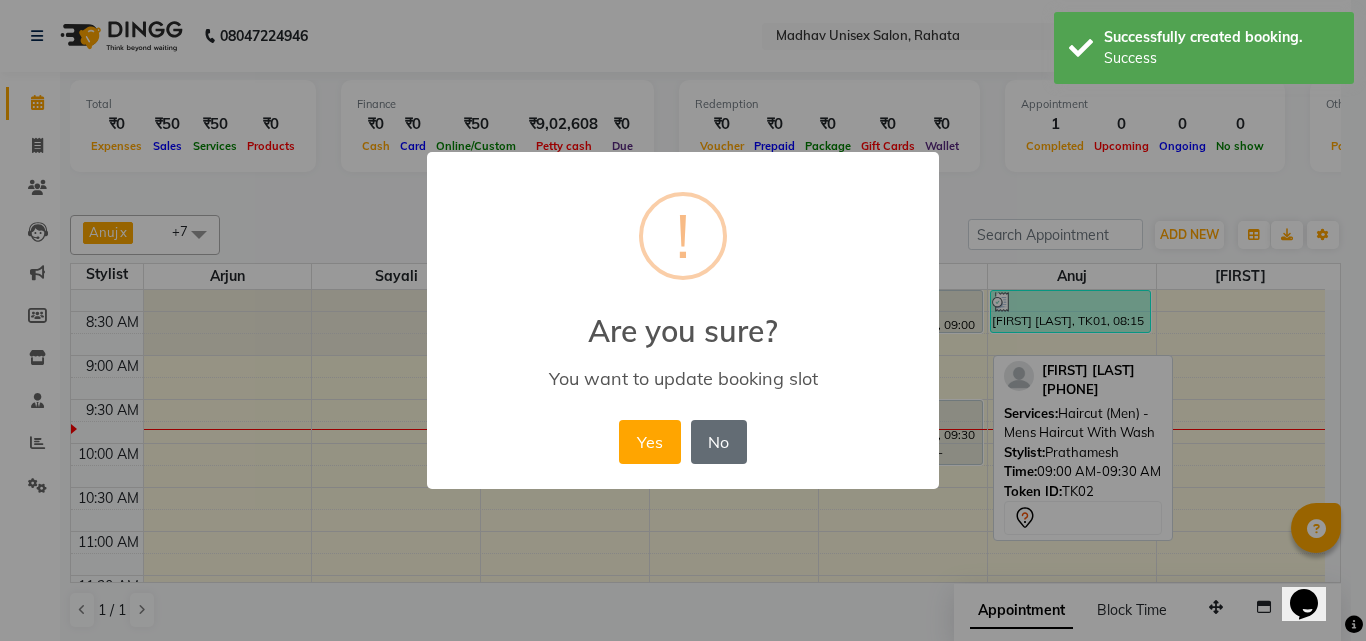 click on "No" at bounding box center (719, 442) 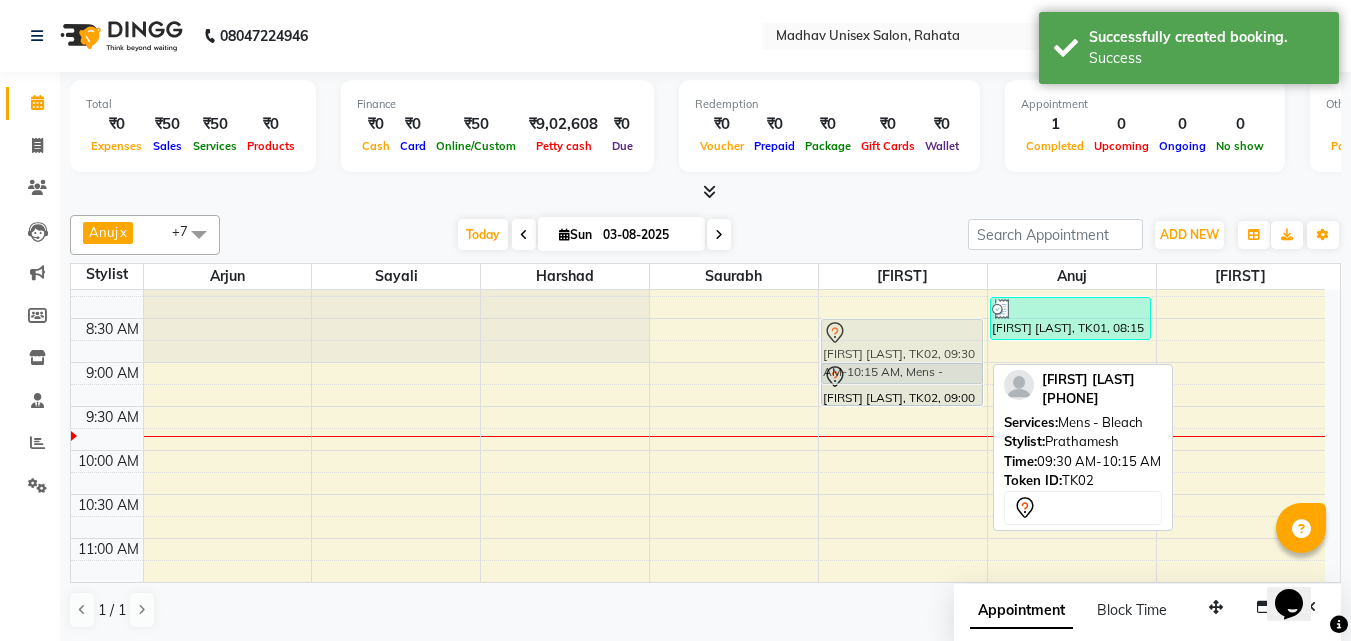 drag, startPoint x: 848, startPoint y: 411, endPoint x: 852, endPoint y: 325, distance: 86.09297 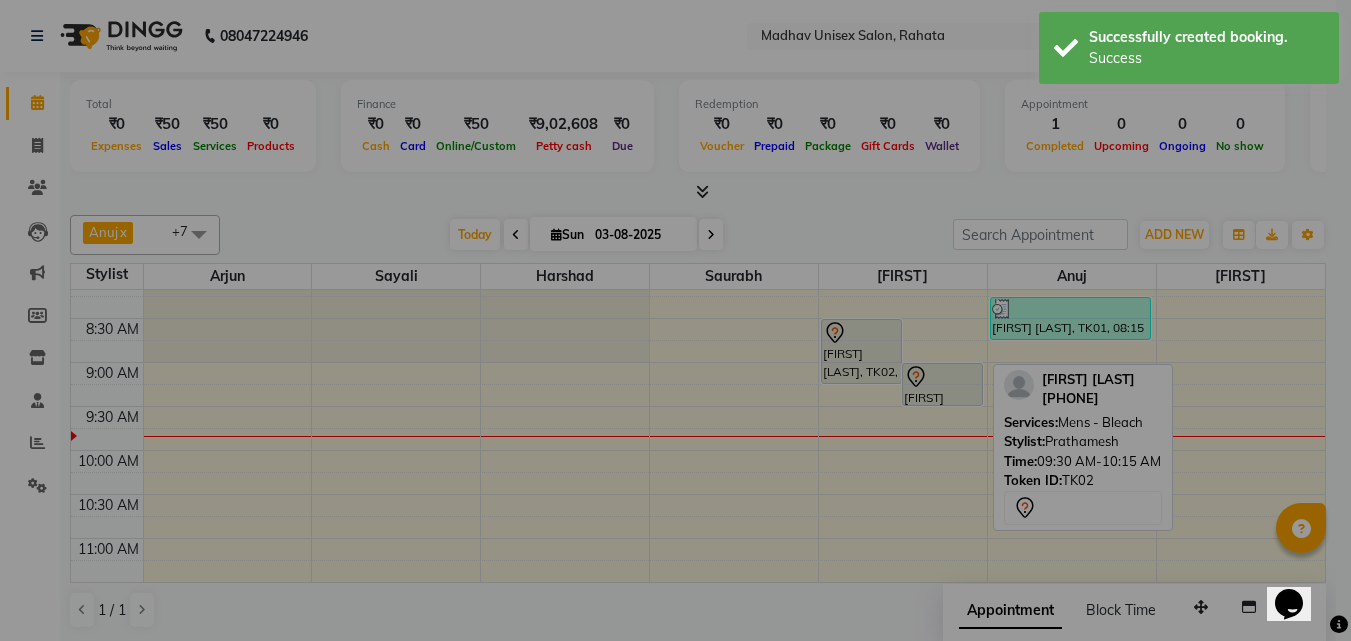 scroll, scrollTop: 189, scrollLeft: 0, axis: vertical 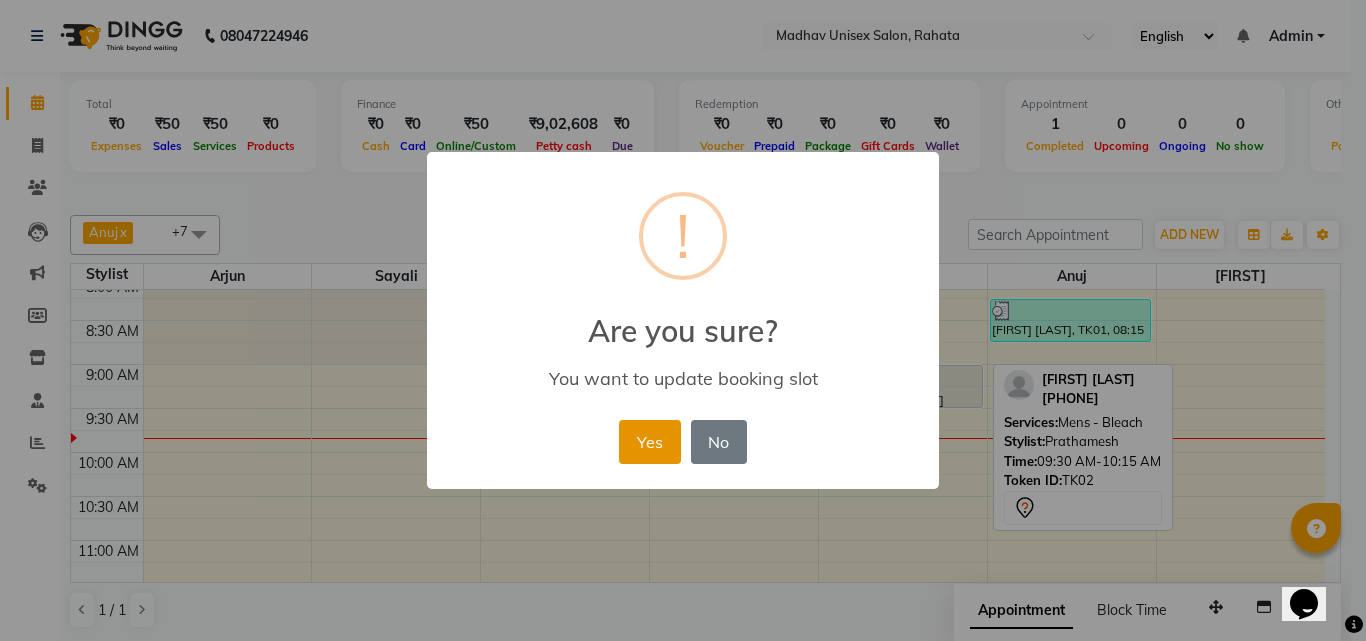 click on "Yes" at bounding box center (649, 442) 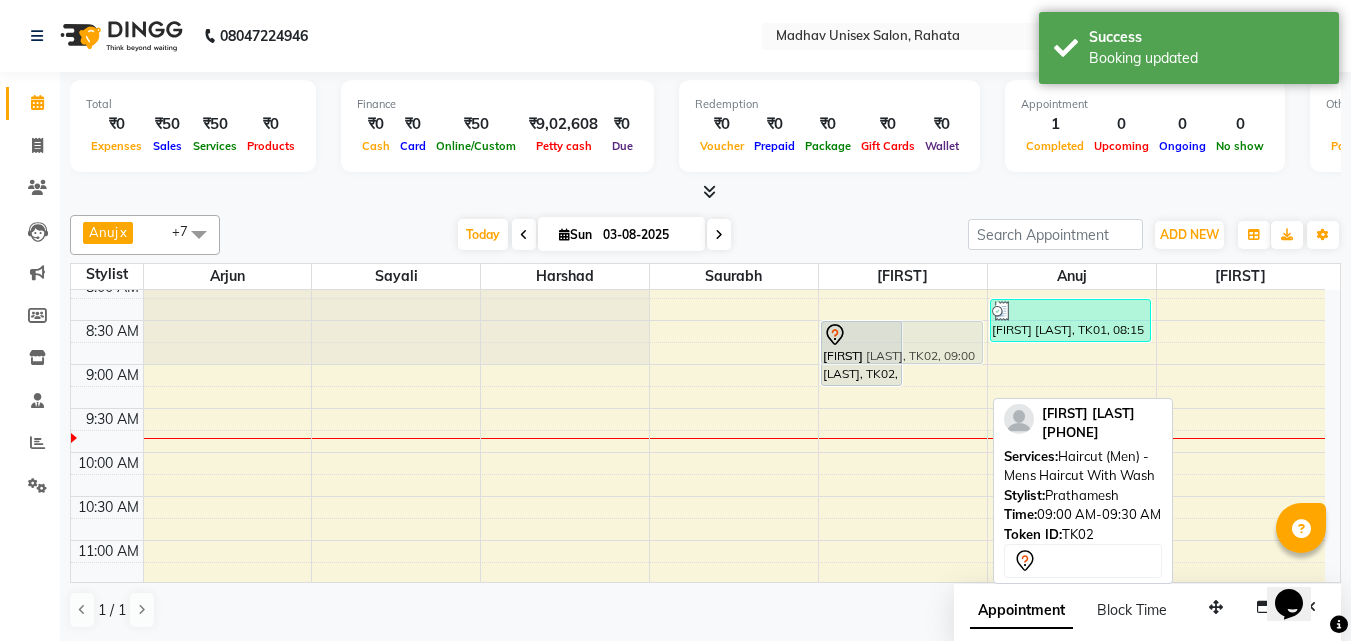 drag, startPoint x: 919, startPoint y: 381, endPoint x: 919, endPoint y: 339, distance: 42 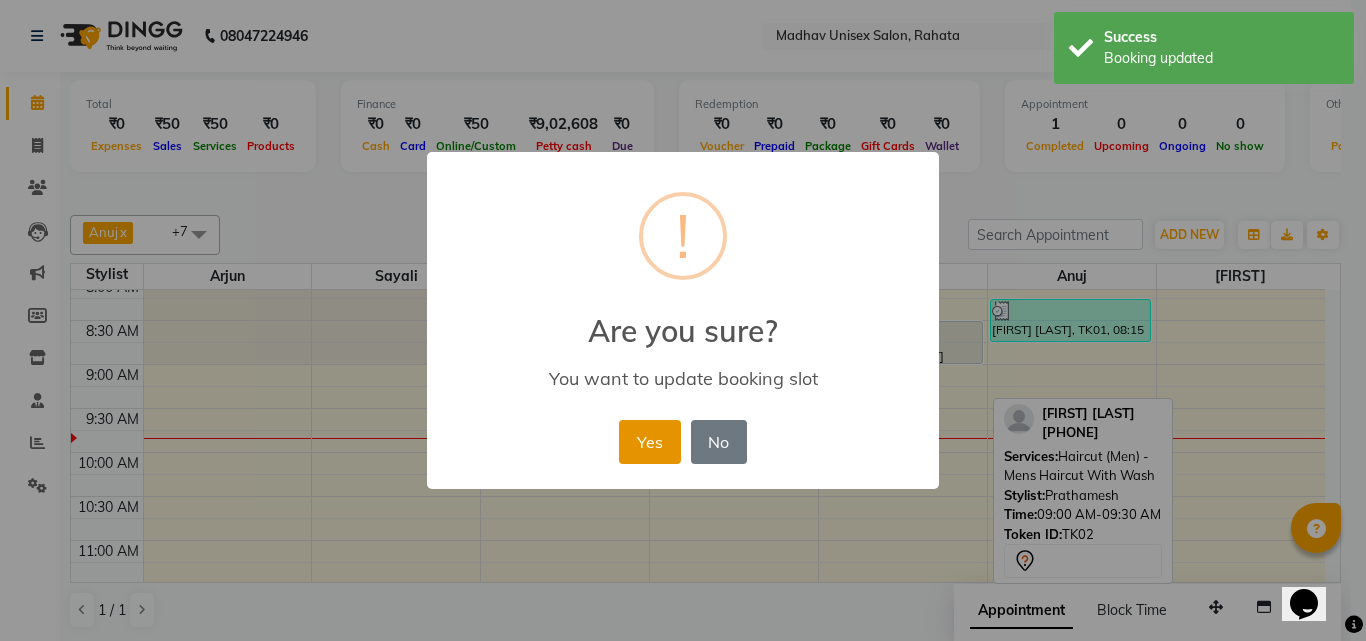 click on "Yes" at bounding box center (649, 442) 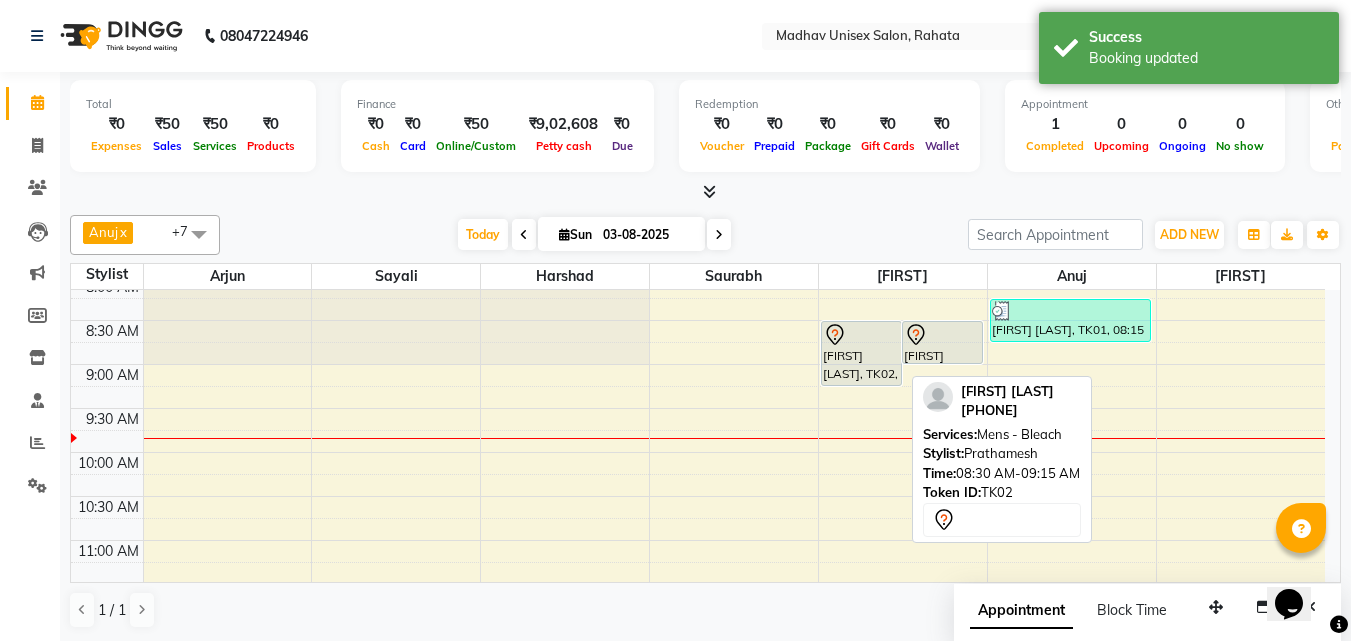 click 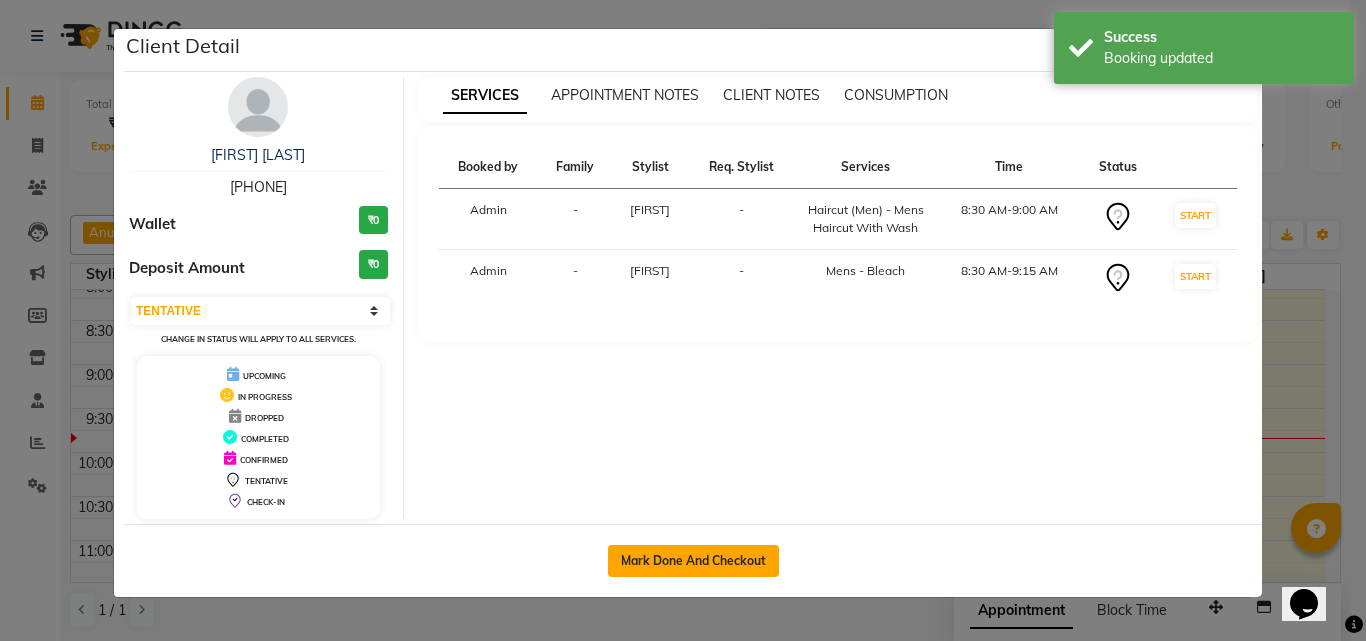click on "Mark Done And Checkout" 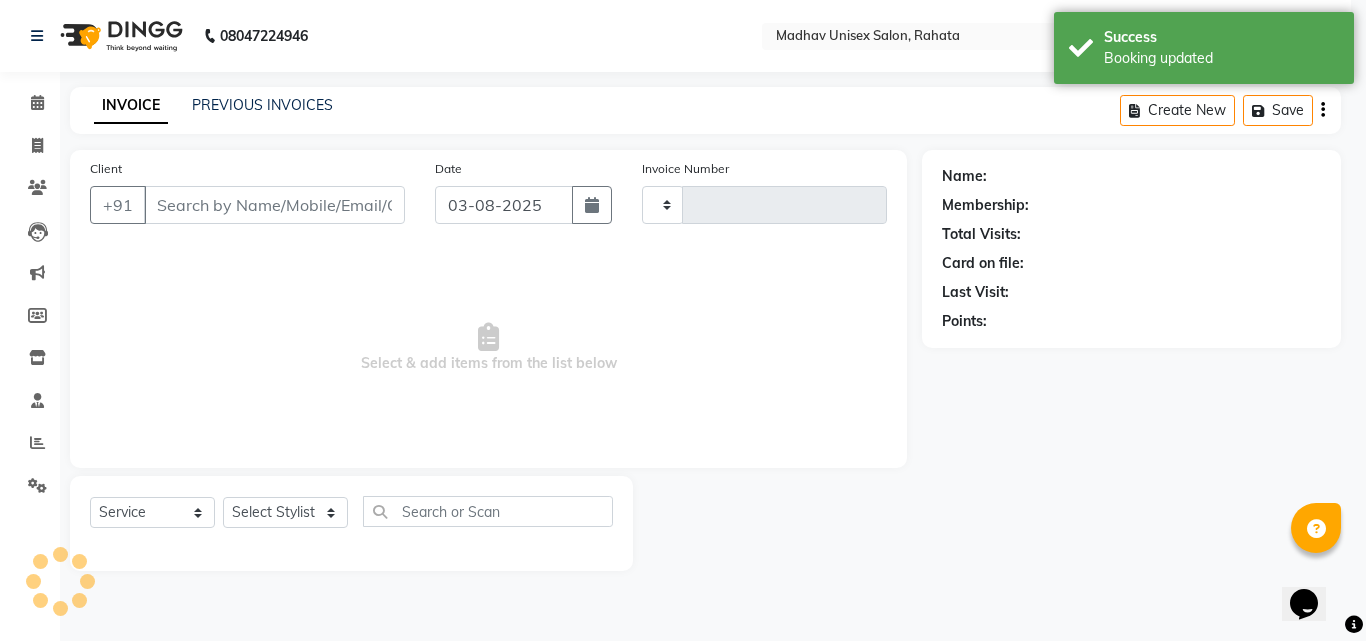 type on "2245" 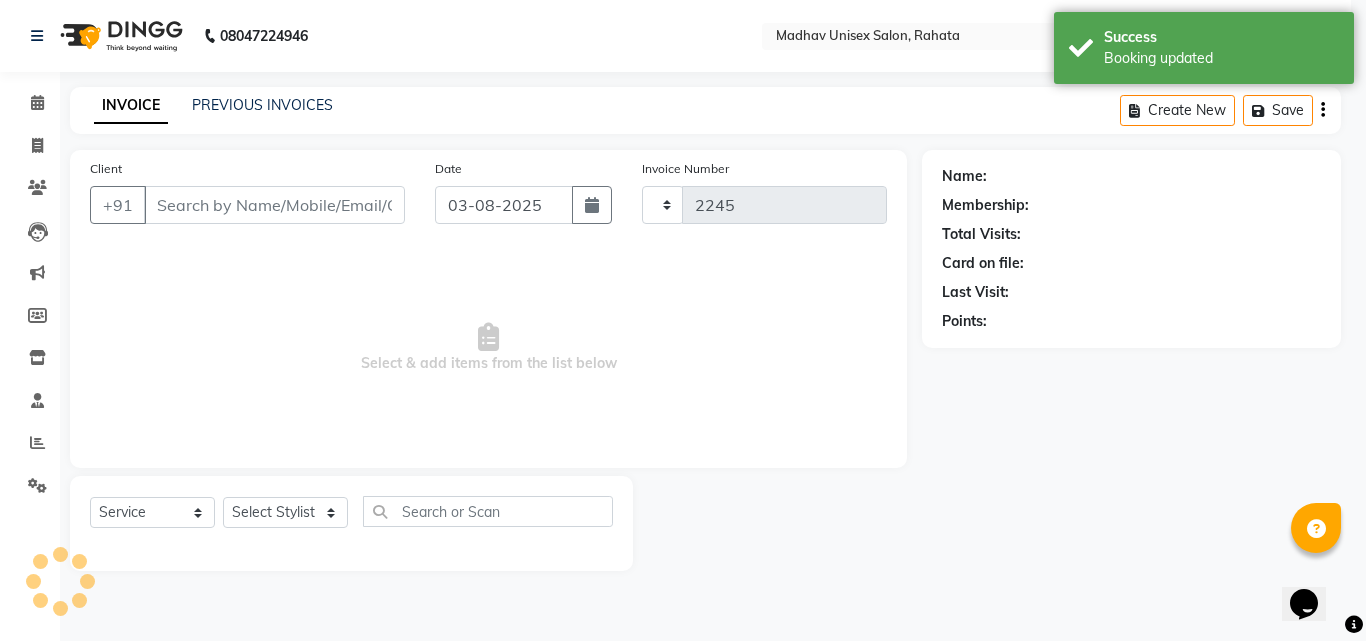 select on "870" 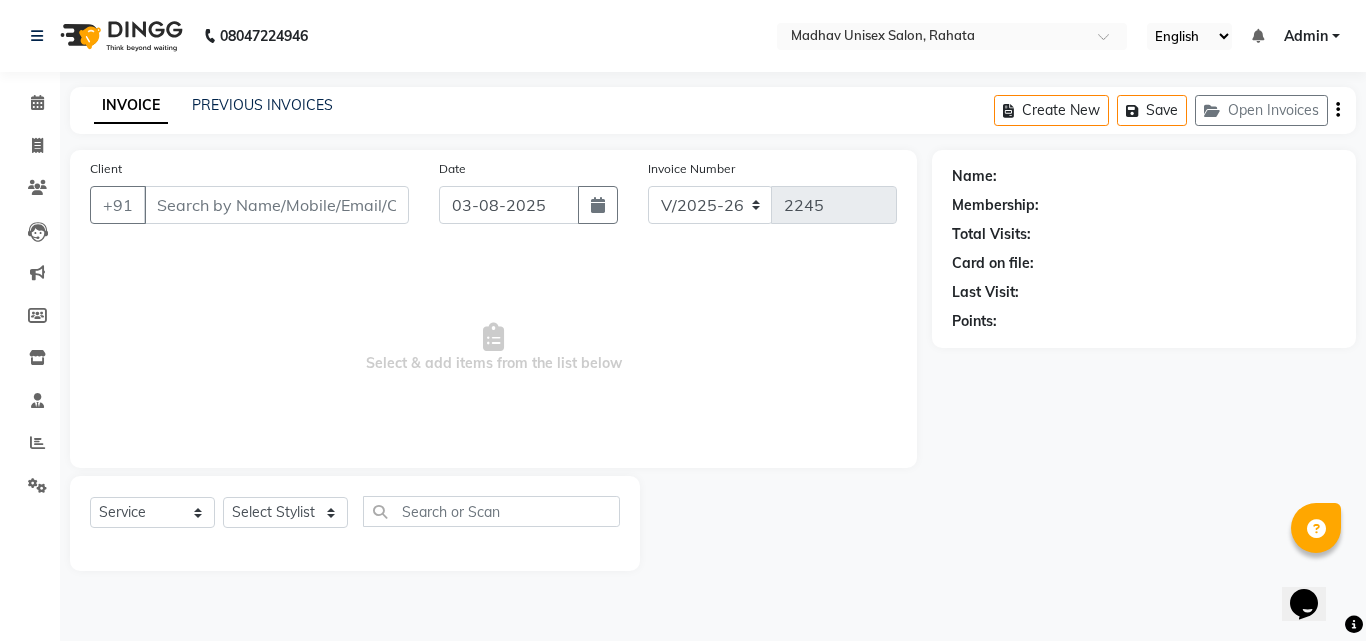 type on "[PHONE]" 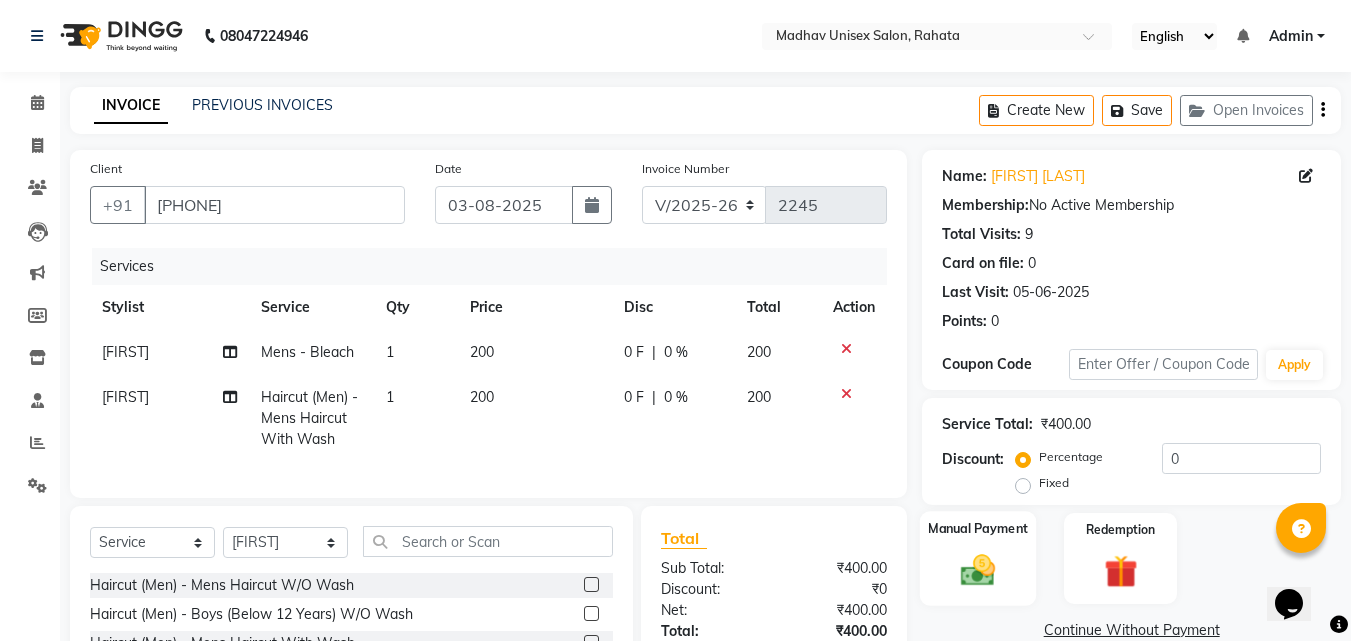 click on "Manual Payment" 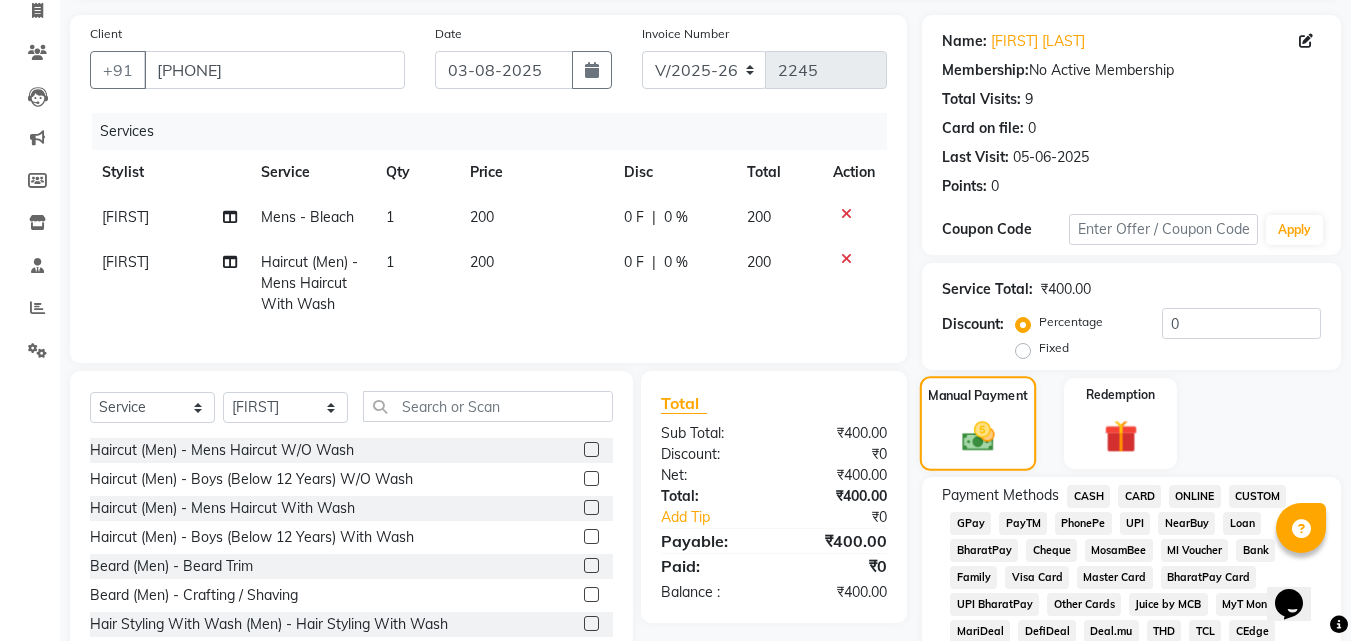 scroll, scrollTop: 171, scrollLeft: 0, axis: vertical 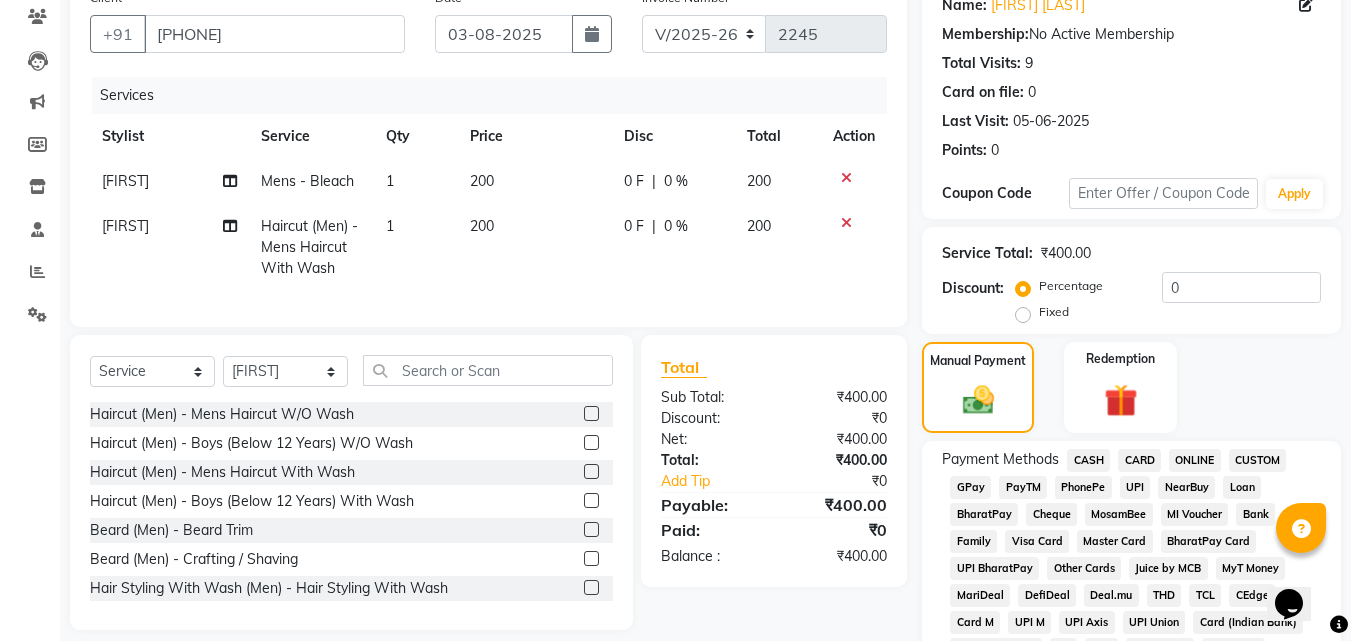 click on "ONLINE" 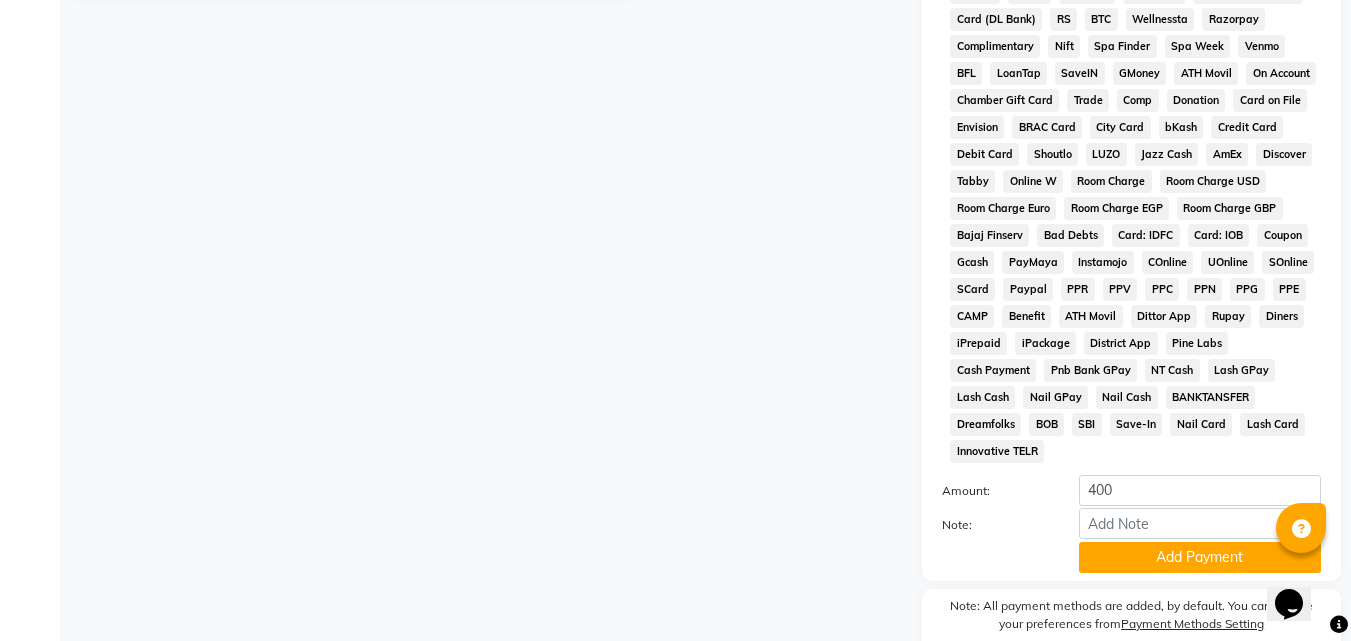 scroll, scrollTop: 861, scrollLeft: 0, axis: vertical 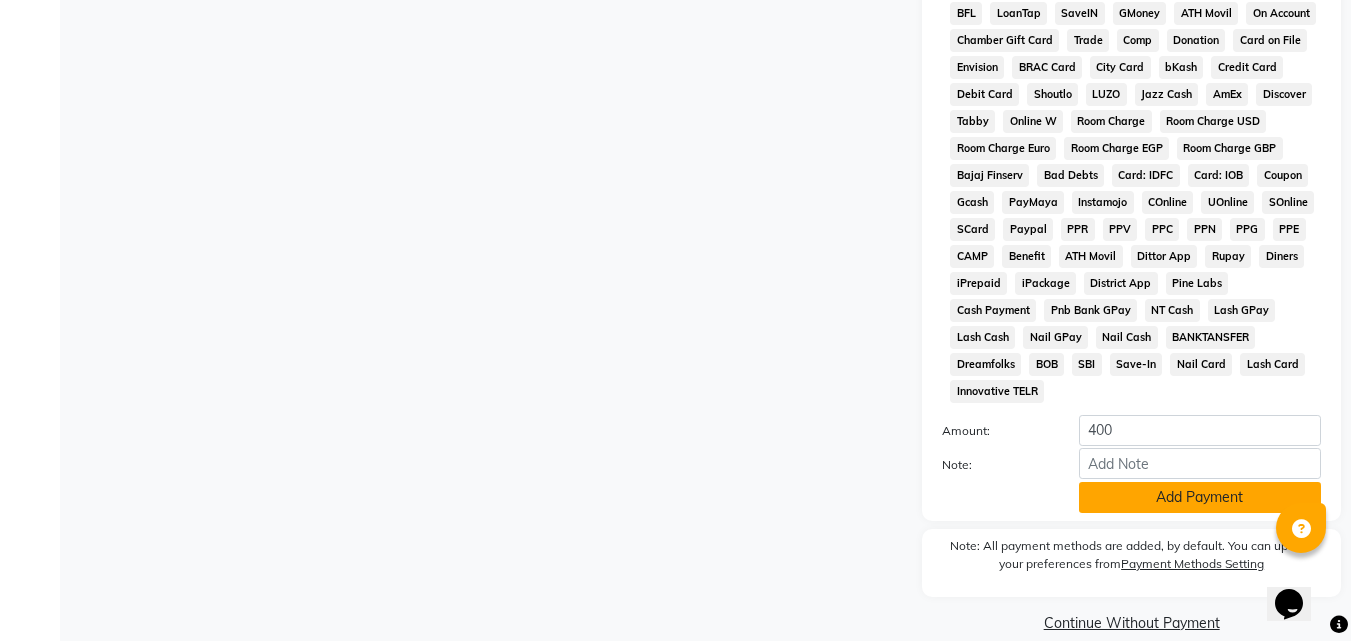 click on "Add Payment" 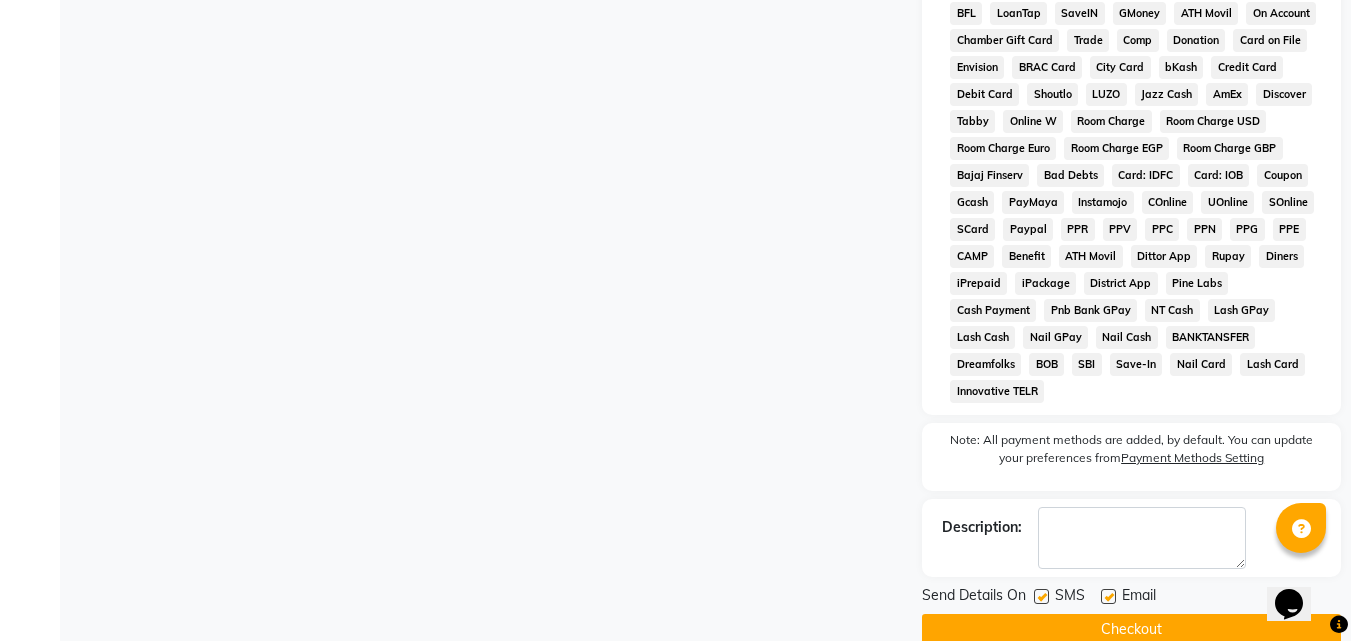 click on "Checkout" 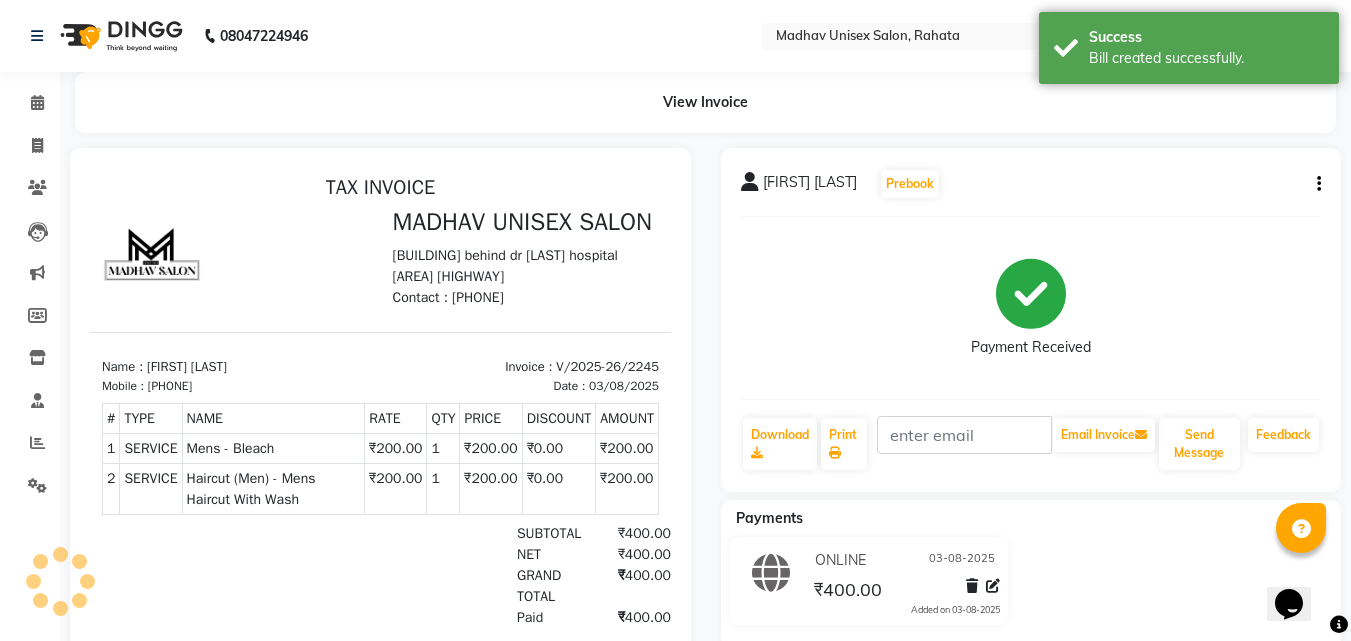 scroll, scrollTop: 0, scrollLeft: 0, axis: both 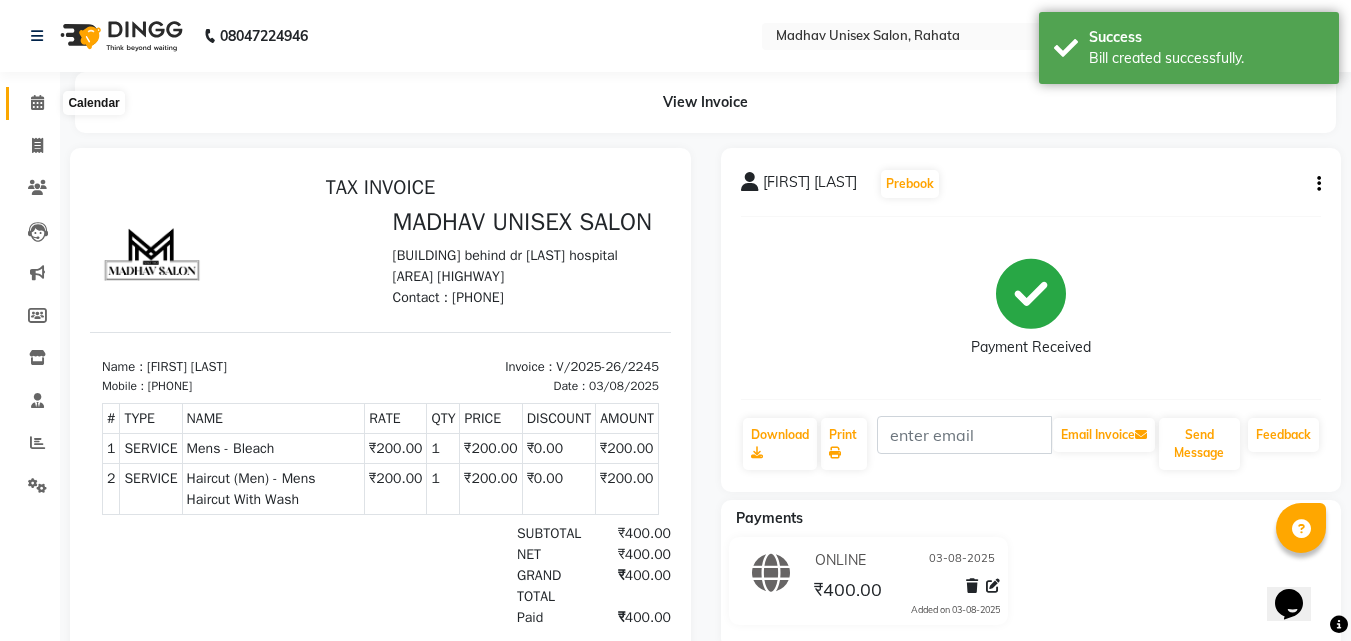 click 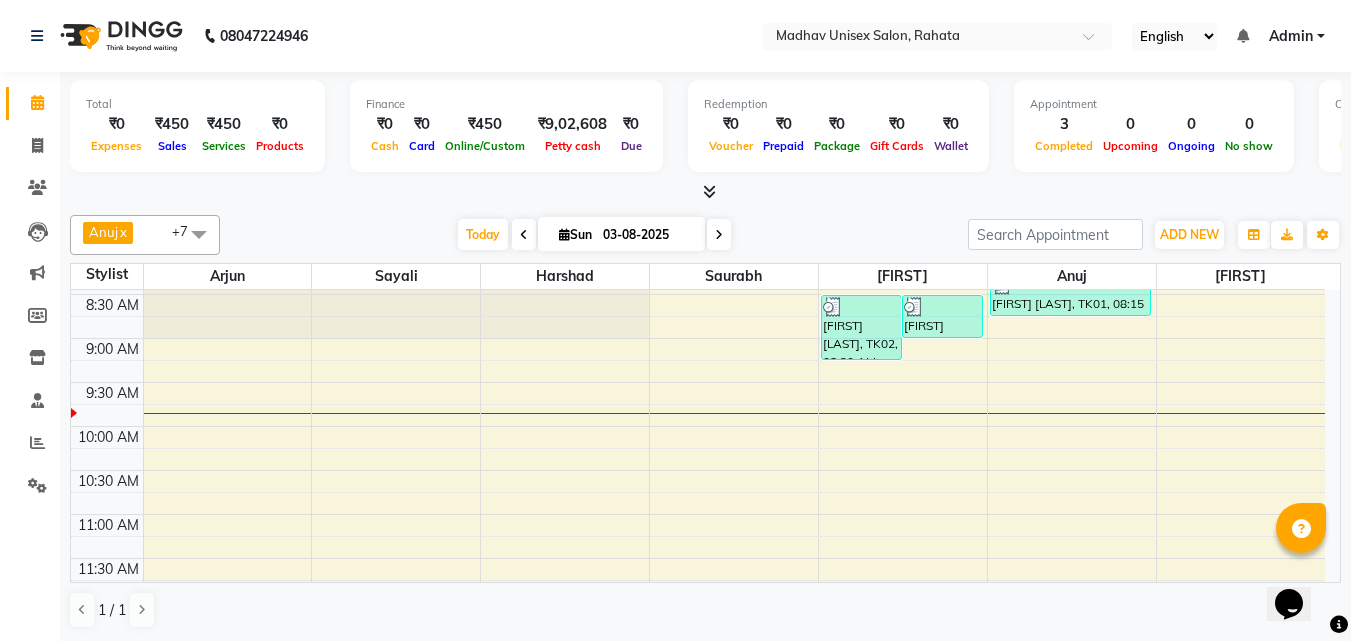 scroll, scrollTop: 216, scrollLeft: 0, axis: vertical 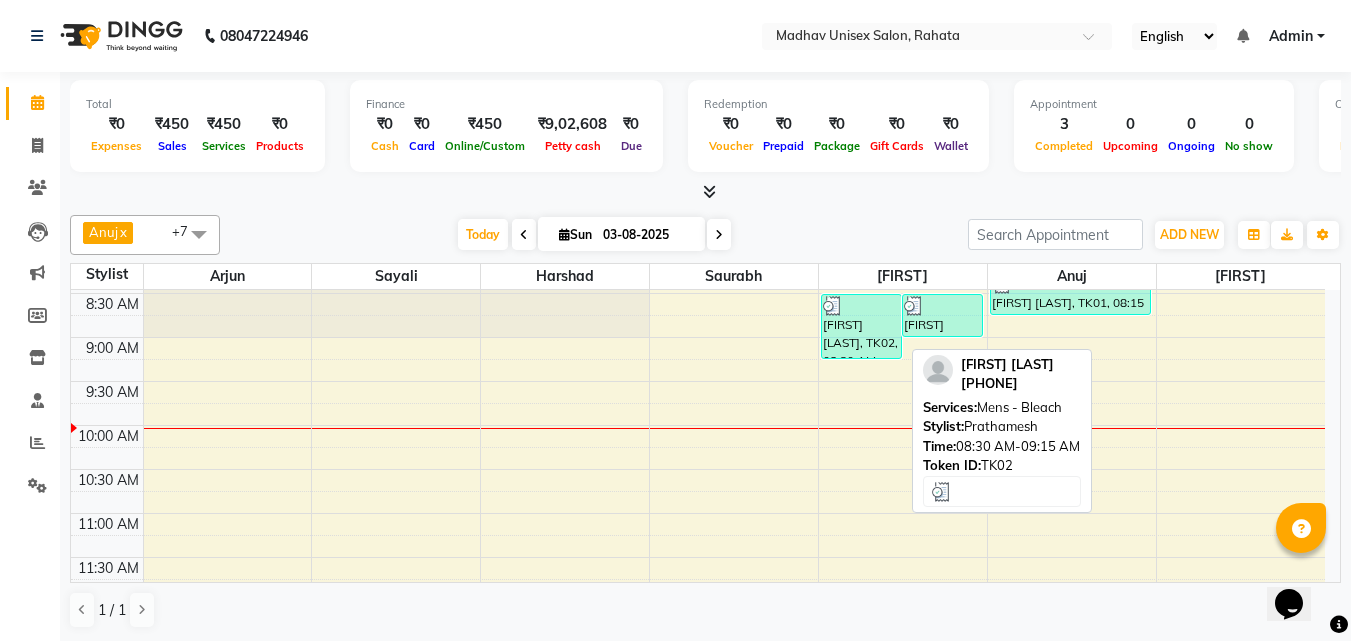 click on "[FIRST] [LAST], TK02, 08:30 AM-09:15 AM, Mens - Bleach" at bounding box center [861, 326] 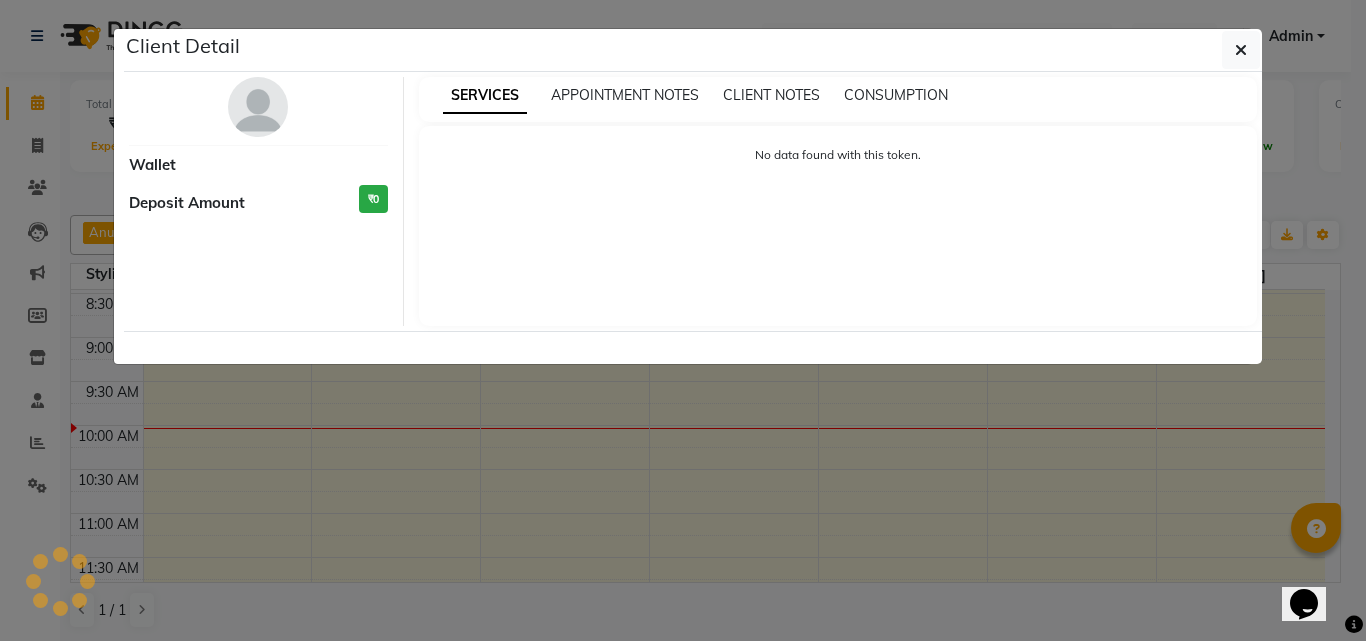 select on "3" 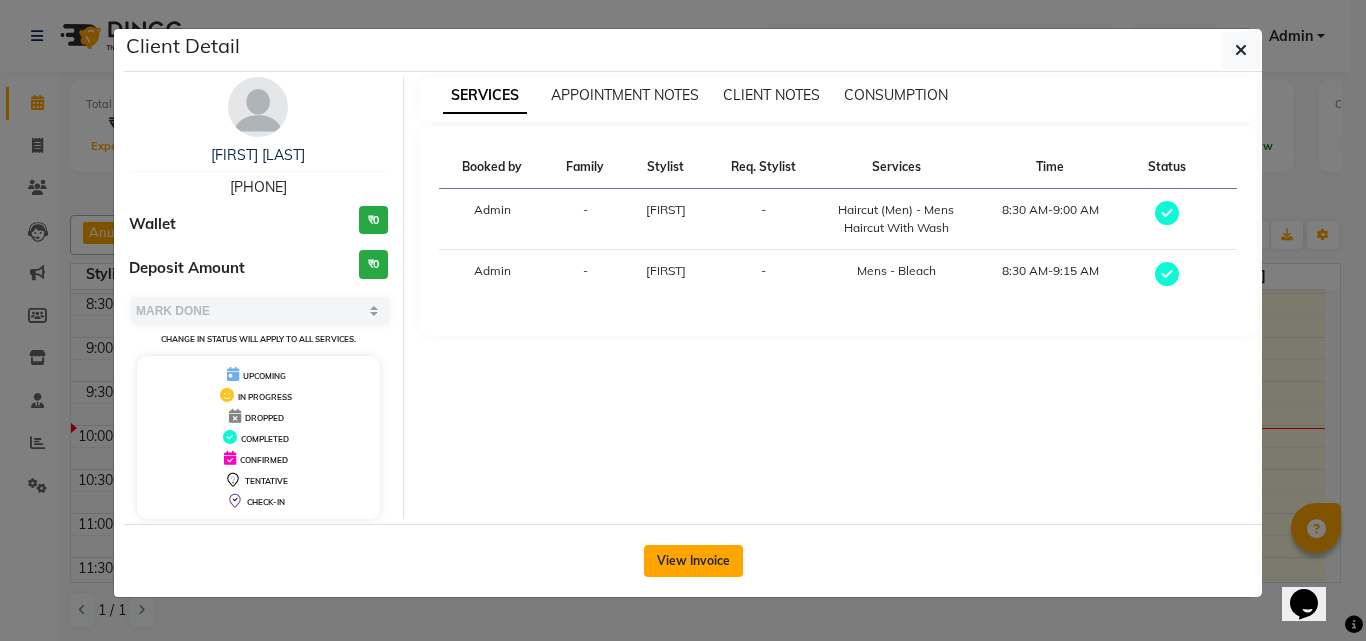click on "View Invoice" 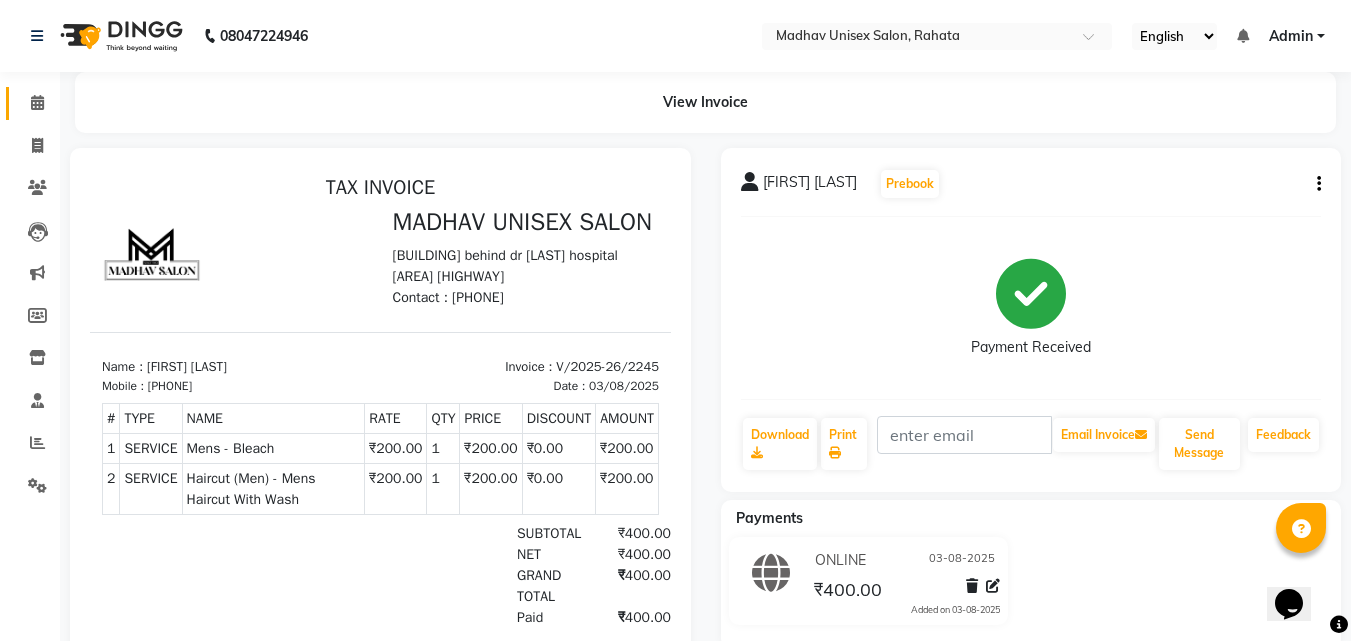 scroll, scrollTop: 0, scrollLeft: 0, axis: both 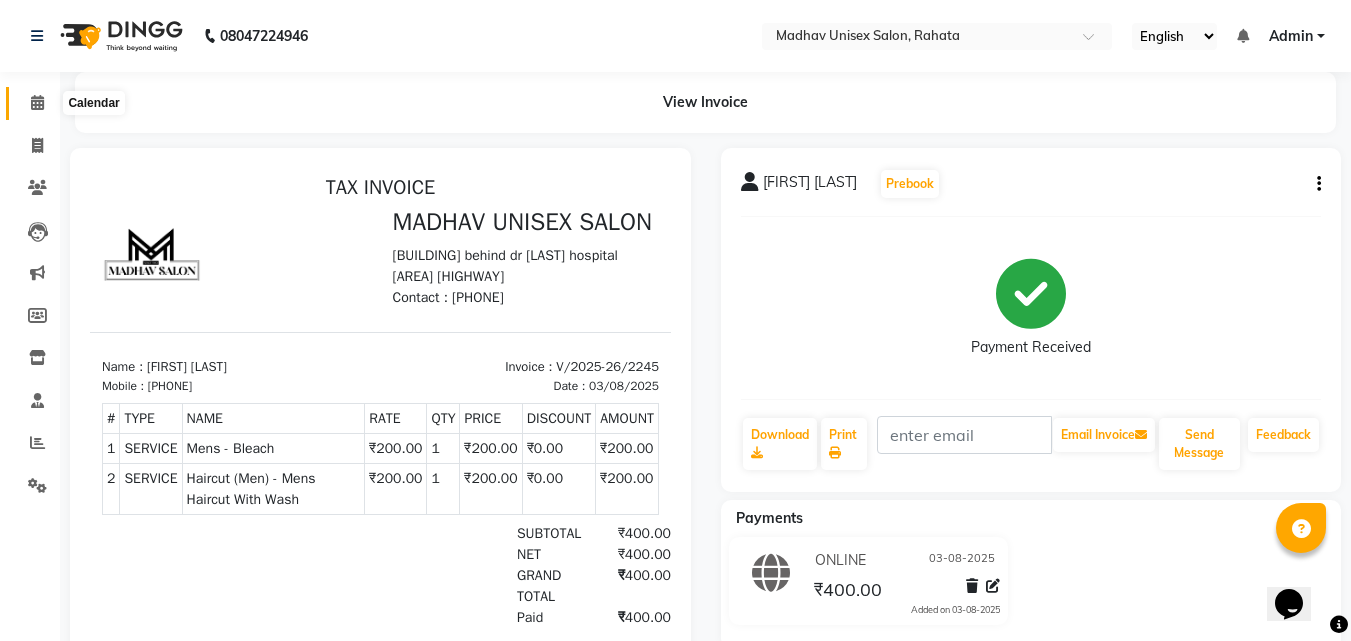 click 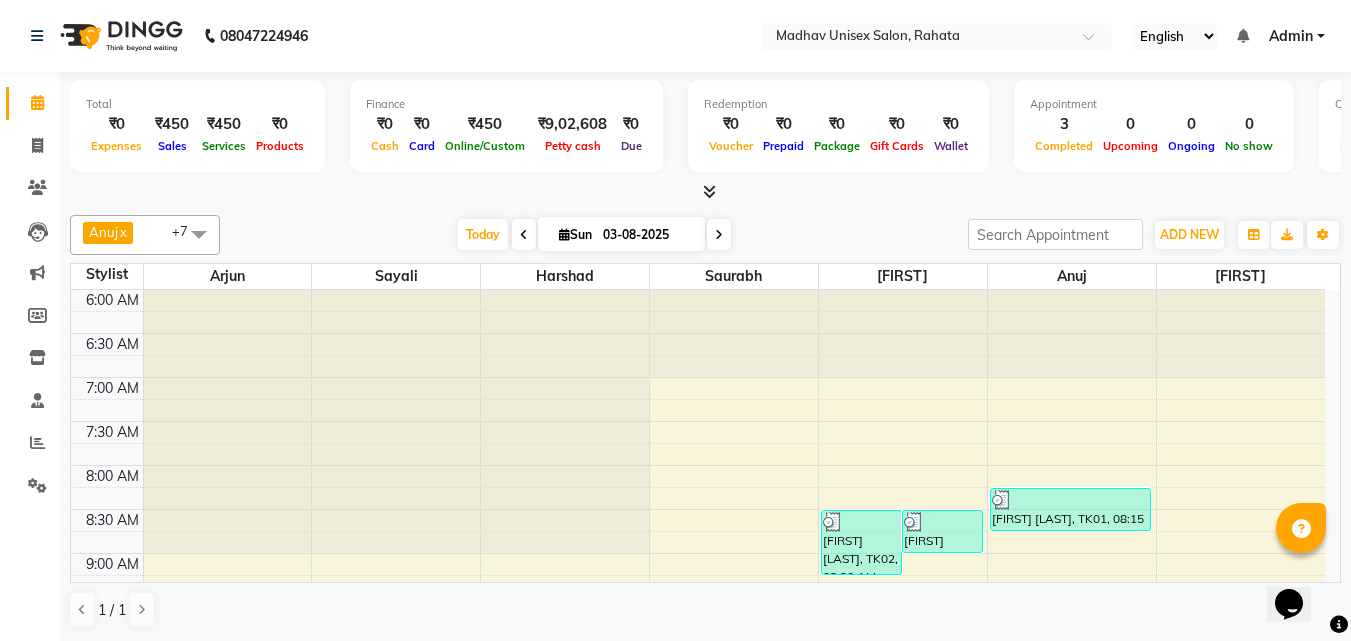 click at bounding box center [396, 422] 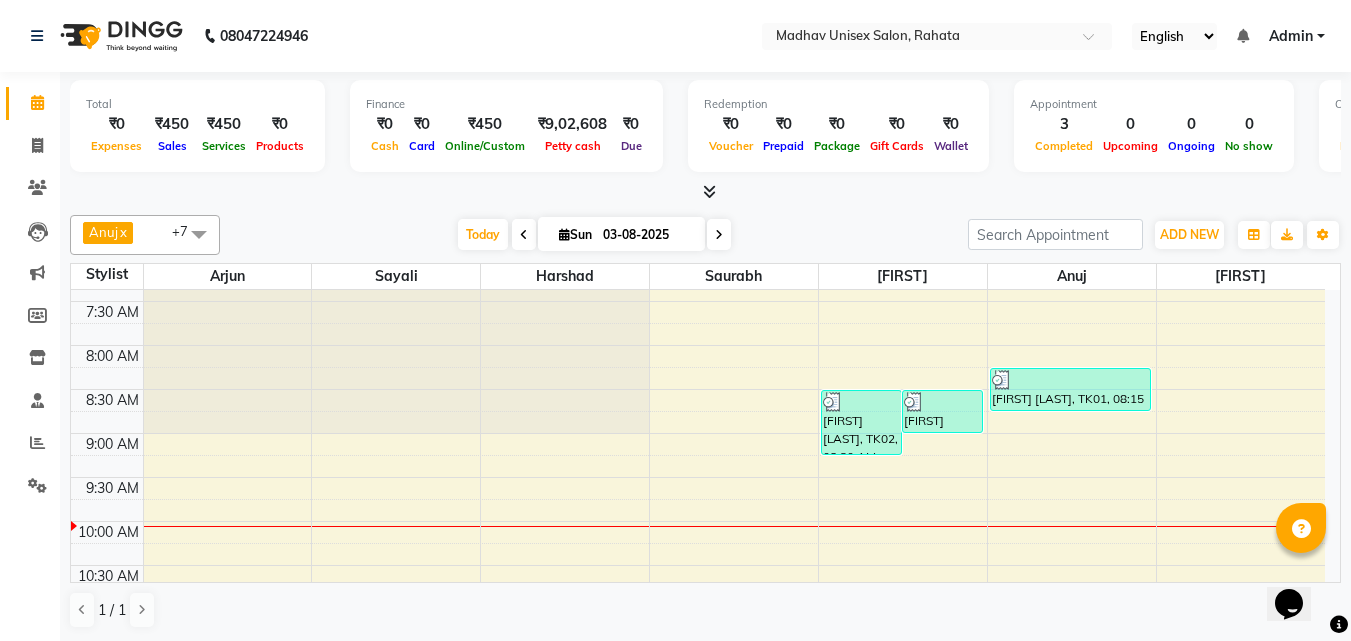 scroll, scrollTop: 126, scrollLeft: 0, axis: vertical 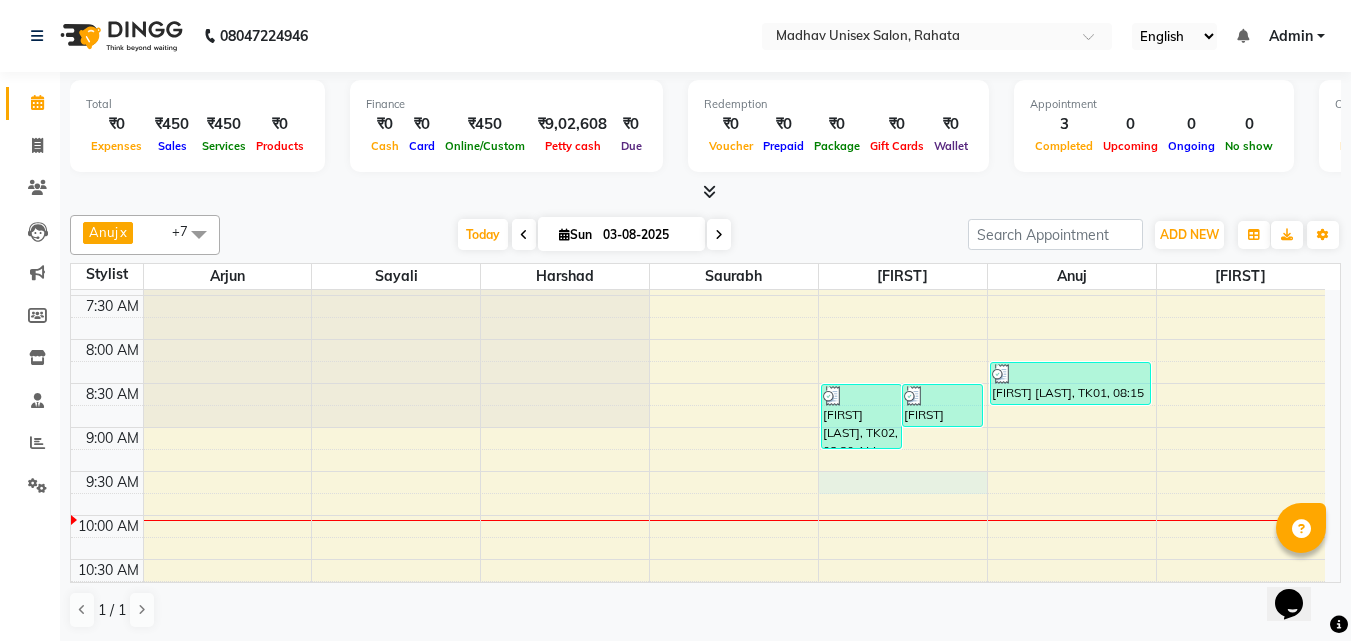 click on "6:00 AM 6:30 AM 7:00 AM 7:30 AM 8:00 AM 8:30 AM 9:00 AM 9:30 AM 10:00 AM 10:30 AM 11:00 AM 11:30 AM 12:00 PM 12:30 PM 1:00 PM 1:30 PM 2:00 PM 2:30 PM 3:00 PM 3:30 PM 4:00 PM 4:30 PM 5:00 PM 5:30 PM 6:00 PM 6:30 PM 7:00 PM 7:30 PM 8:00 PM 8:30 PM 9:00 PM 9:30 PM 10:00 PM 10:30 PM     [FIRST] [LAST], TK02, 08:30 AM-09:15 AM, Mens - Bleach     [FIRST] [LAST], TK02, 08:30 AM-09:00 AM, Haircut (Men)  - Mens Haircut With Wash     [FIRST] [LAST], TK01, 08:15 AM-08:45 AM, Hair Styling With Wash (Men)  - Hair Styling With Wash" at bounding box center [698, 911] 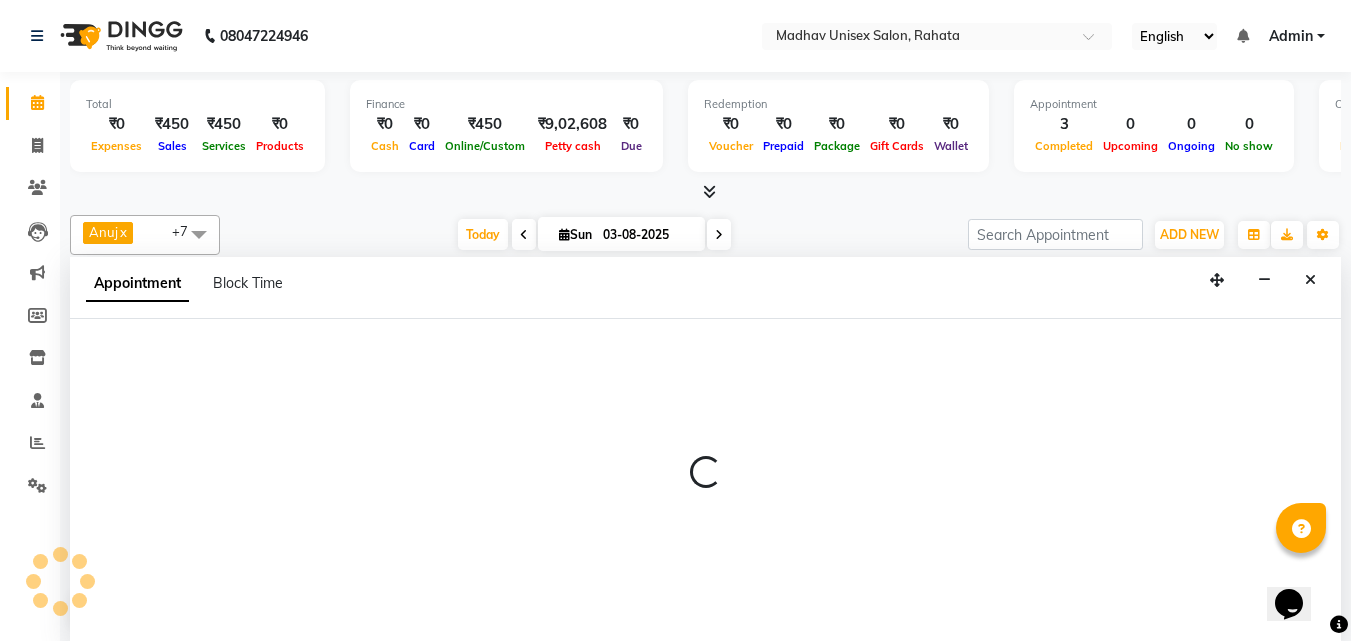 scroll, scrollTop: 1, scrollLeft: 0, axis: vertical 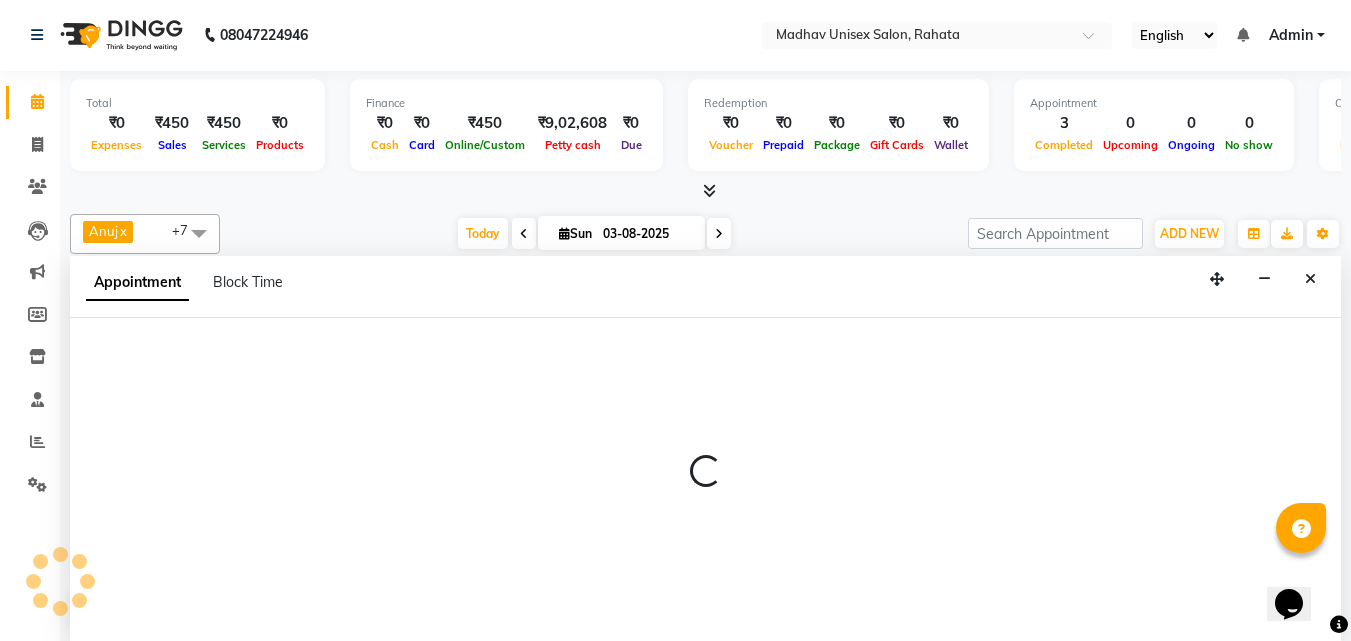 click at bounding box center (705, 472) 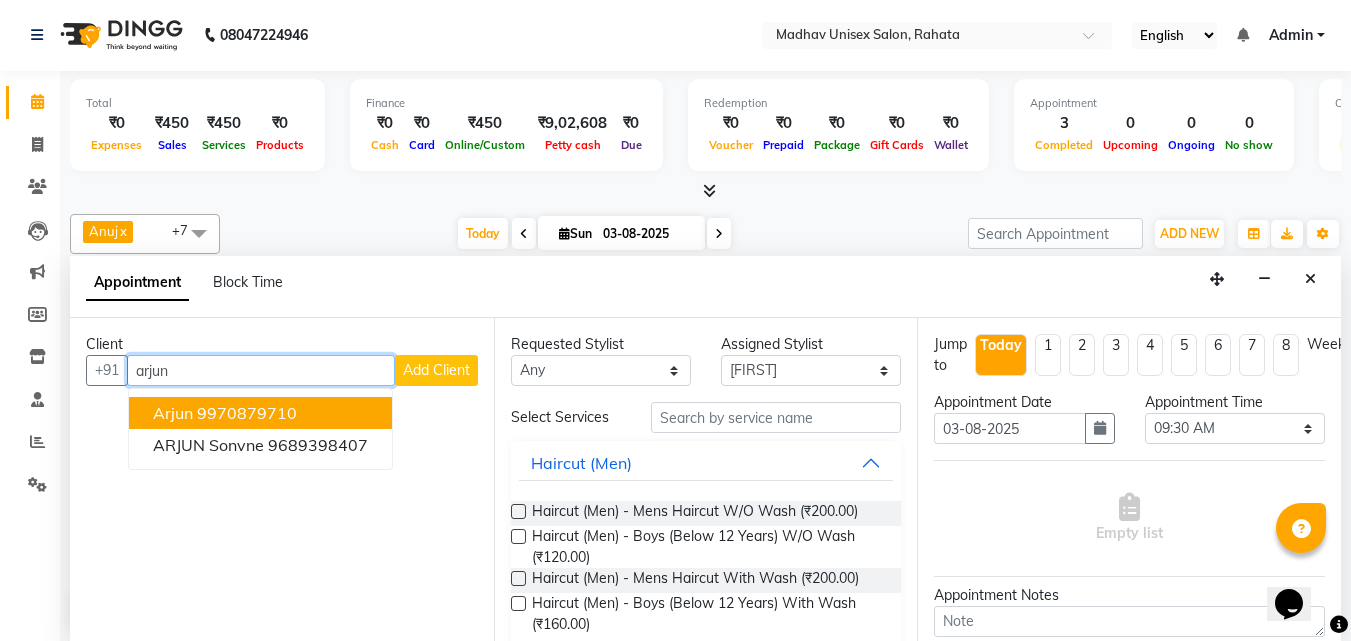 click on "Arjun  9970879710" at bounding box center (260, 413) 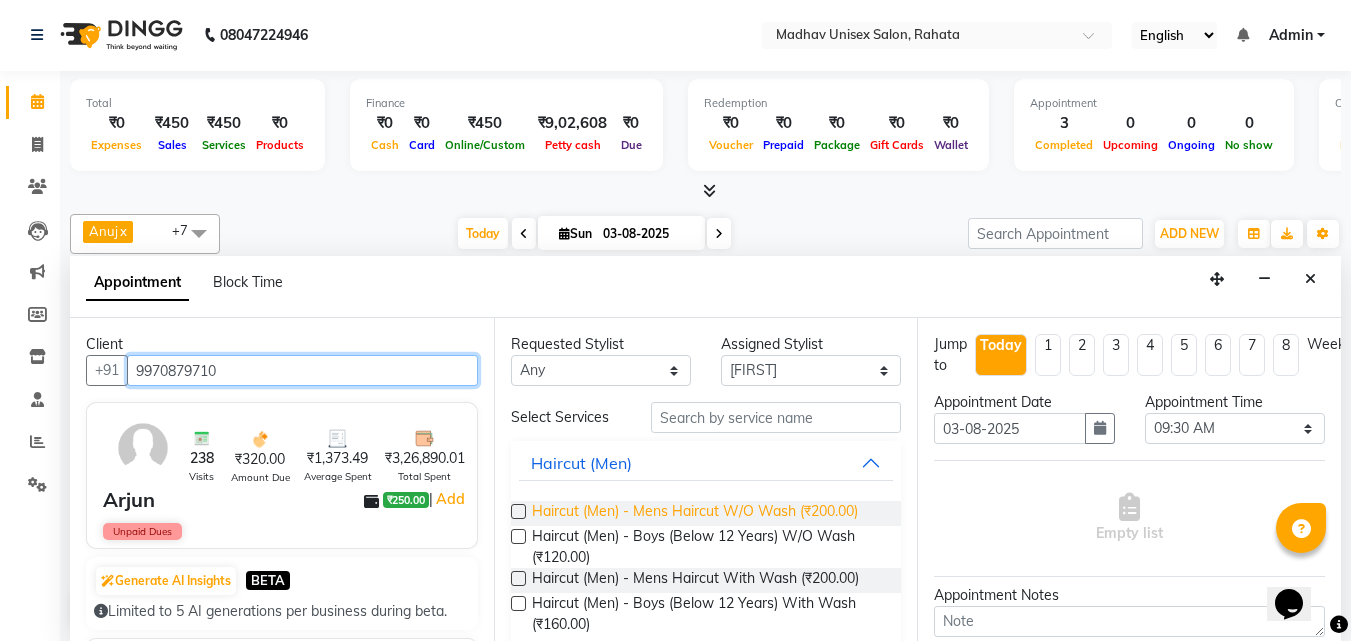type on "9970879710" 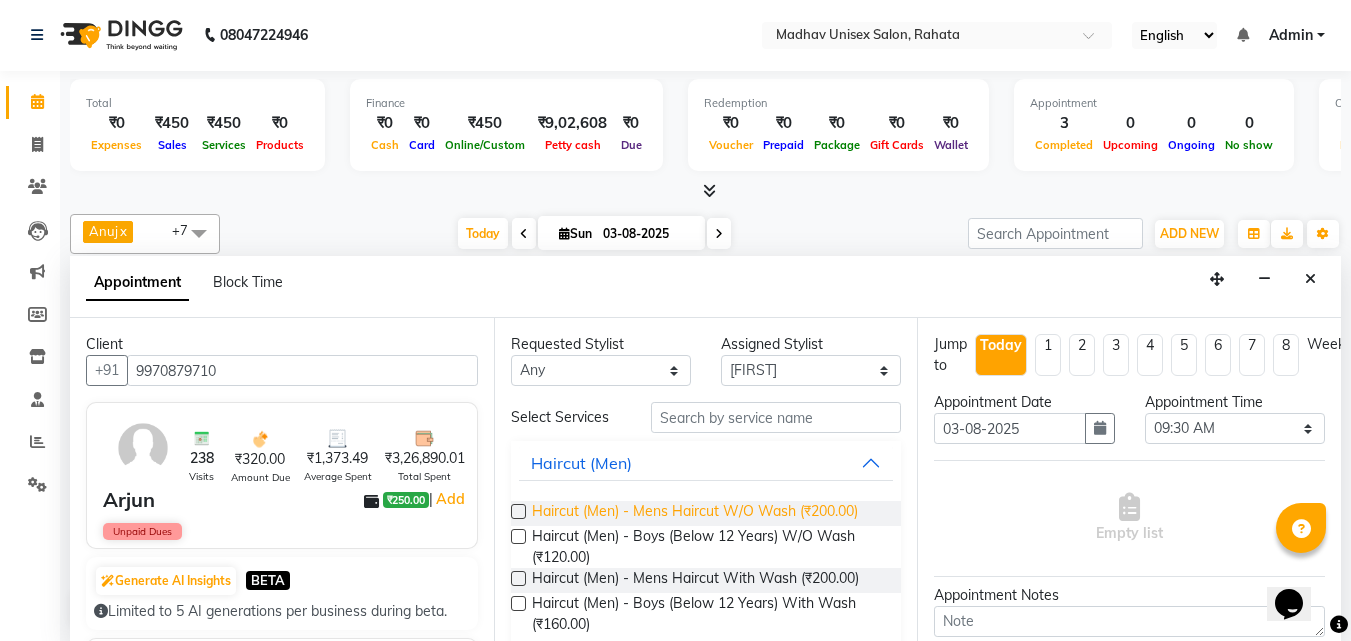click on "Haircut (Men)  - Mens Haircut W/O Wash (₹200.00)" at bounding box center (695, 513) 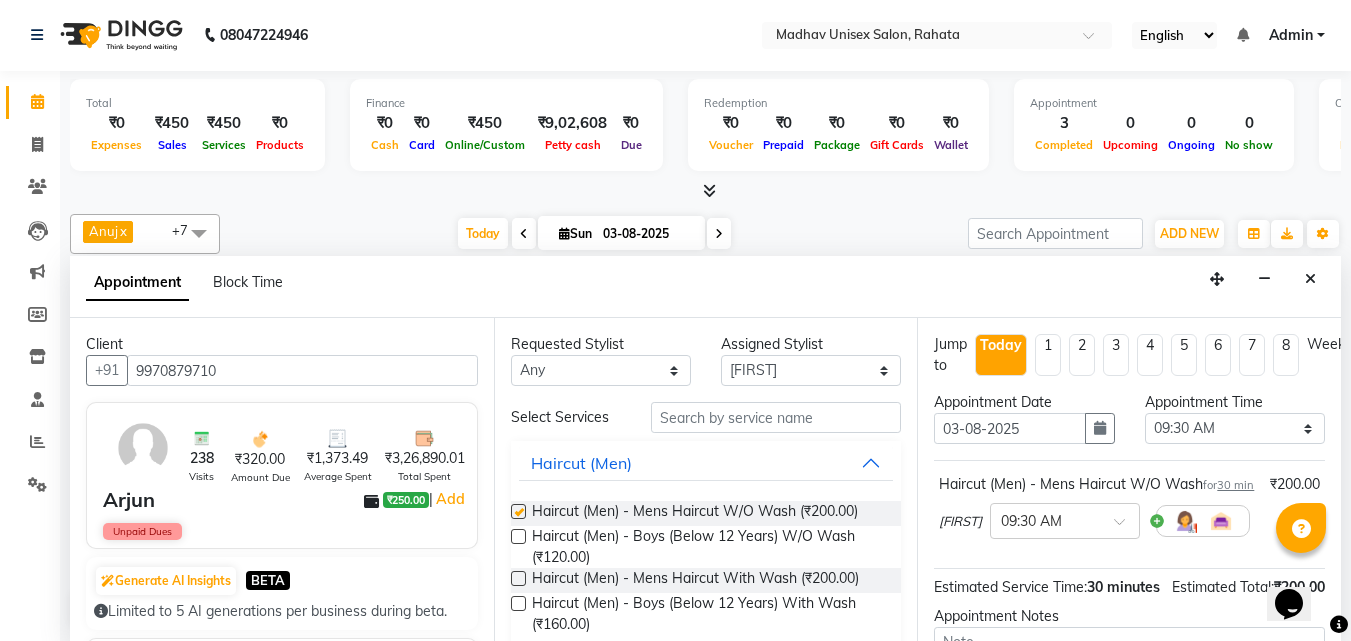 checkbox on "false" 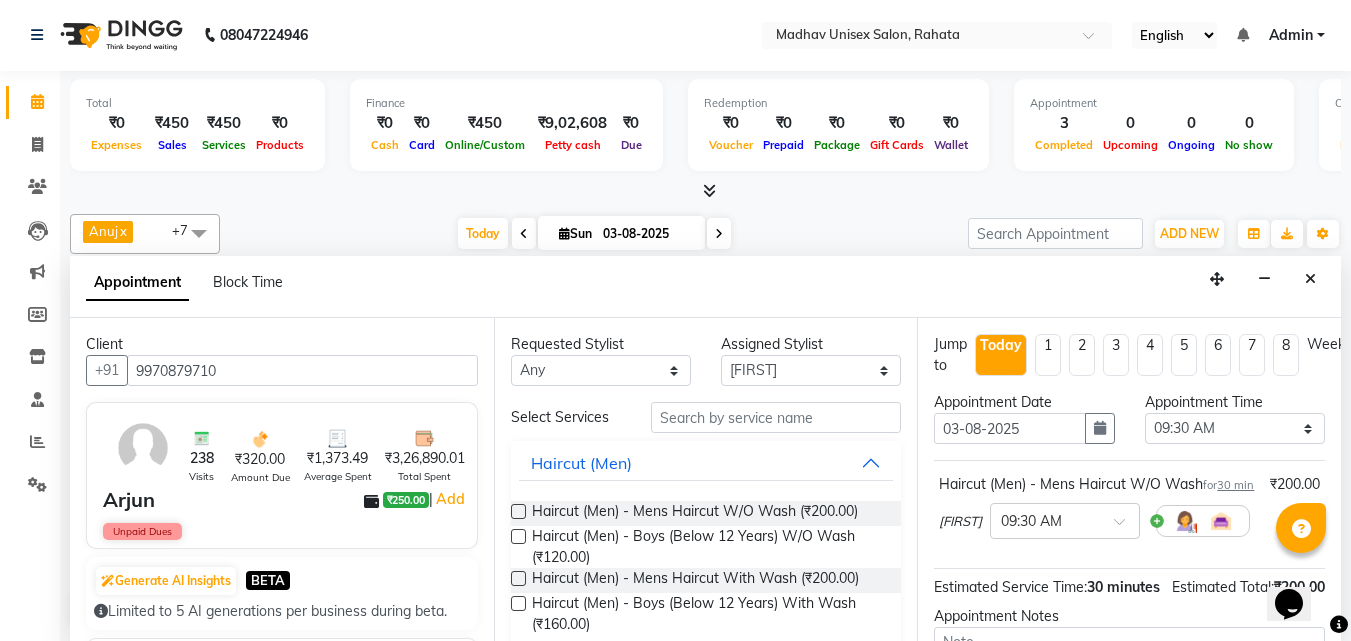 scroll, scrollTop: 260, scrollLeft: 0, axis: vertical 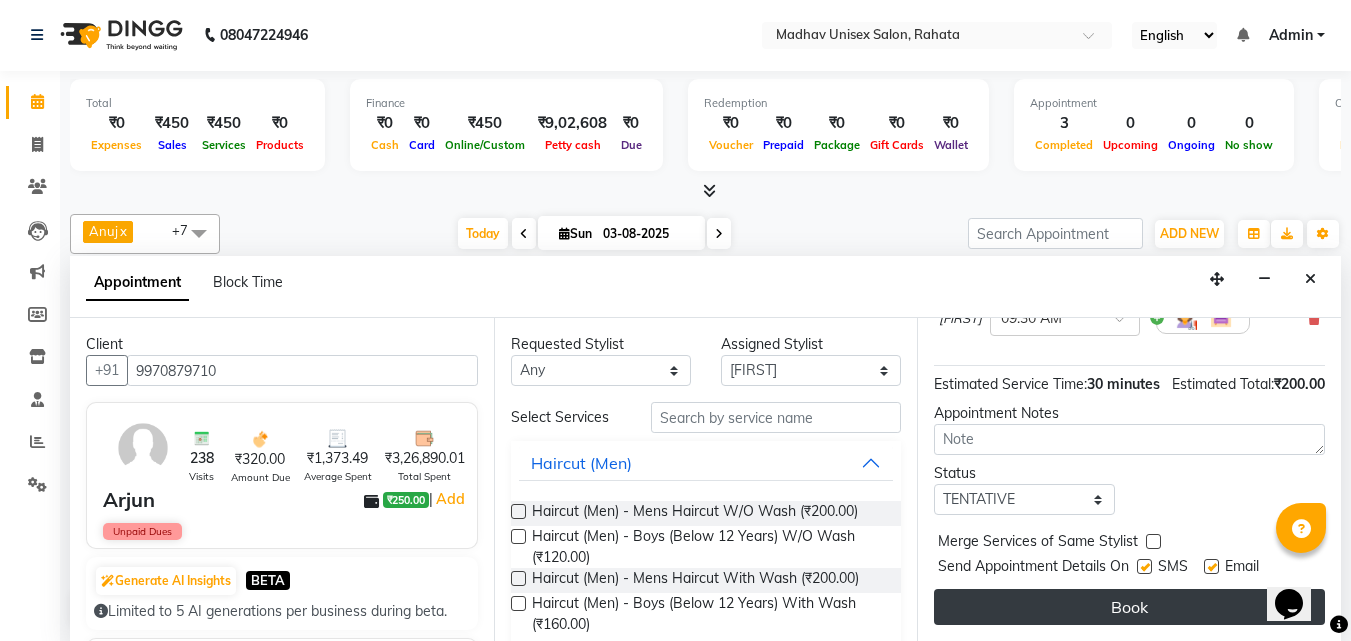 click on "Book" at bounding box center [1129, 607] 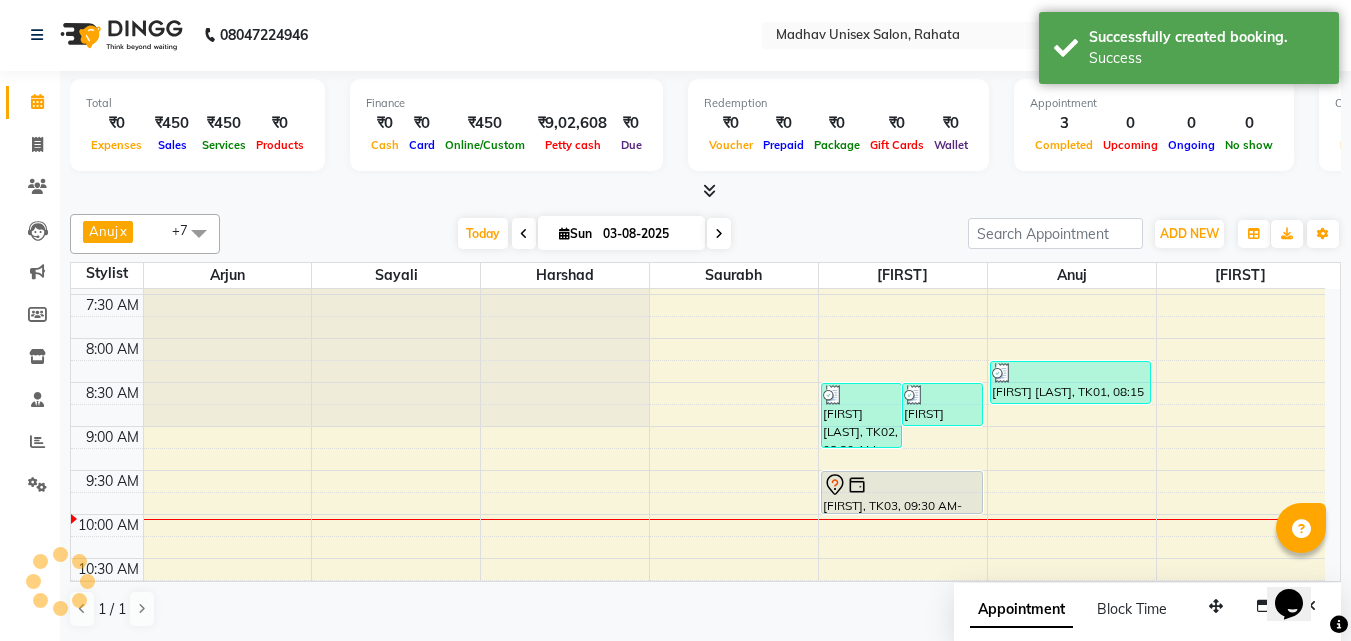 scroll, scrollTop: 0, scrollLeft: 0, axis: both 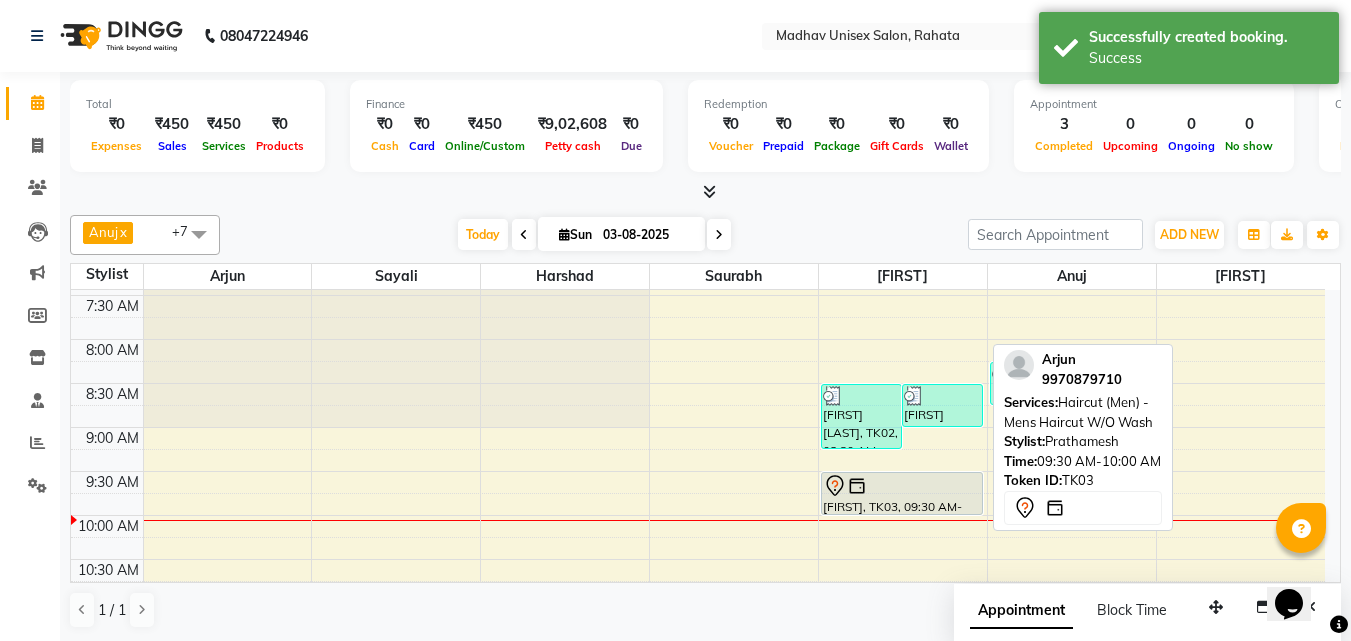 click on "[FIRST], TK03, 09:30 AM-10:00 AM, Haircut (Men)  - Mens Haircut W/O Wash" at bounding box center [902, 493] 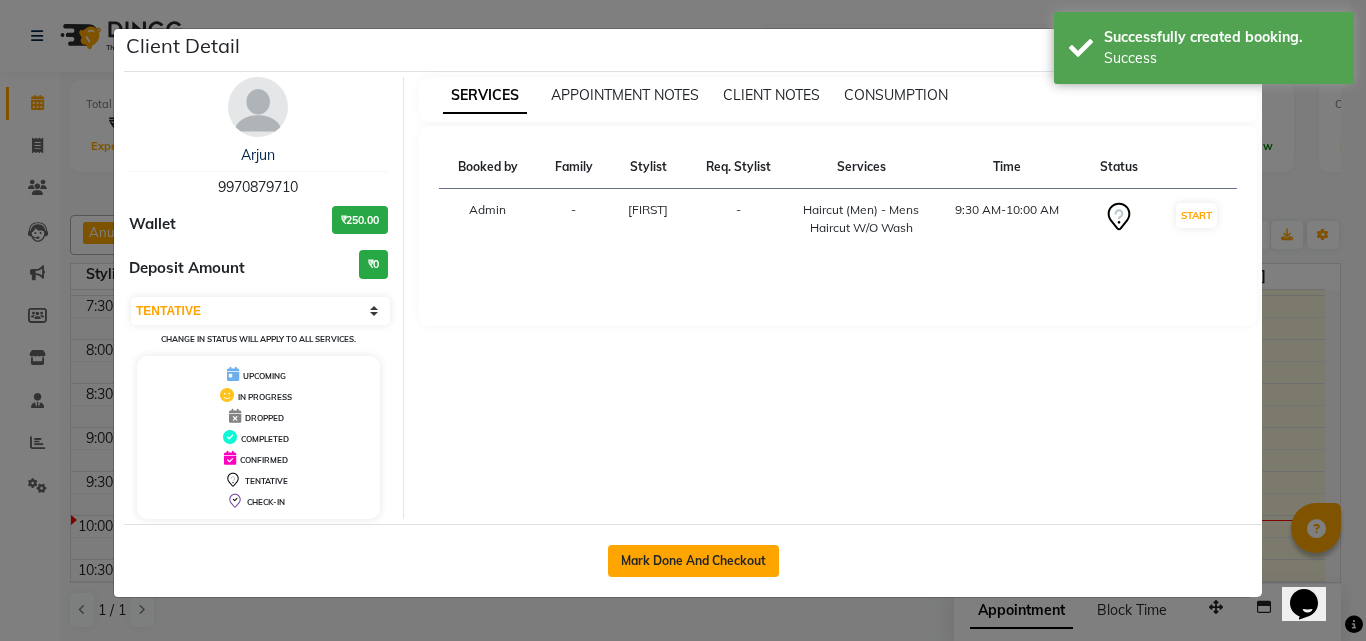 click on "Mark Done And Checkout" 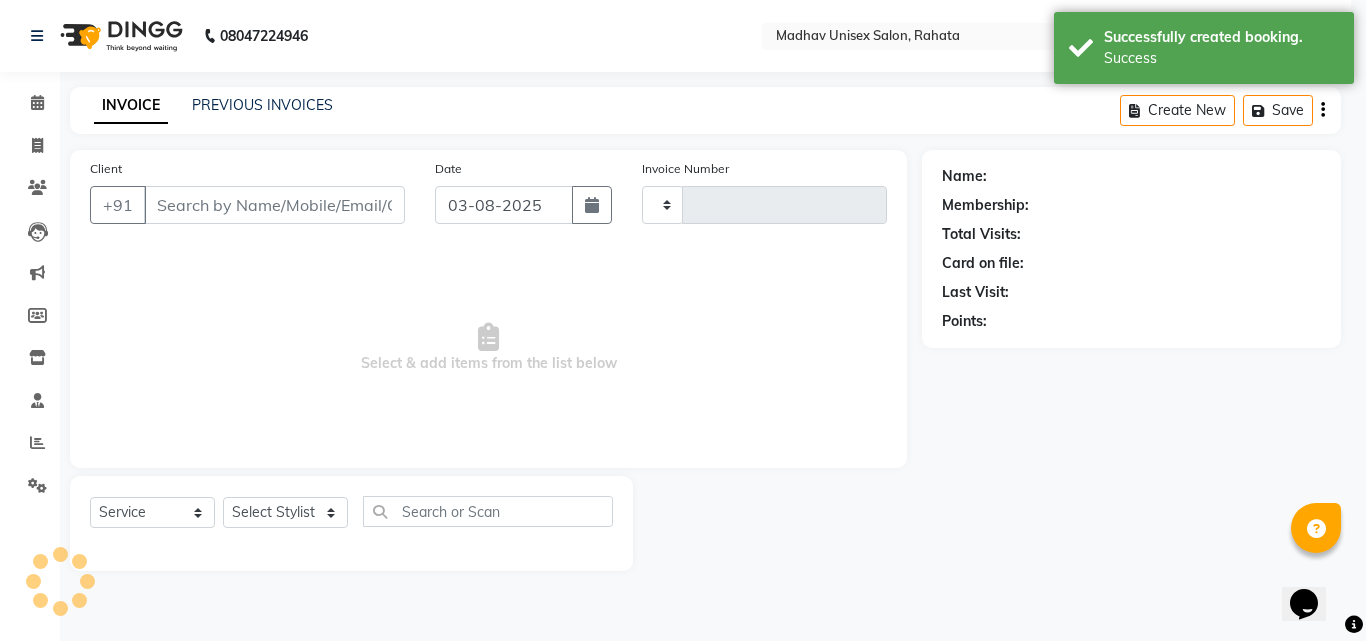 type on "2246" 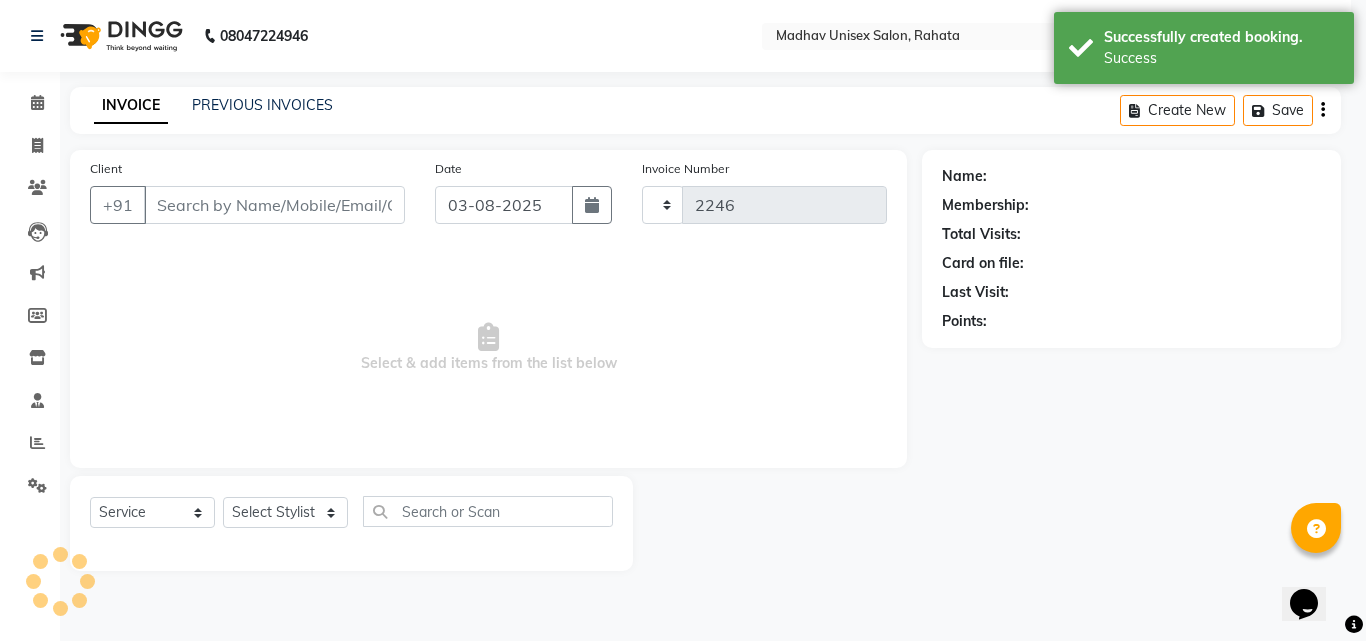 select on "870" 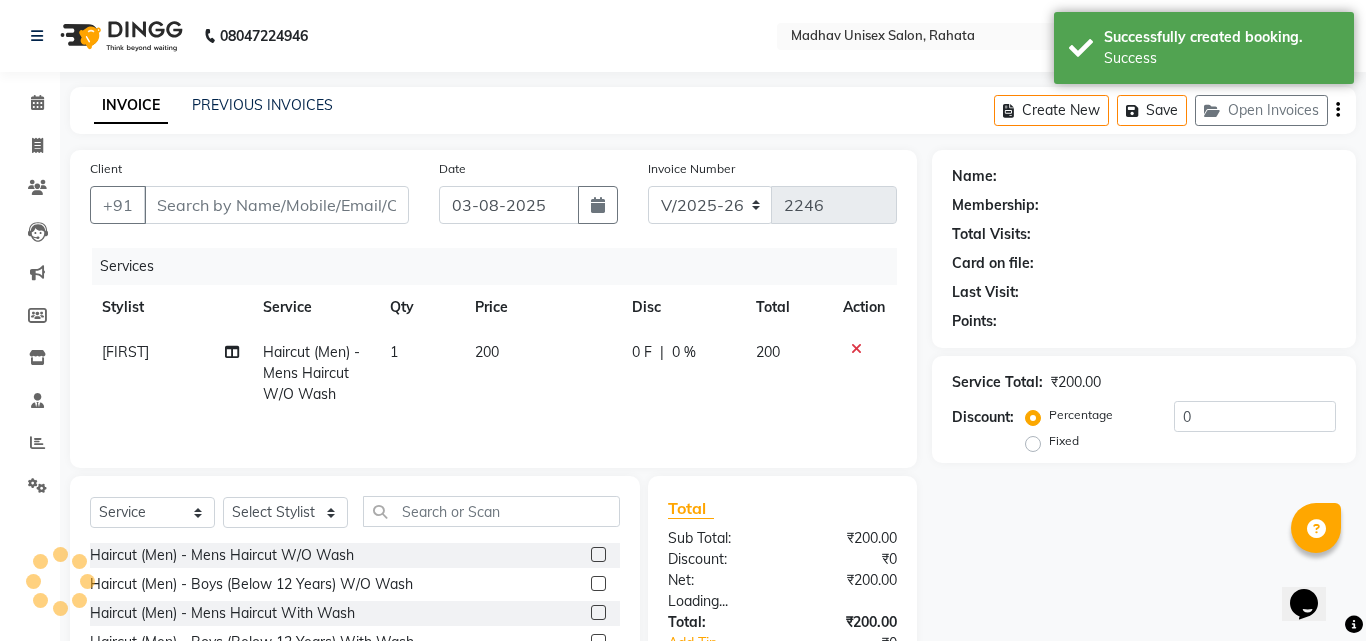 type on "9970879710" 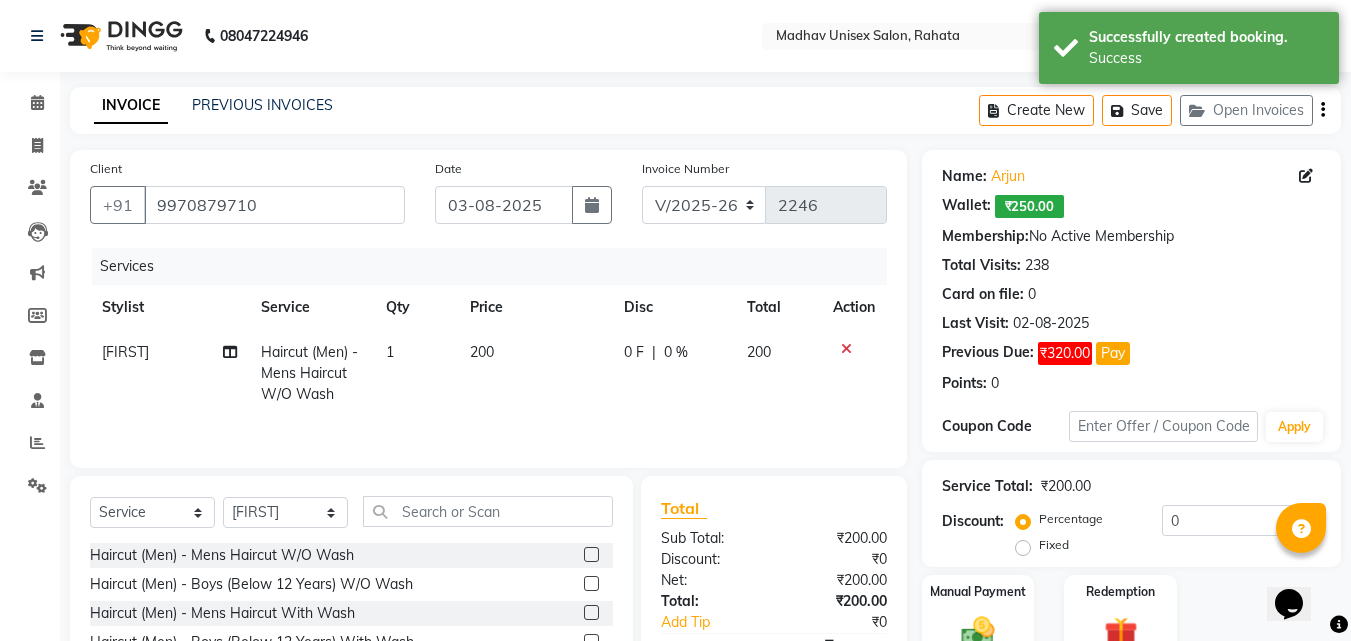 click on "200" 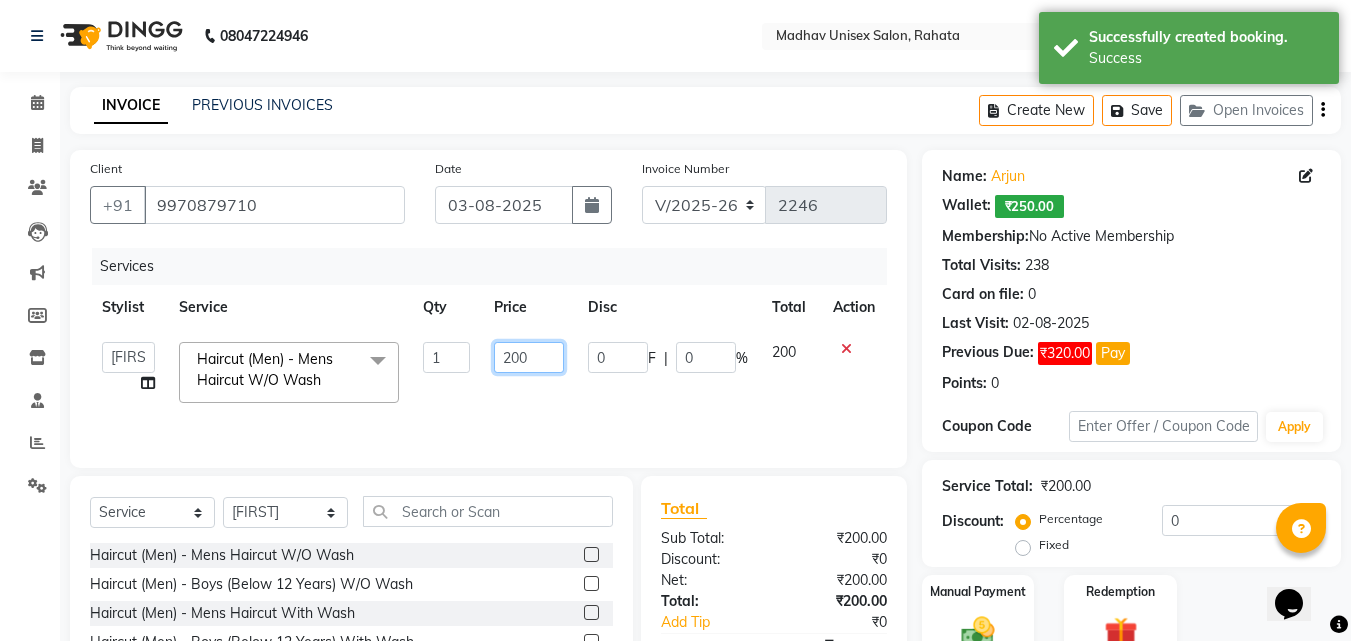 click on "200" 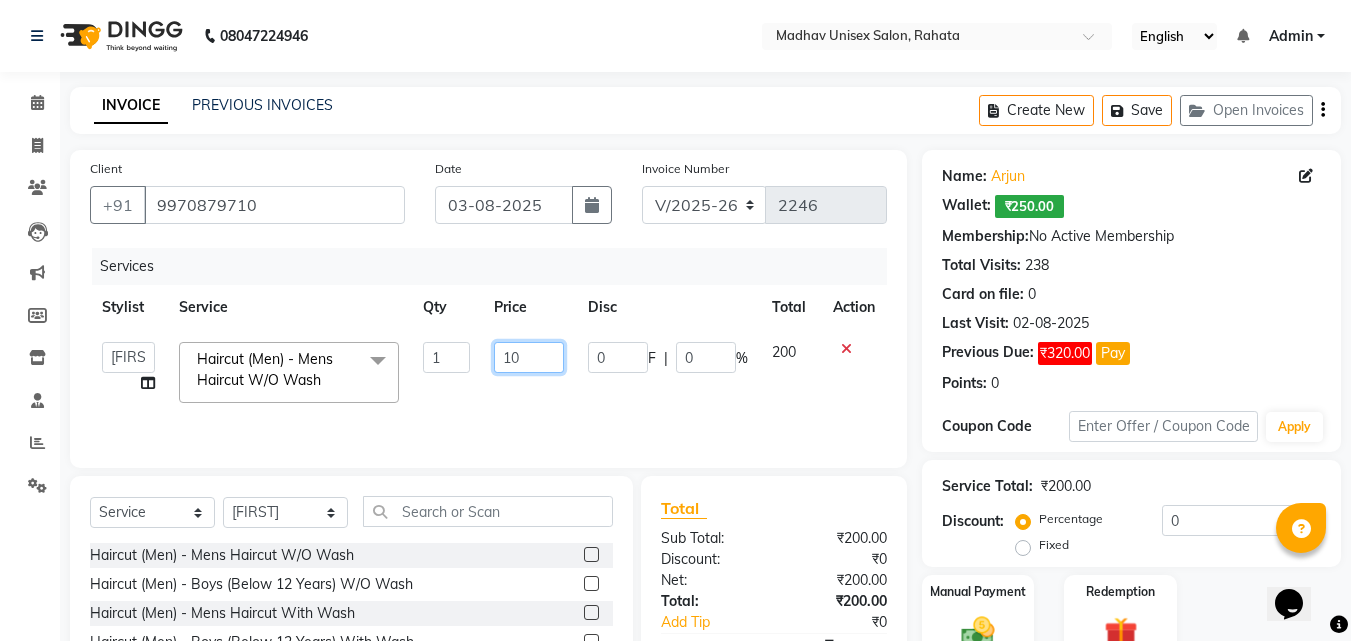 type on "150" 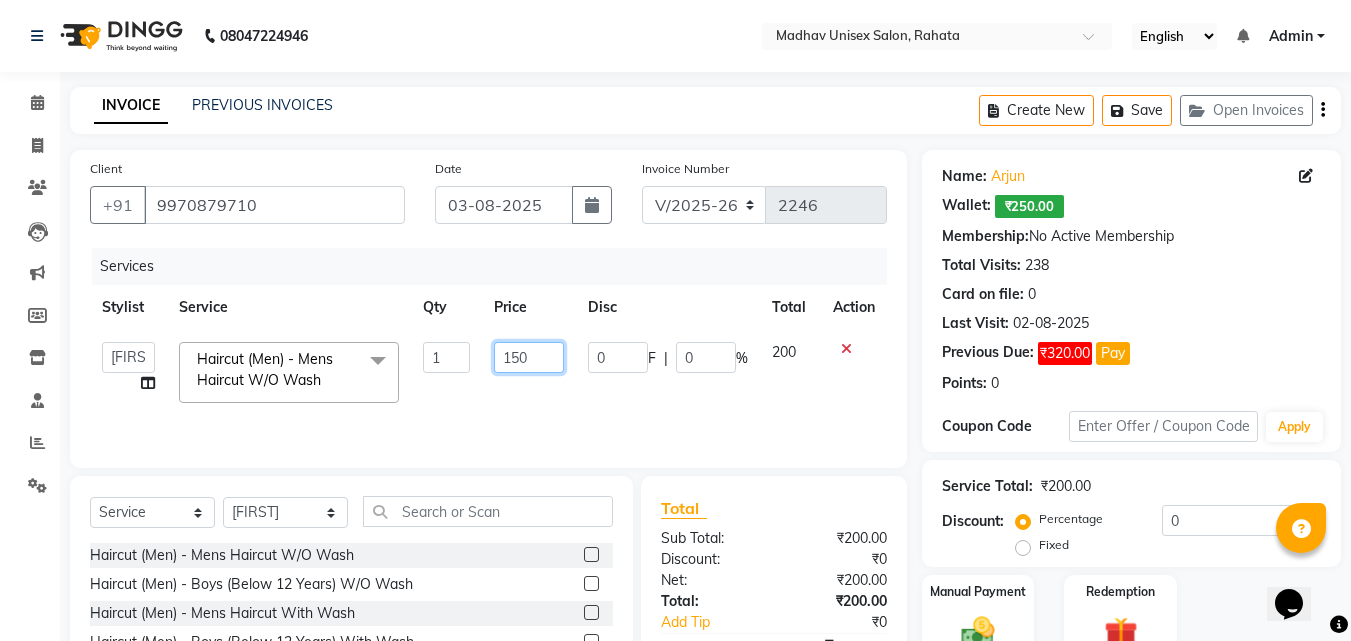scroll, scrollTop: 160, scrollLeft: 0, axis: vertical 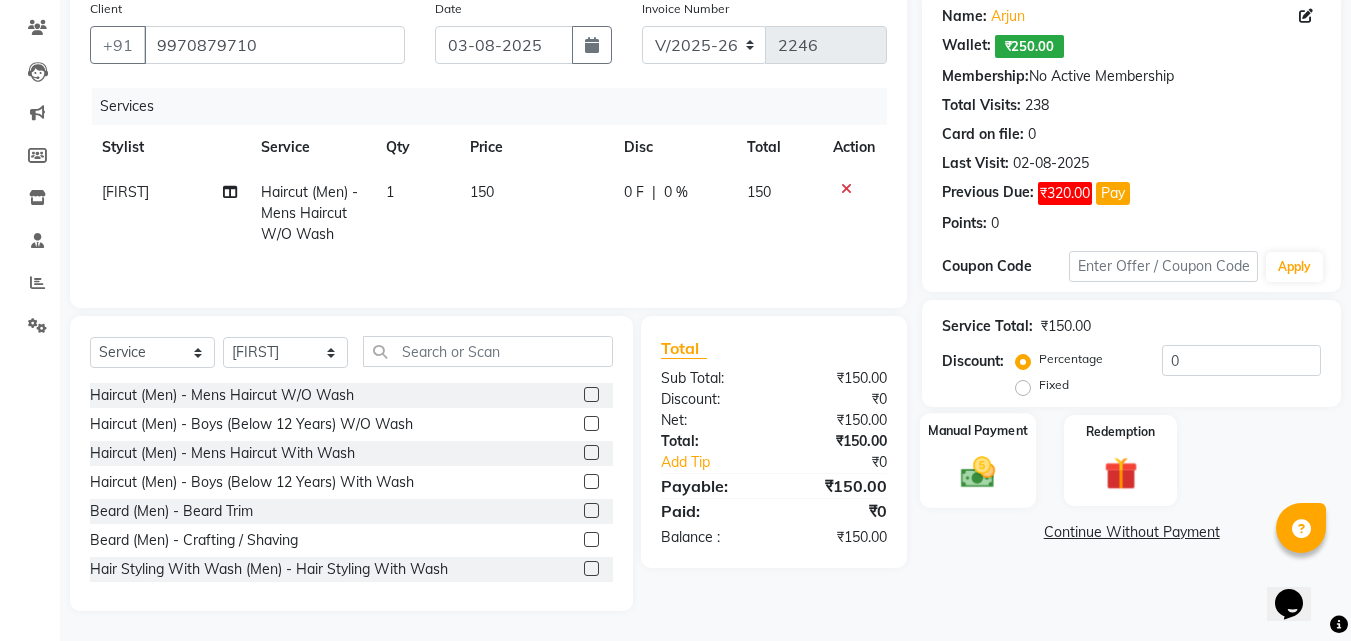 click 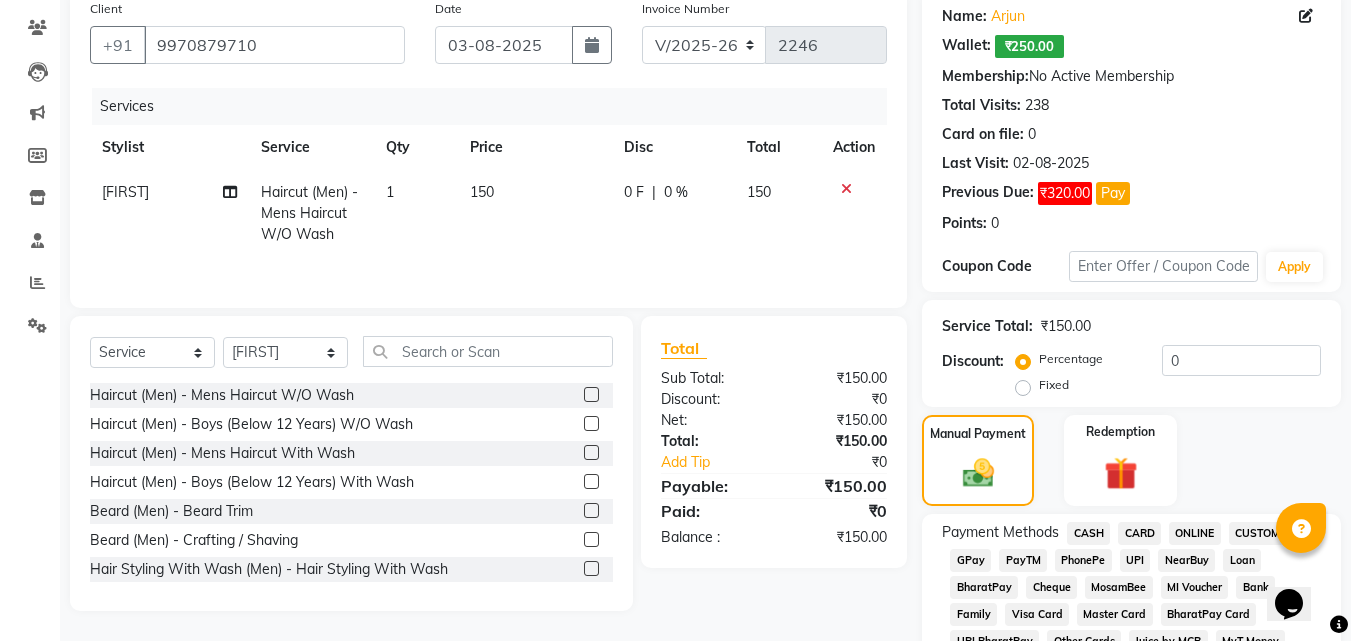 click on "ONLINE" 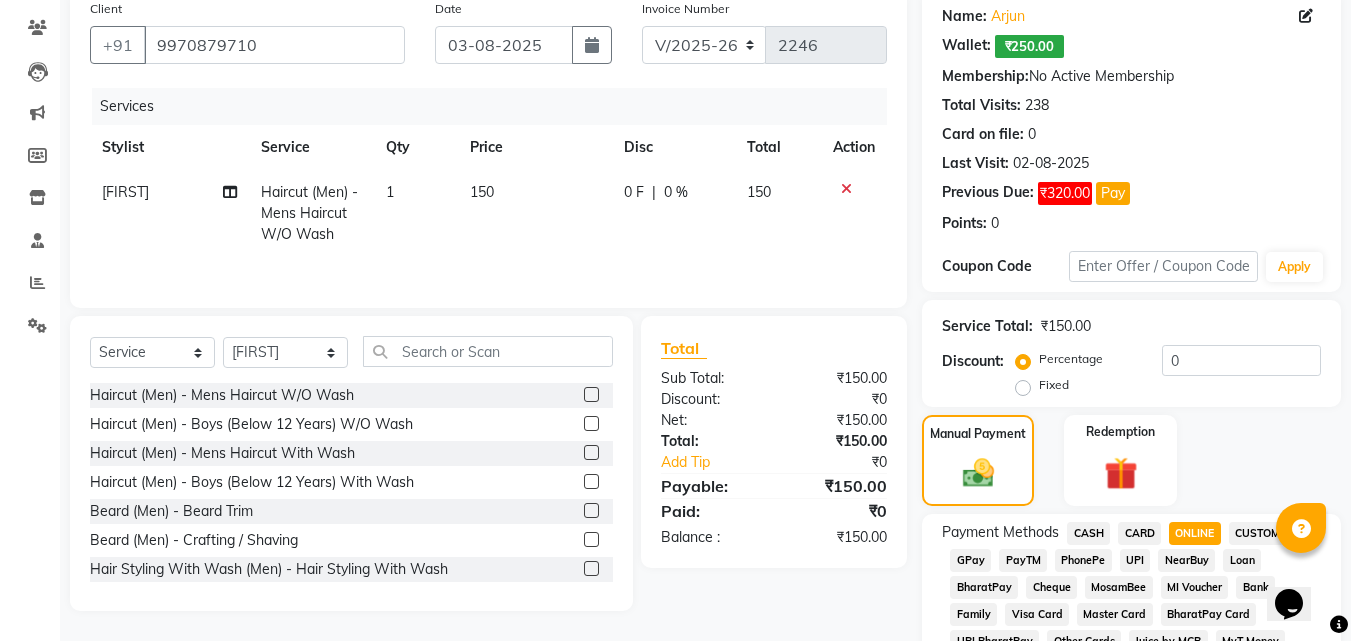 scroll, scrollTop: 923, scrollLeft: 0, axis: vertical 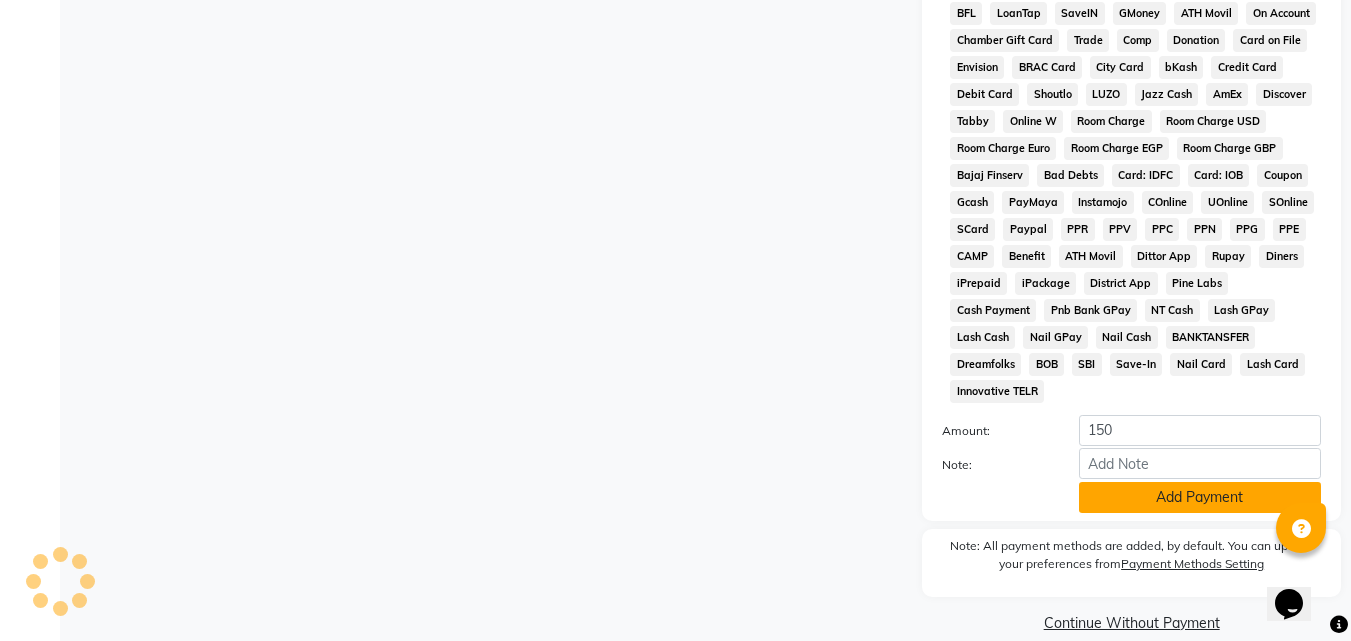 click on "Add Payment" 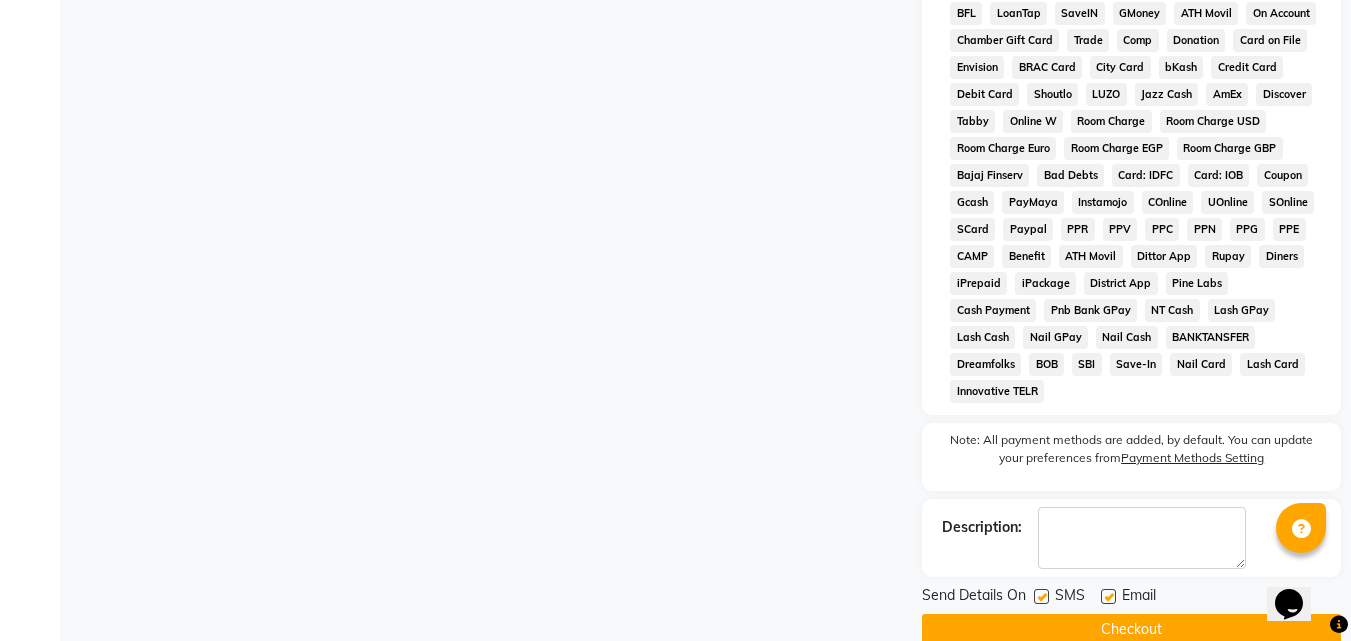 click on "Checkout" 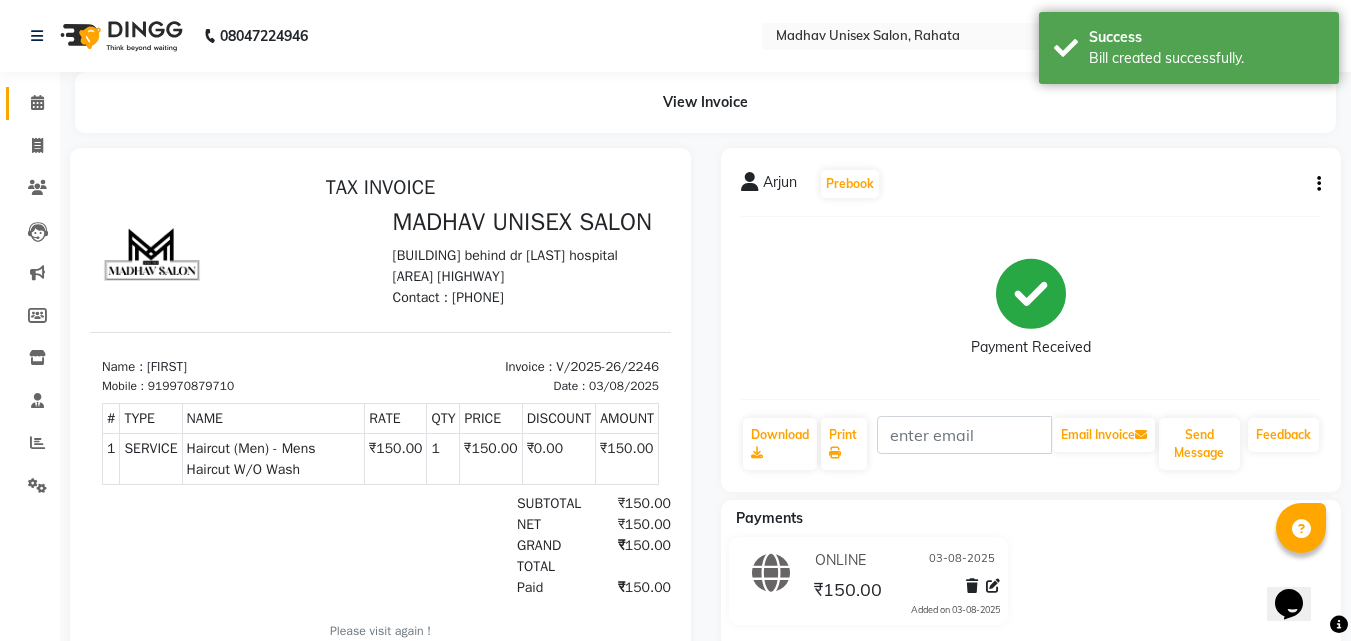 scroll, scrollTop: 0, scrollLeft: 0, axis: both 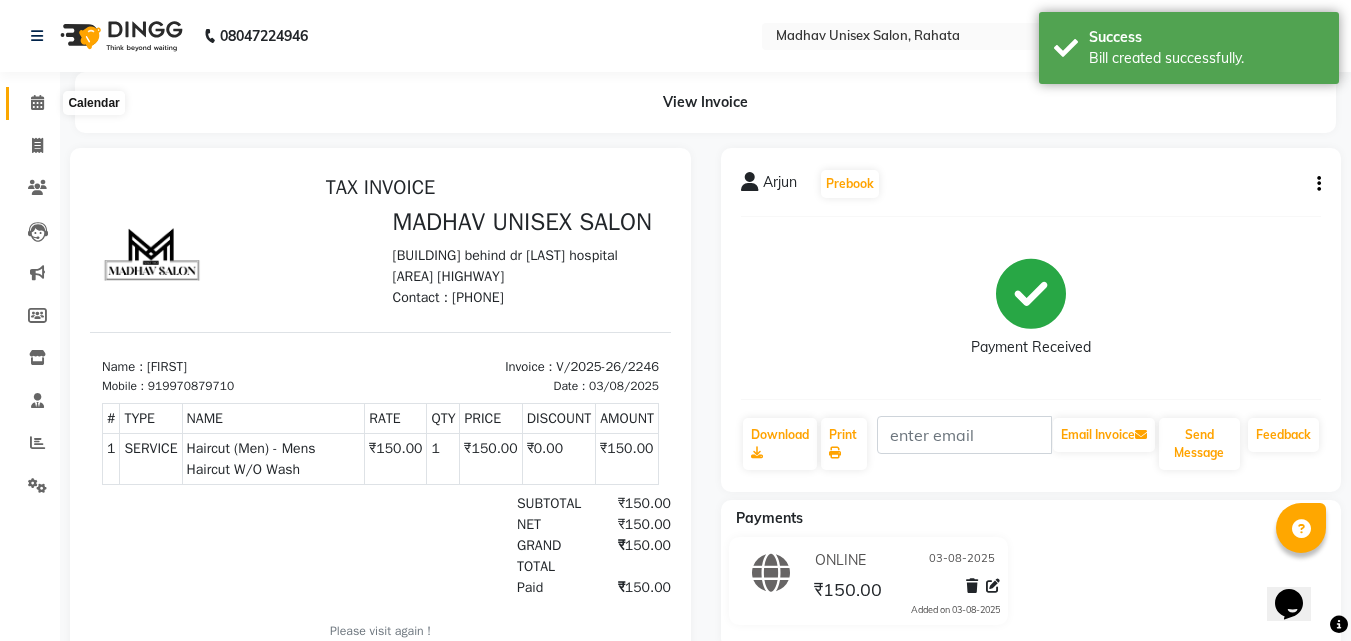 click 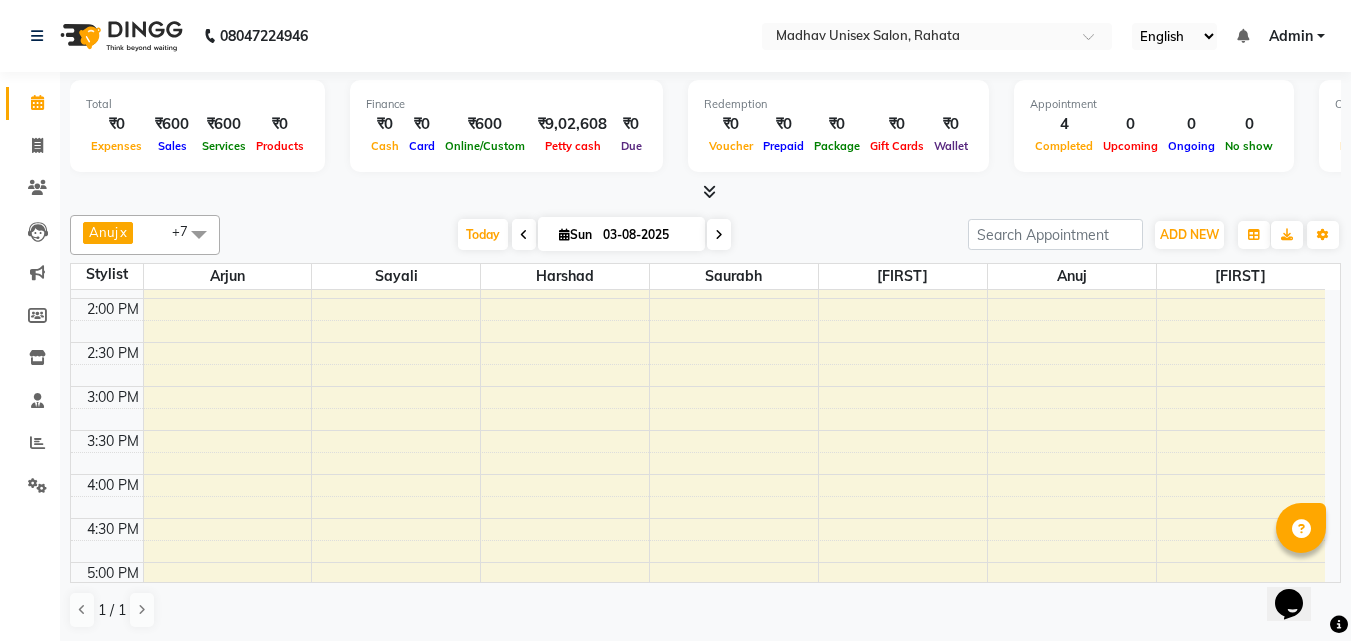 scroll, scrollTop: 694, scrollLeft: 0, axis: vertical 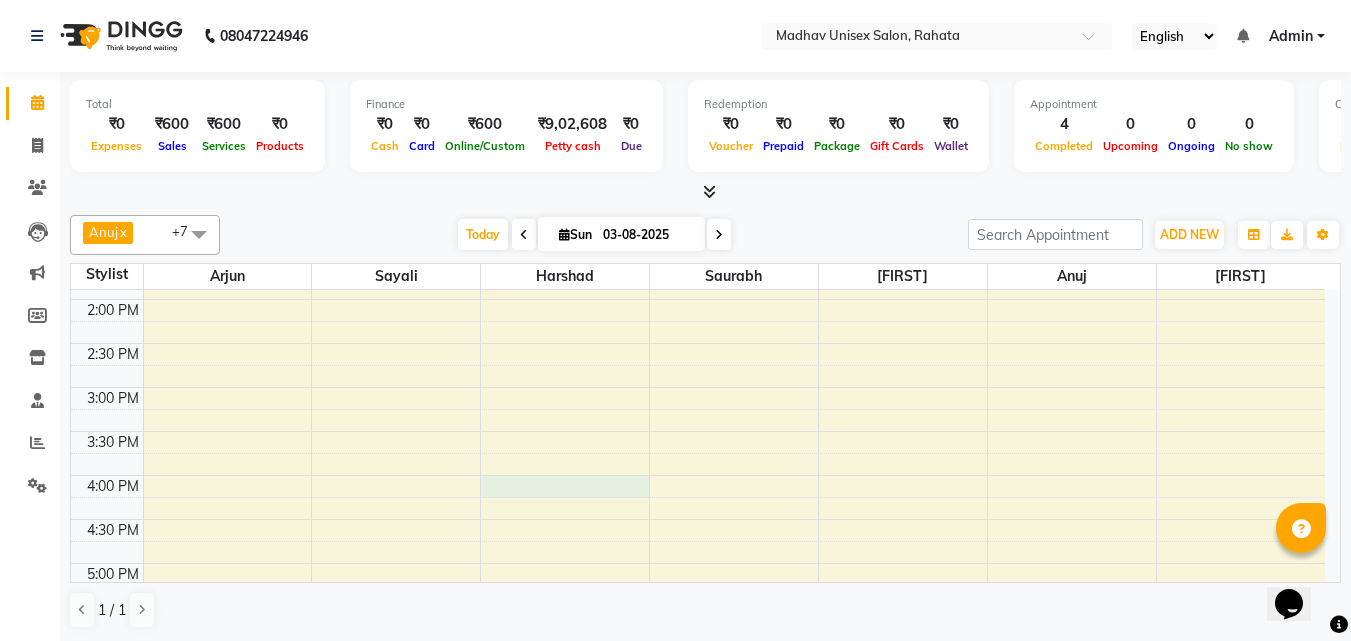 click on "6:00 AM 6:30 AM 7:00 AM 7:30 AM 8:00 AM 8:30 AM 9:00 AM 9:30 AM 10:00 AM 10:30 AM 11:00 AM 11:30 AM 12:00 PM 12:30 PM 1:00 PM 1:30 PM 2:00 PM 2:30 PM 3:00 PM 3:30 PM 4:00 PM 4:30 PM 5:00 PM 5:30 PM 6:00 PM 6:30 PM 7:00 PM 7:30 PM 8:00 PM 8:30 PM 9:00 PM 9:30 PM 10:00 PM 10:30 PM     [FIRST] [LAST], TK02, 08:30 AM-09:15 AM, Mens - Bleach     [FIRST] [LAST], TK02, 08:30 AM-09:00 AM, Haircut (Men)  - Mens Haircut With Wash     [FIRST], TK03, 09:30 AM-10:00 AM, Haircut (Men)  - Mens Haircut W/O Wash             [FIRST] [LAST], TK01, 08:15 AM-08:45 AM, Hair Styling With Wash (Men)  - Hair Styling With Wash" at bounding box center (698, 343) 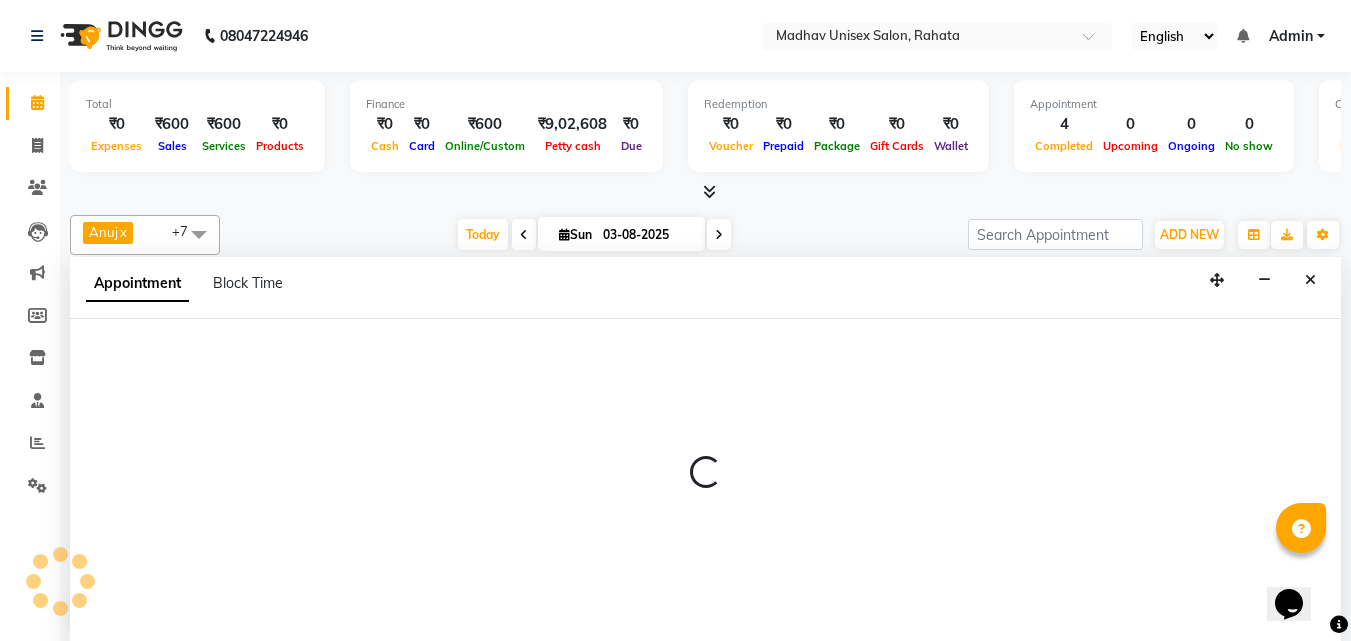 scroll, scrollTop: 1, scrollLeft: 0, axis: vertical 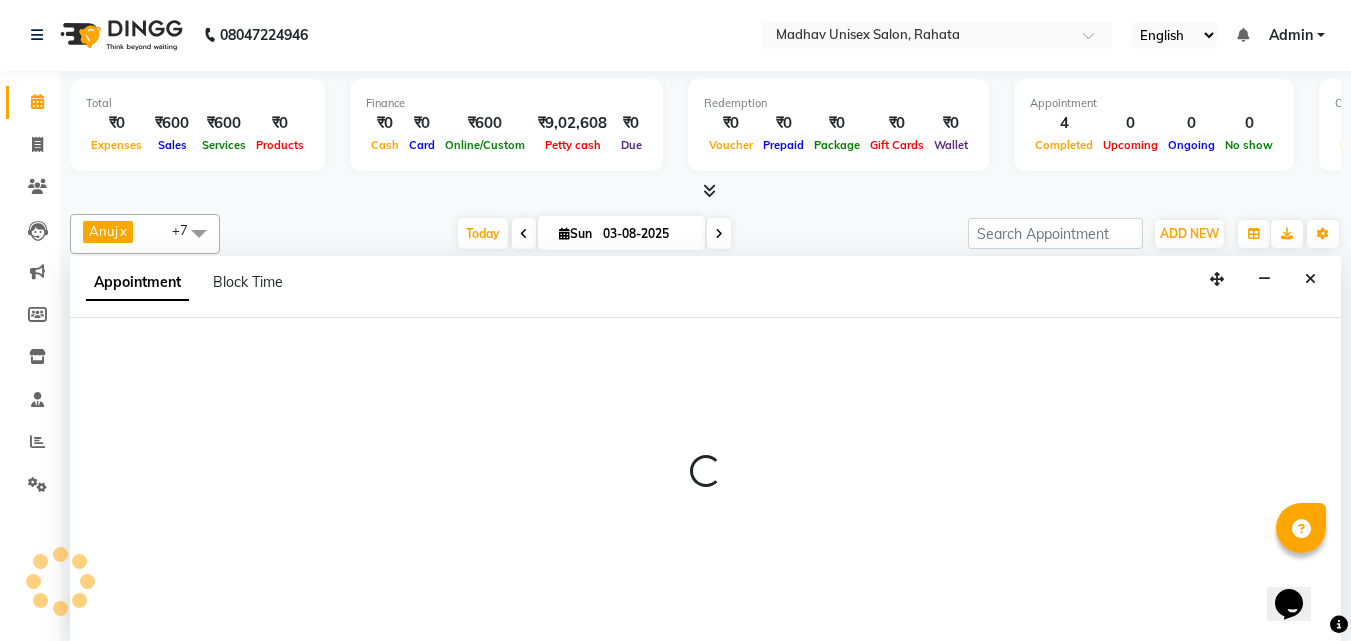 select on "14048" 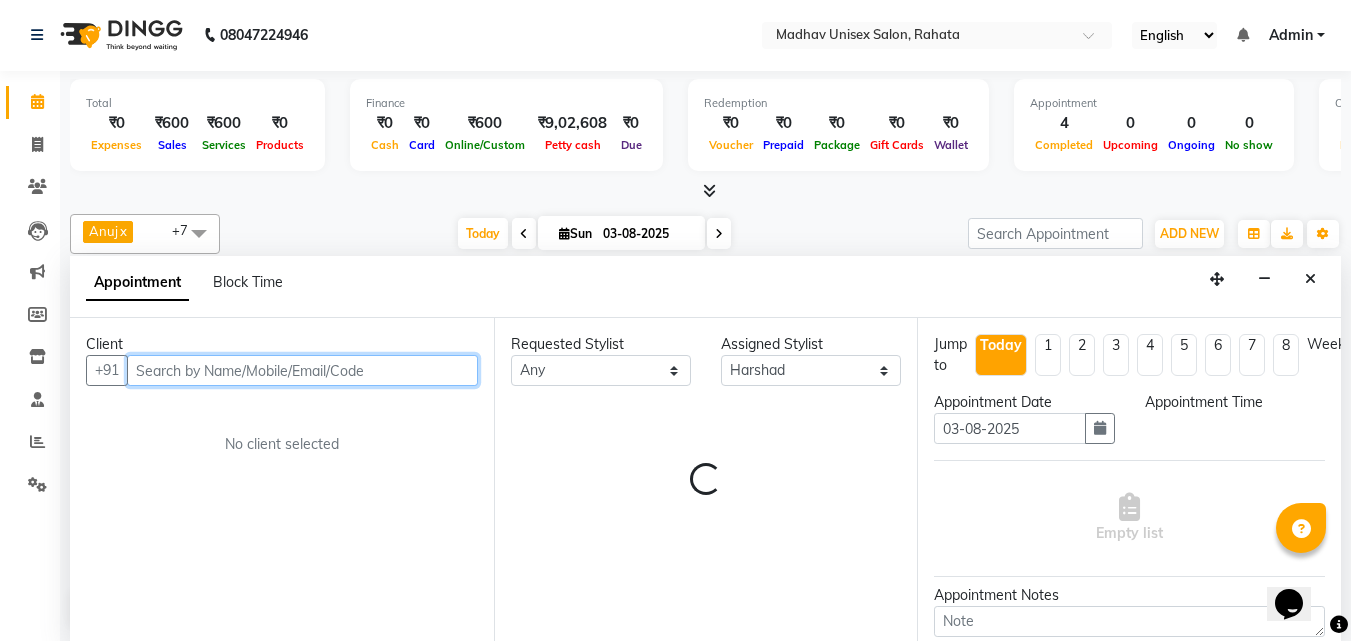 select on "960" 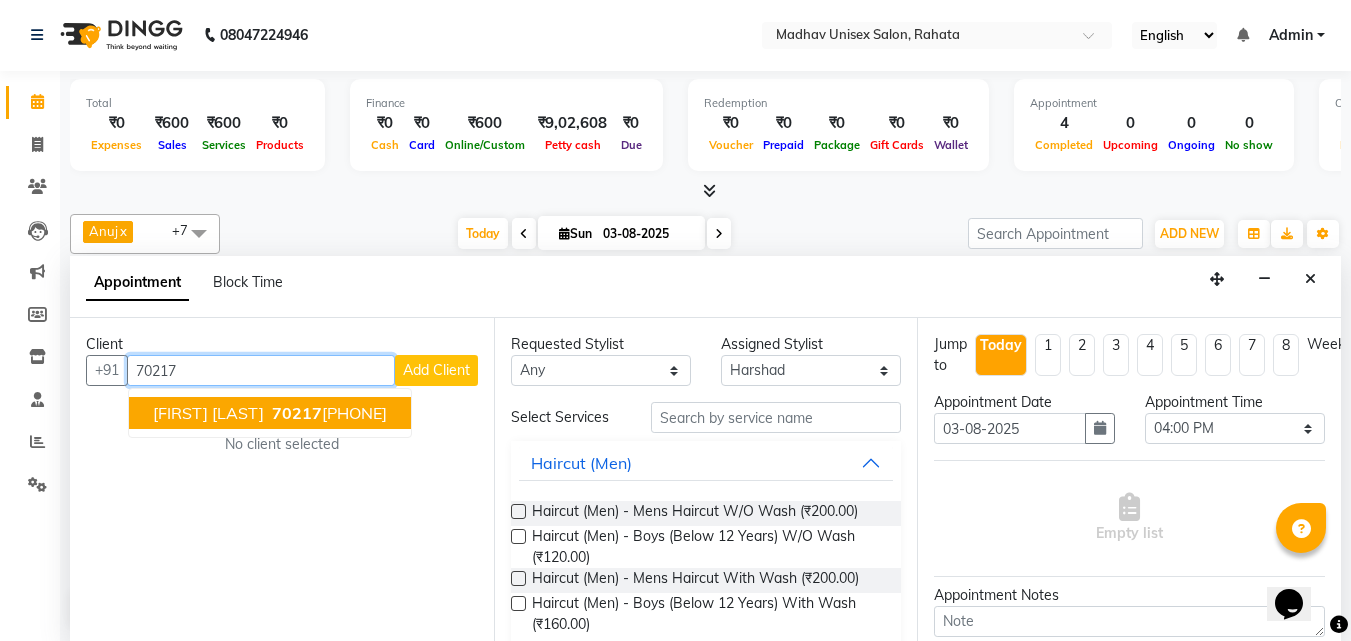 type on "70217" 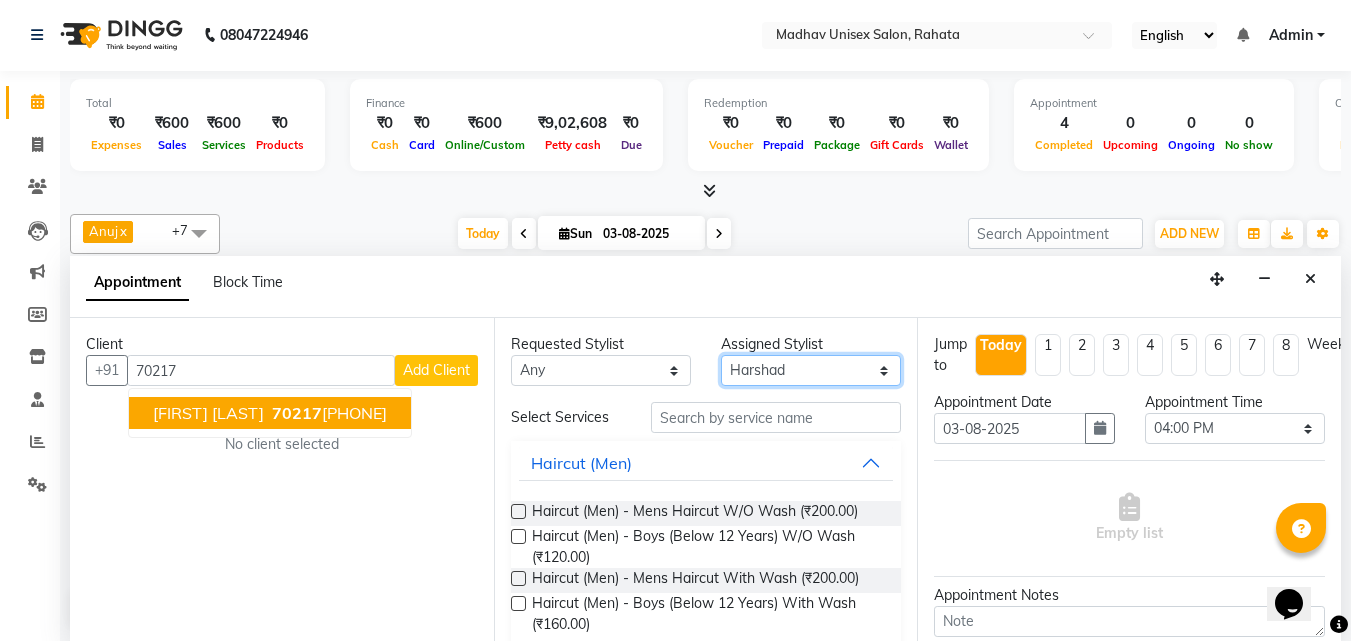 click on "Select [FIRST] [FIRST] [FIRST] [FIRST] [FIRST] Sayali  [FIRST]" at bounding box center [811, 370] 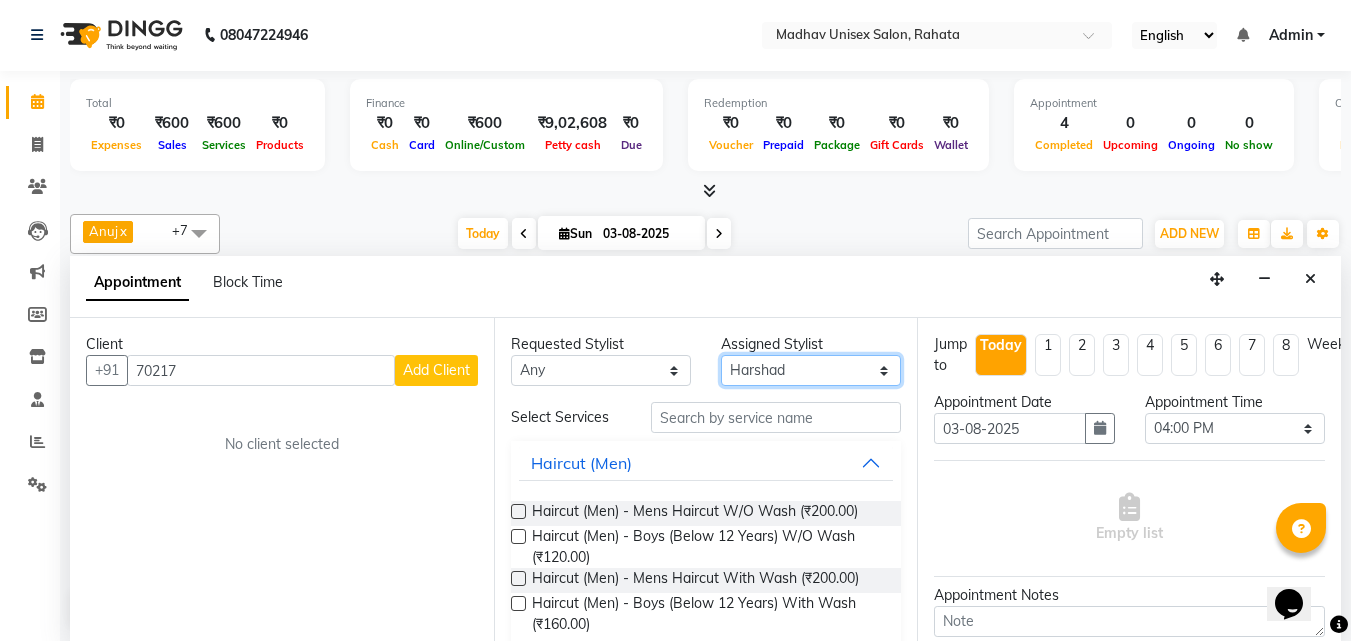 select on "36945" 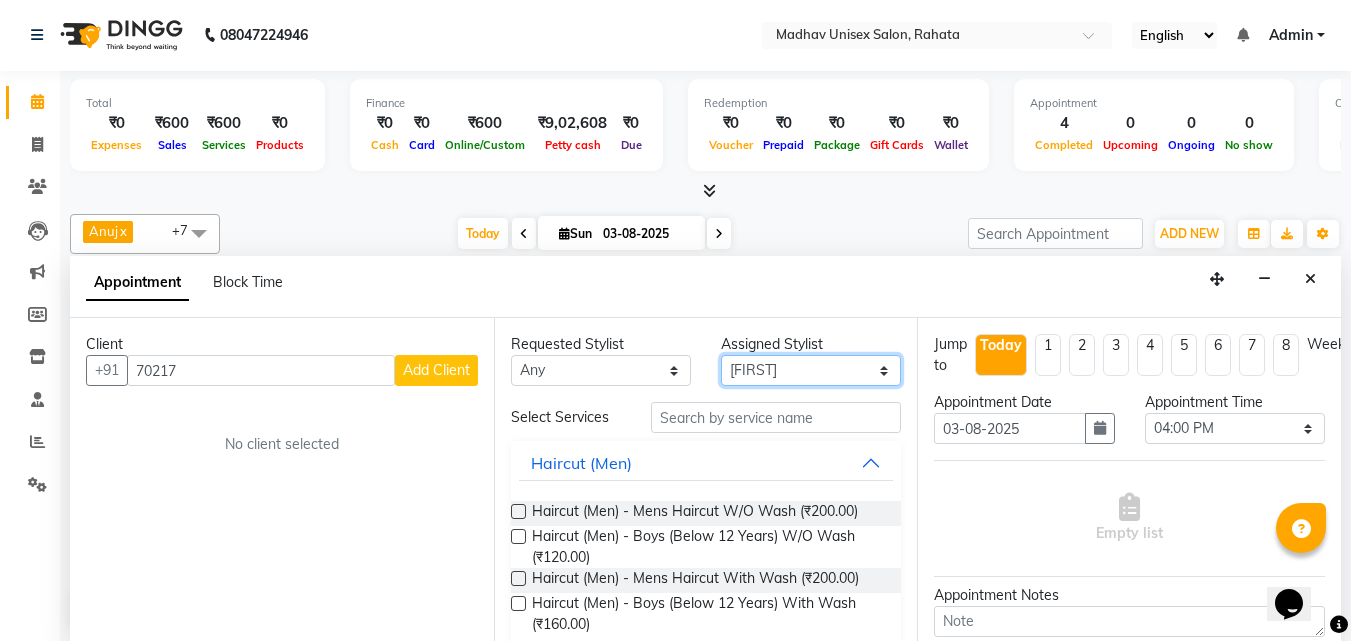 click on "Select [FIRST] [FIRST] [FIRST] [FIRST] [FIRST] Sayali  [FIRST]" at bounding box center (811, 370) 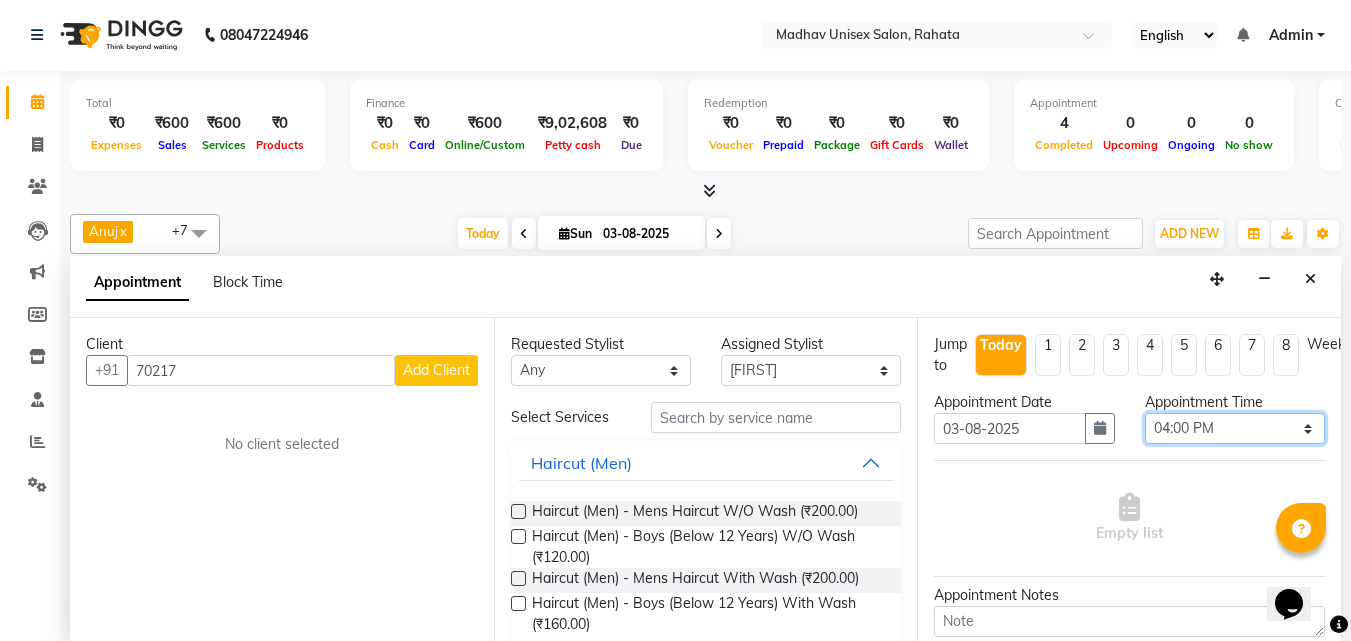 click on "Select 07:00 AM 07:15 AM 07:30 AM 07:45 AM 08:00 AM 08:15 AM 08:30 AM 08:45 AM 09:00 AM 09:15 AM 09:30 AM 09:45 AM 10:00 AM 10:15 AM 10:30 AM 10:45 AM 11:00 AM 11:15 AM 11:30 AM 11:45 AM 12:00 PM 12:15 PM 12:30 PM 12:45 PM 01:00 PM 01:15 PM 01:30 PM 01:45 PM 02:00 PM 02:15 PM 02:30 PM 02:45 PM 03:00 PM 03:15 PM 03:30 PM 03:45 PM 04:00 PM 04:15 PM 04:30 PM 04:45 PM 05:00 PM 05:15 PM 05:30 PM 05:45 PM 06:00 PM 06:15 PM 06:30 PM 06:45 PM 07:00 PM 07:15 PM 07:30 PM 07:45 PM 08:00 PM 08:15 PM 08:30 PM 08:45 PM 09:00 PM 09:15 PM 09:30 PM 09:45 PM 10:00 PM" at bounding box center [1235, 428] 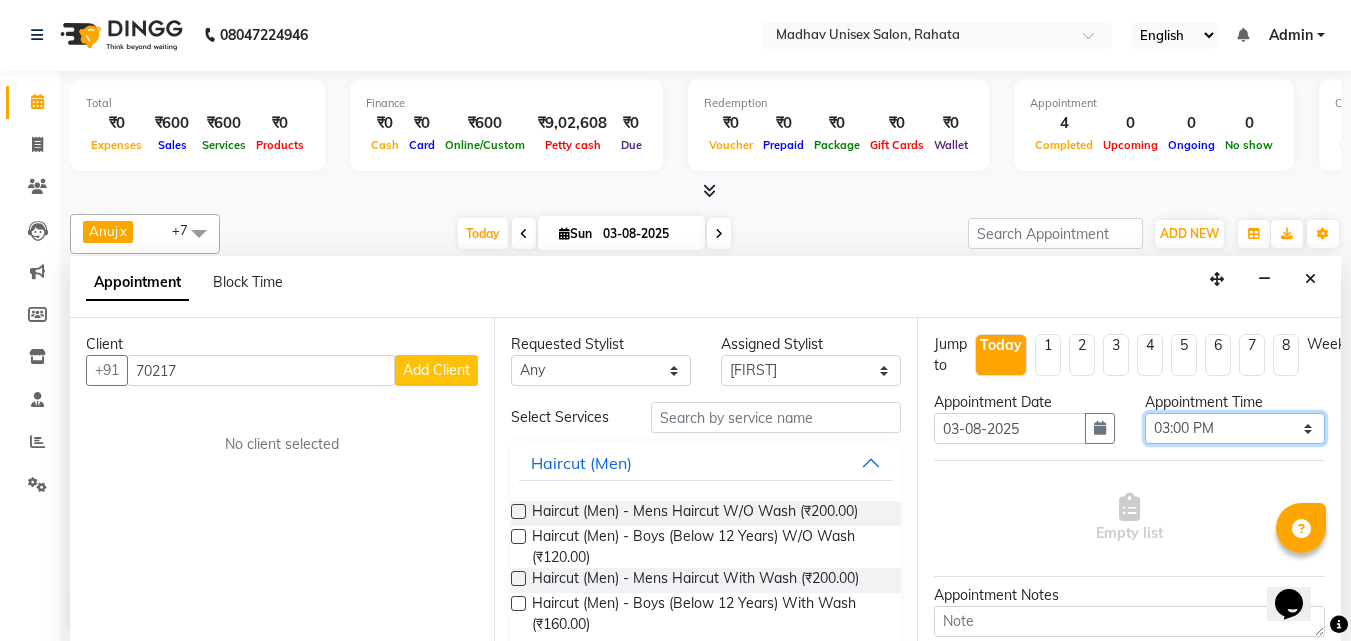 click on "Select 07:00 AM 07:15 AM 07:30 AM 07:45 AM 08:00 AM 08:15 AM 08:30 AM 08:45 AM 09:00 AM 09:15 AM 09:30 AM 09:45 AM 10:00 AM 10:15 AM 10:30 AM 10:45 AM 11:00 AM 11:15 AM 11:30 AM 11:45 AM 12:00 PM 12:15 PM 12:30 PM 12:45 PM 01:00 PM 01:15 PM 01:30 PM 01:45 PM 02:00 PM 02:15 PM 02:30 PM 02:45 PM 03:00 PM 03:15 PM 03:30 PM 03:45 PM 04:00 PM 04:15 PM 04:30 PM 04:45 PM 05:00 PM 05:15 PM 05:30 PM 05:45 PM 06:00 PM 06:15 PM 06:30 PM 06:45 PM 07:00 PM 07:15 PM 07:30 PM 07:45 PM 08:00 PM 08:15 PM 08:30 PM 08:45 PM 09:00 PM 09:15 PM 09:30 PM 09:45 PM 10:00 PM" at bounding box center [1235, 428] 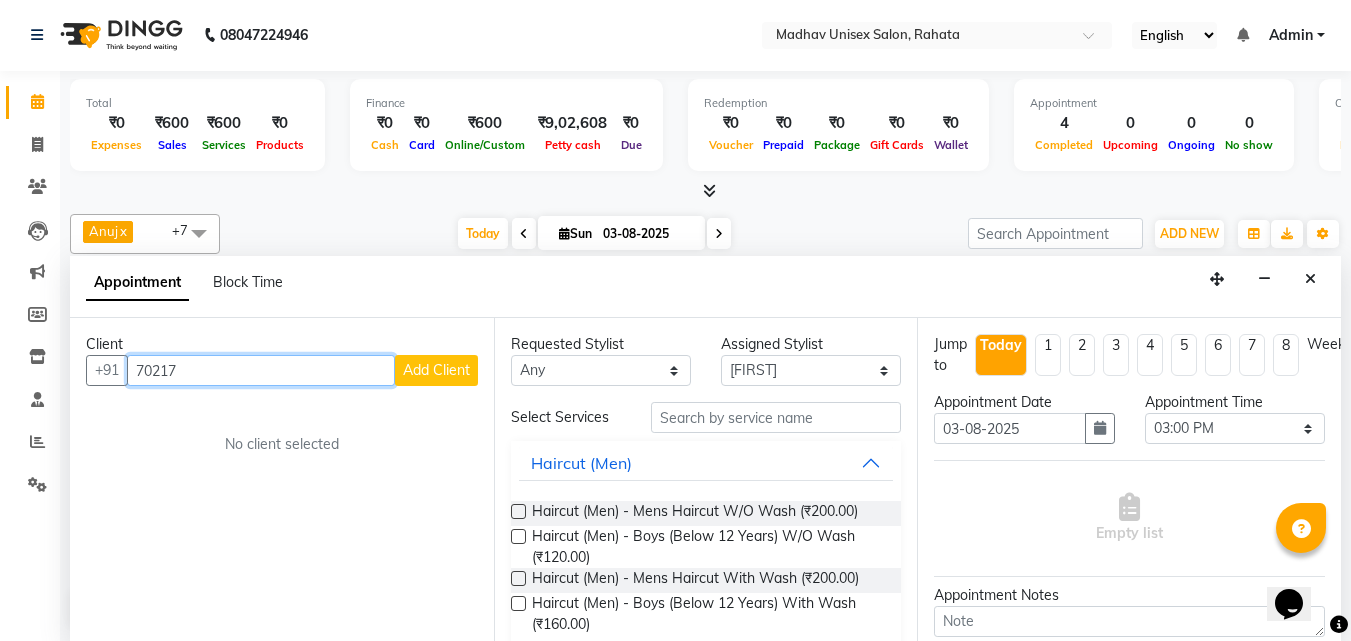 click on "70217" at bounding box center (261, 370) 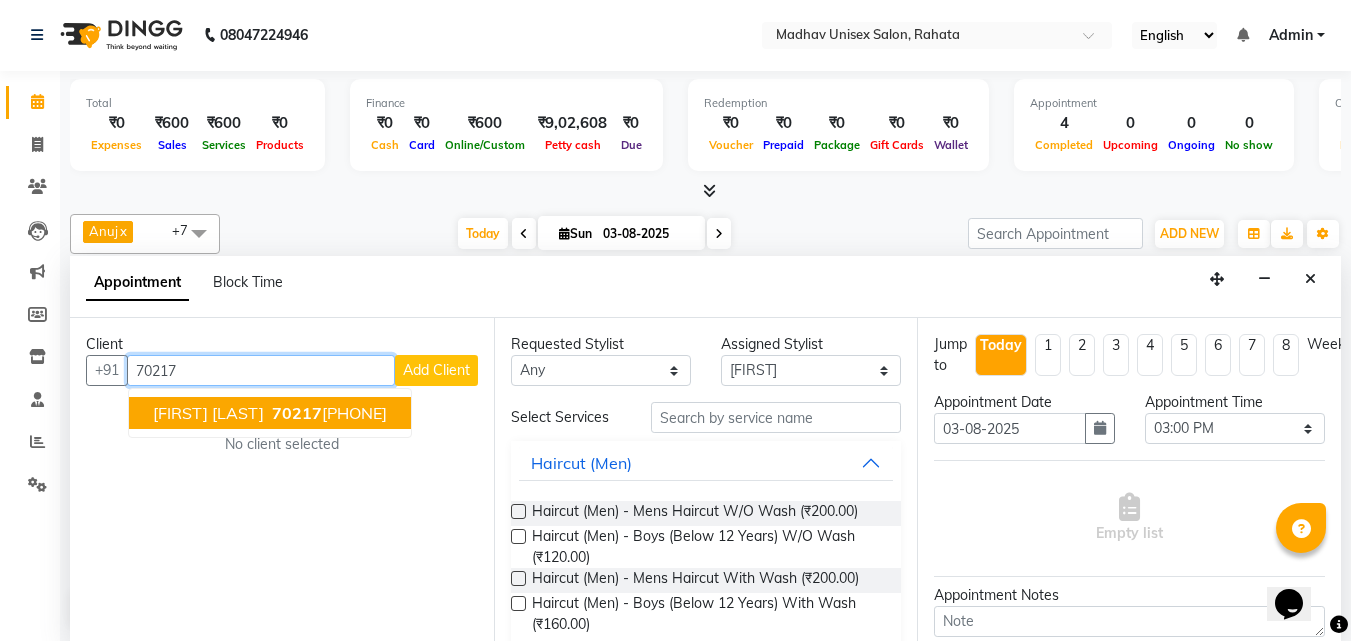 click on "[FIRST] [LAST]" at bounding box center [208, 413] 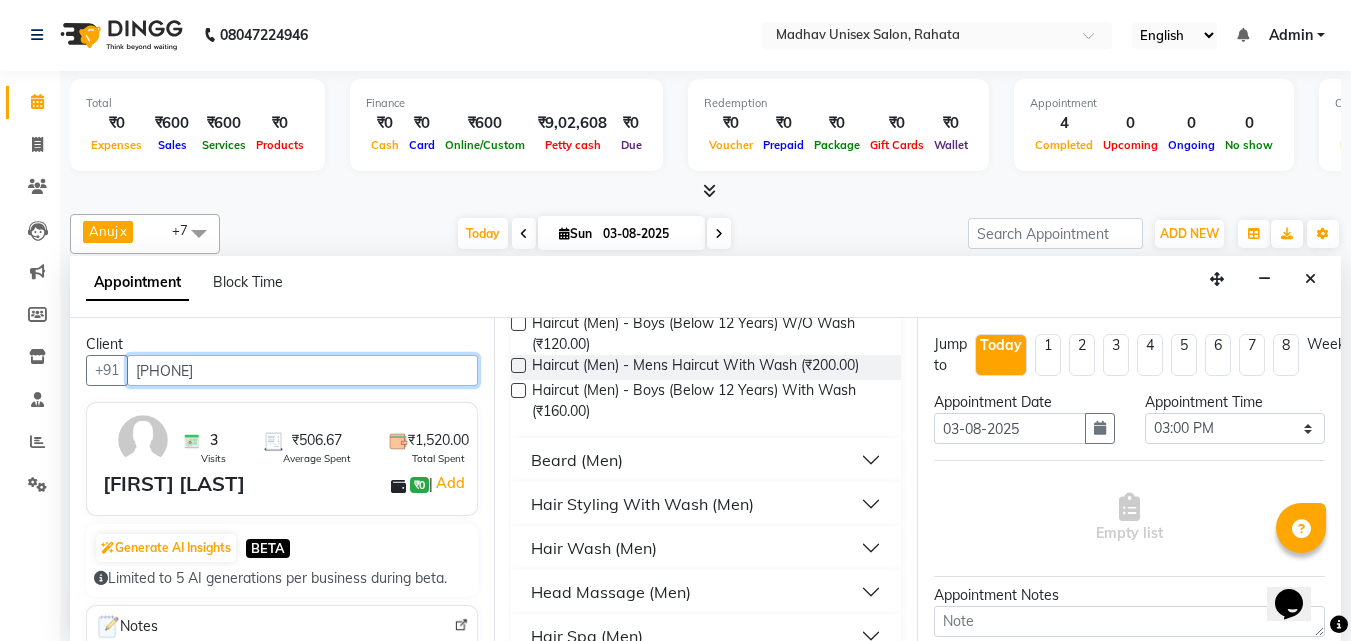 scroll, scrollTop: 211, scrollLeft: 0, axis: vertical 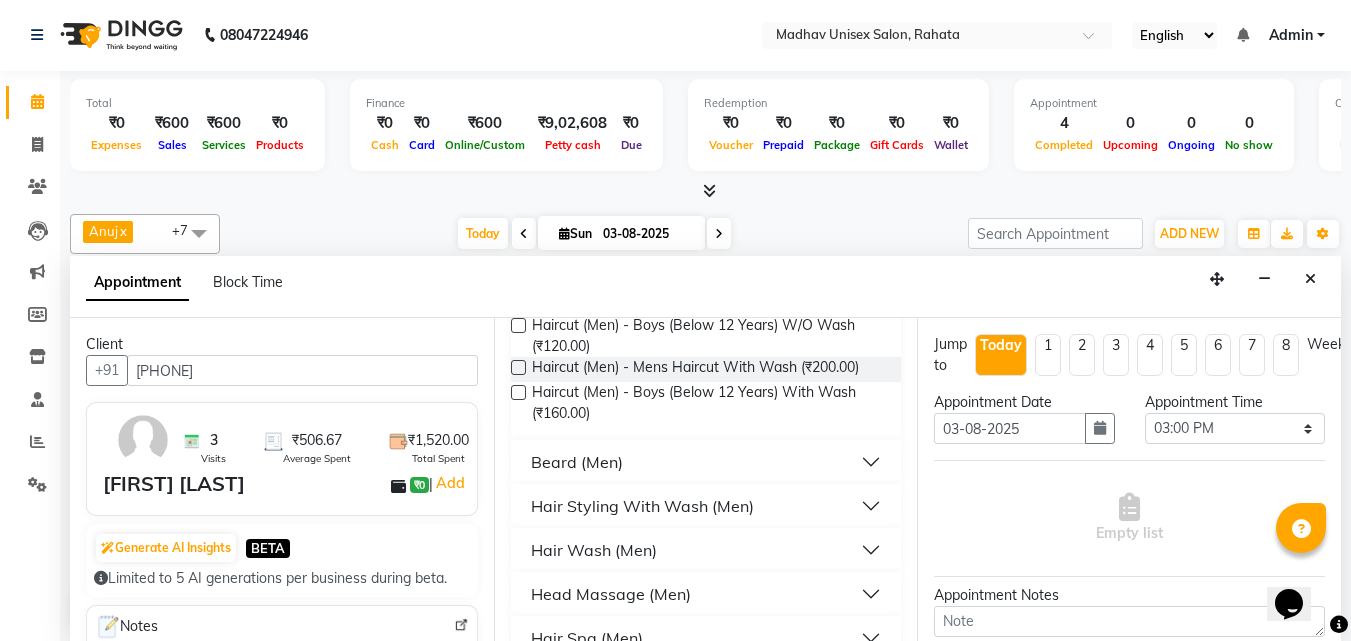 click on "Beard (Men)" at bounding box center (706, 462) 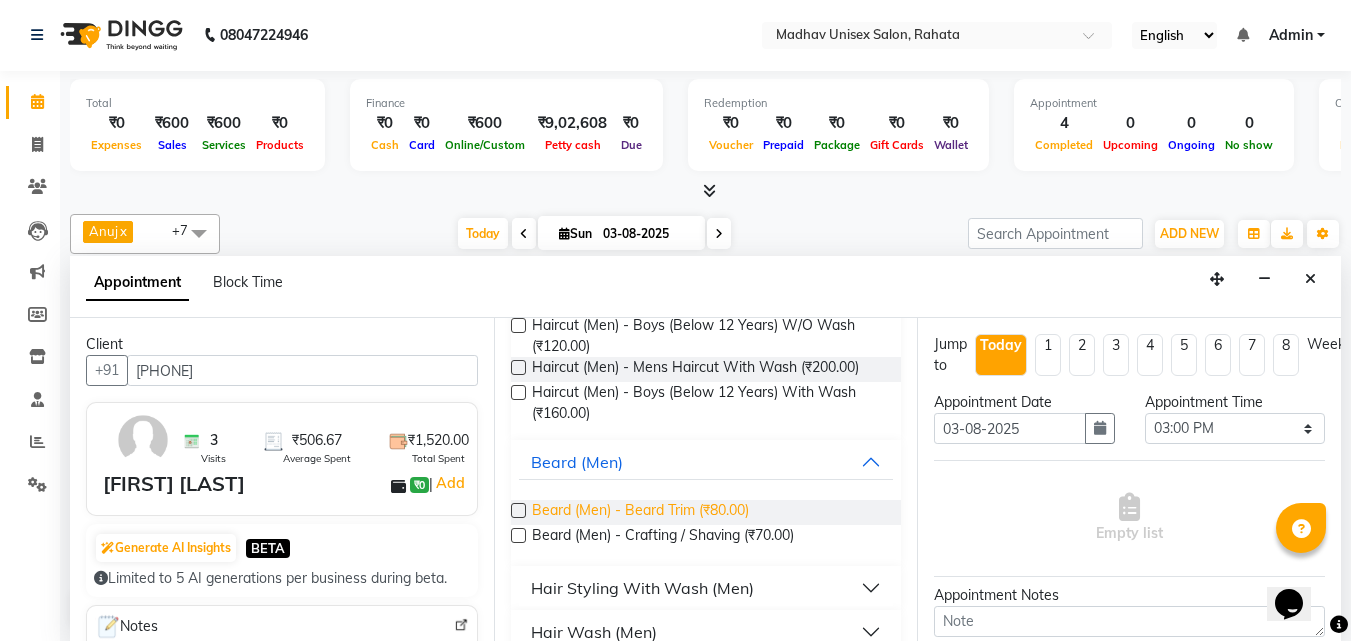 click on "Beard (Men)  - Beard Trim (₹80.00)" at bounding box center (640, 512) 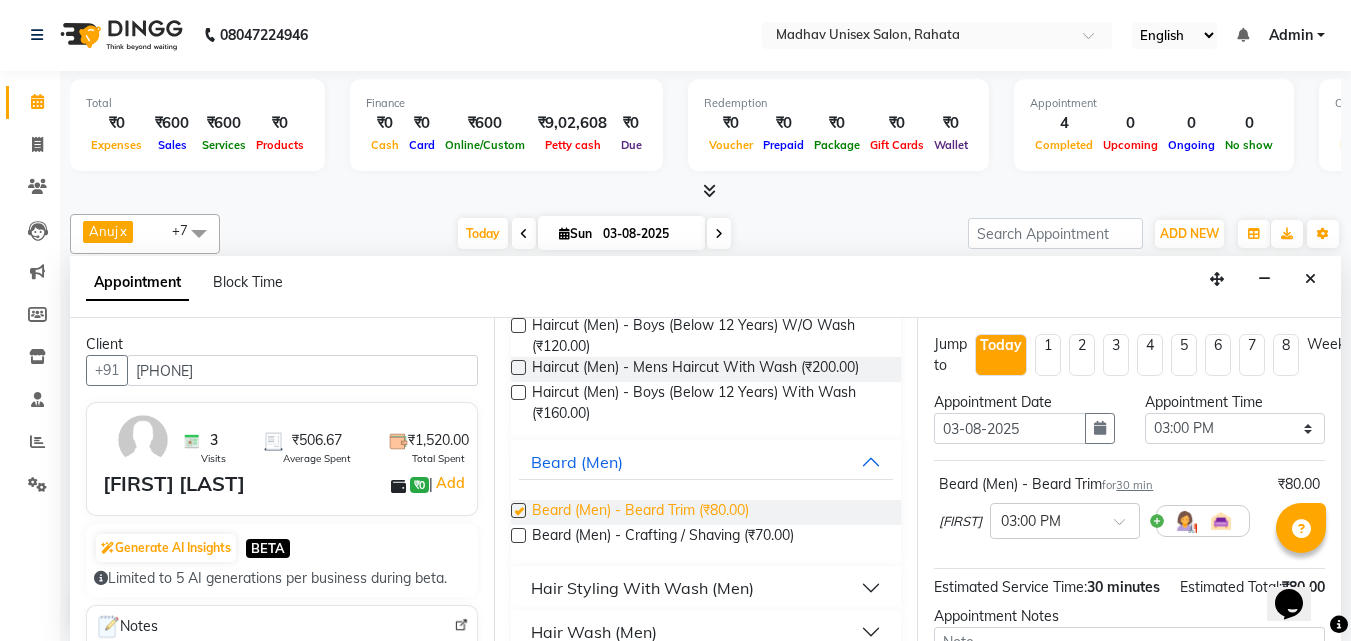 checkbox on "false" 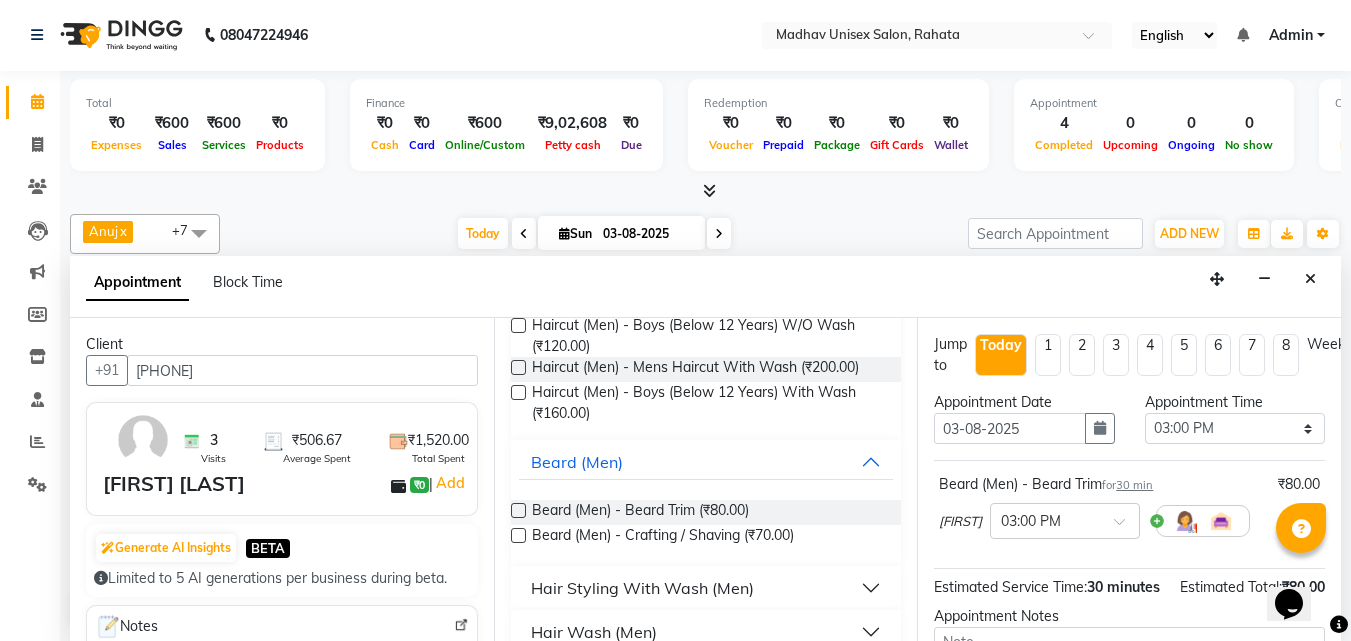 scroll, scrollTop: 239, scrollLeft: 0, axis: vertical 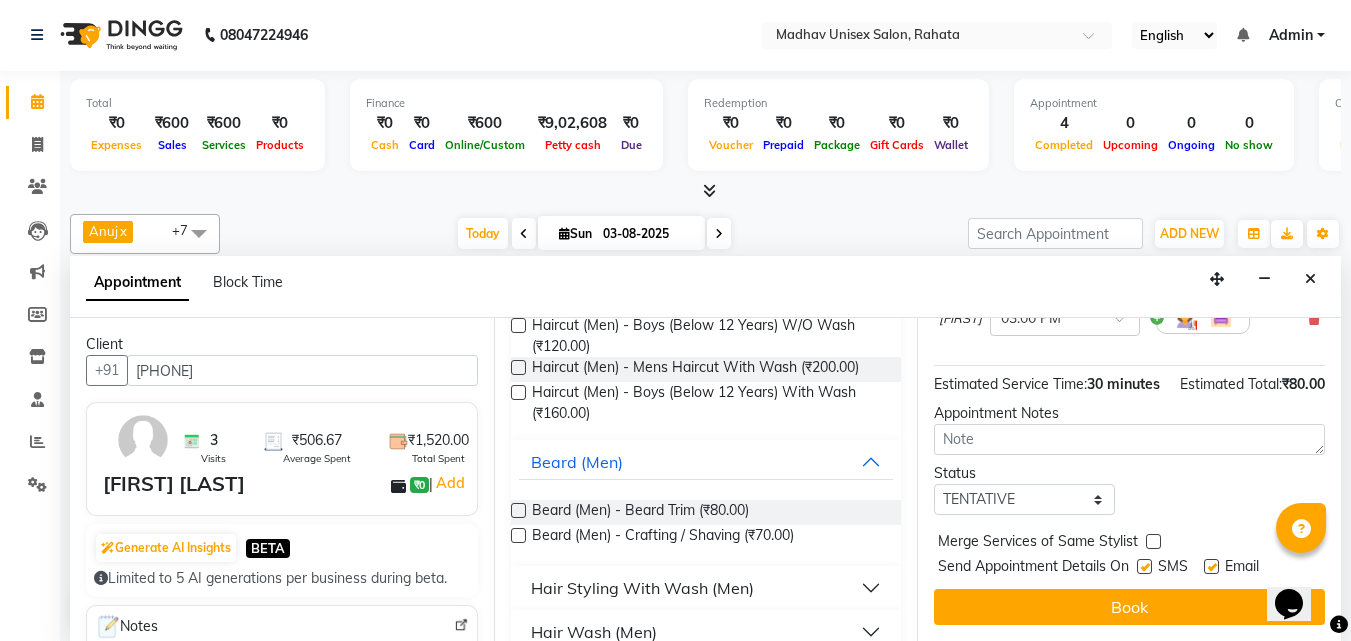 click on "Jump to Today 1 2 3 4 5 6 7 8 Weeks Appointment Date 03-08-2025 Appointment Time Select 07:00 AM 07:15 AM 07:30 AM 07:45 AM 08:00 AM 08:15 AM 08:30 AM 08:45 AM 09:00 AM 09:15 AM 09:30 AM 09:45 AM 10:00 AM 10:15 AM 10:30 AM 10:45 AM 11:00 AM 11:15 AM 11:30 AM 11:45 AM 12:00 PM 12:15 PM 12:30 PM 12:45 PM 01:00 PM 01:15 PM 01:30 PM 01:45 PM 02:00 PM 02:15 PM 02:30 PM 02:45 PM 03:00 PM 03:15 PM 03:30 PM 03:45 PM 04:00 PM 04:15 PM 04:30 PM 04:45 PM 05:00 PM 05:15 PM 05:30 PM 05:45 PM 06:00 PM 06:15 PM 06:30 PM 06:45 PM 07:00 PM 07:15 PM 07:30 PM 07:45 PM 08:00 PM 08:15 PM 08:30 PM 08:45 PM 09:00 PM 09:15 PM 09:30 PM 09:45 PM 10:00 PM Beard (Men)  - Beard Trim   for  30 min ₹80.00 [FIRST] × 03:00 PM Estimated Service Time:  30 minutes Estimated Total:  ₹80.00 Appointment Notes Status Select TENTATIVE CONFIRM CHECK-IN UPCOMING Merge Services of Same Stylist Send Appointment Details On SMS Email  Book" at bounding box center [1129, 479] 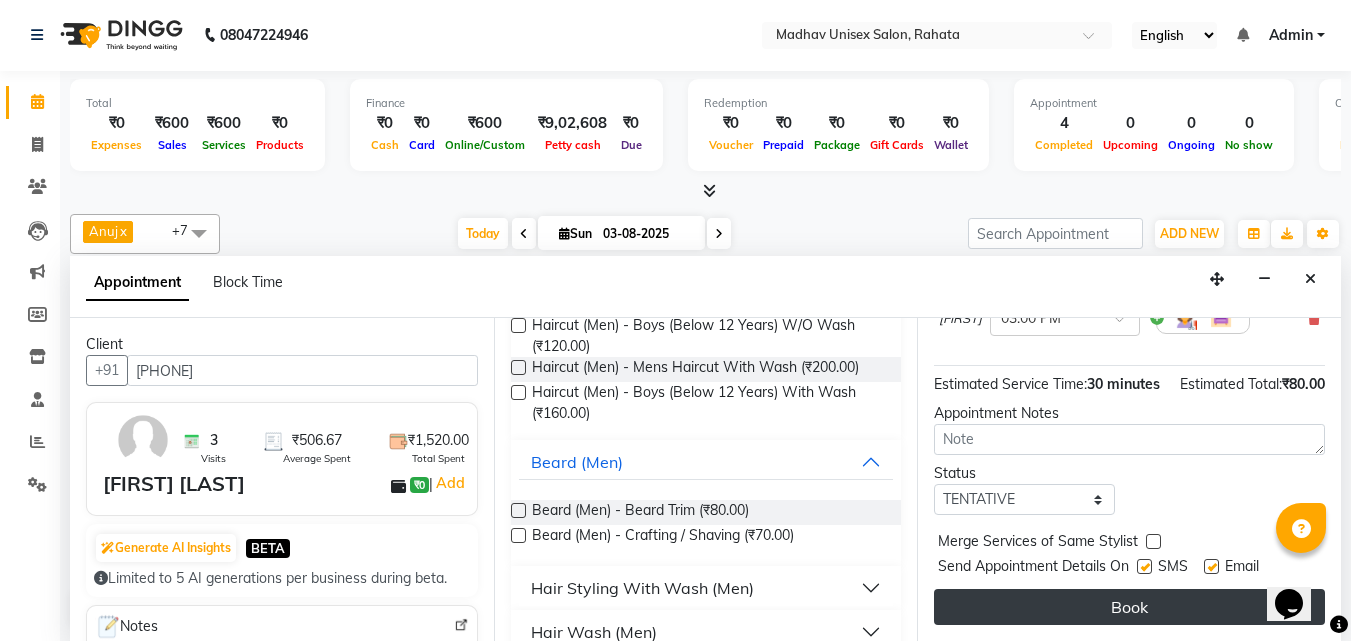 click on "Book" at bounding box center [1129, 607] 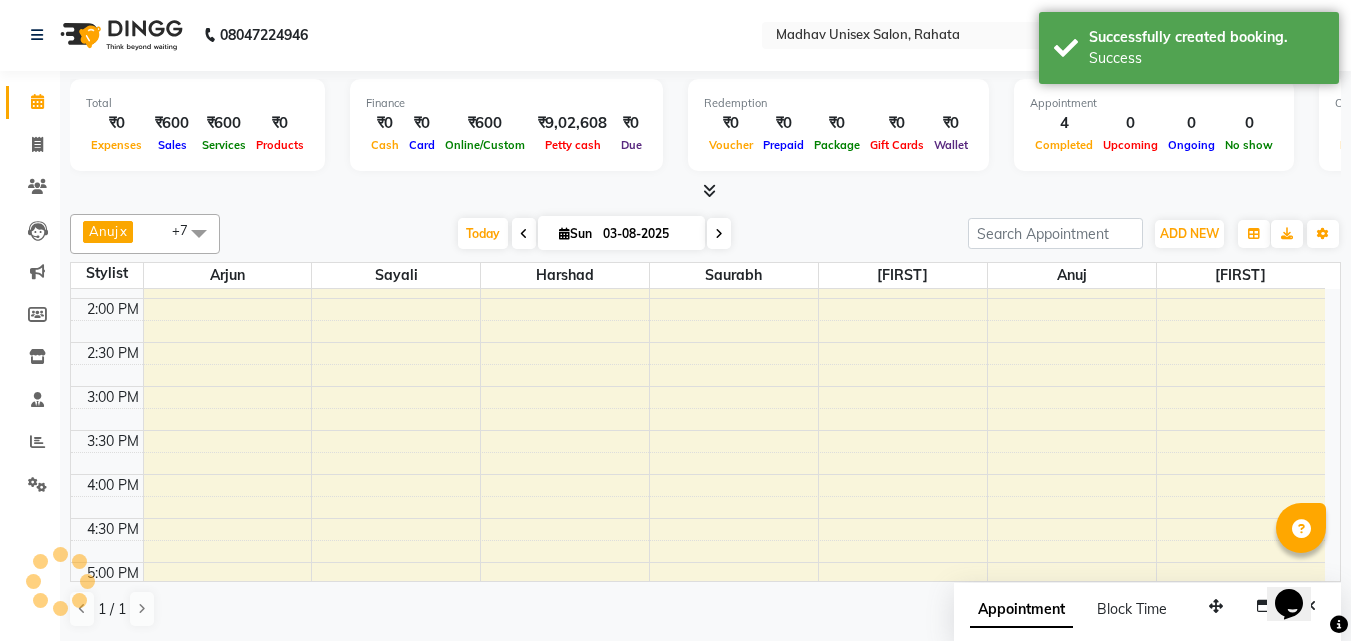 scroll, scrollTop: 0, scrollLeft: 0, axis: both 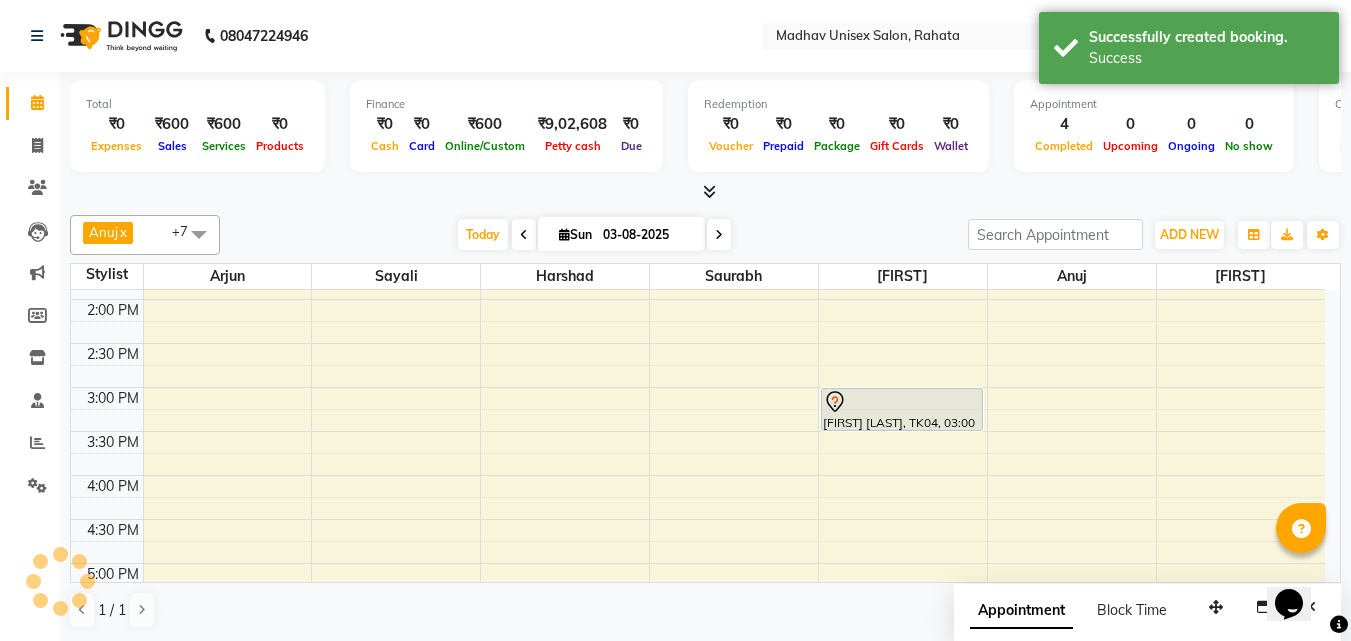 click on "Block Time" at bounding box center [1132, 610] 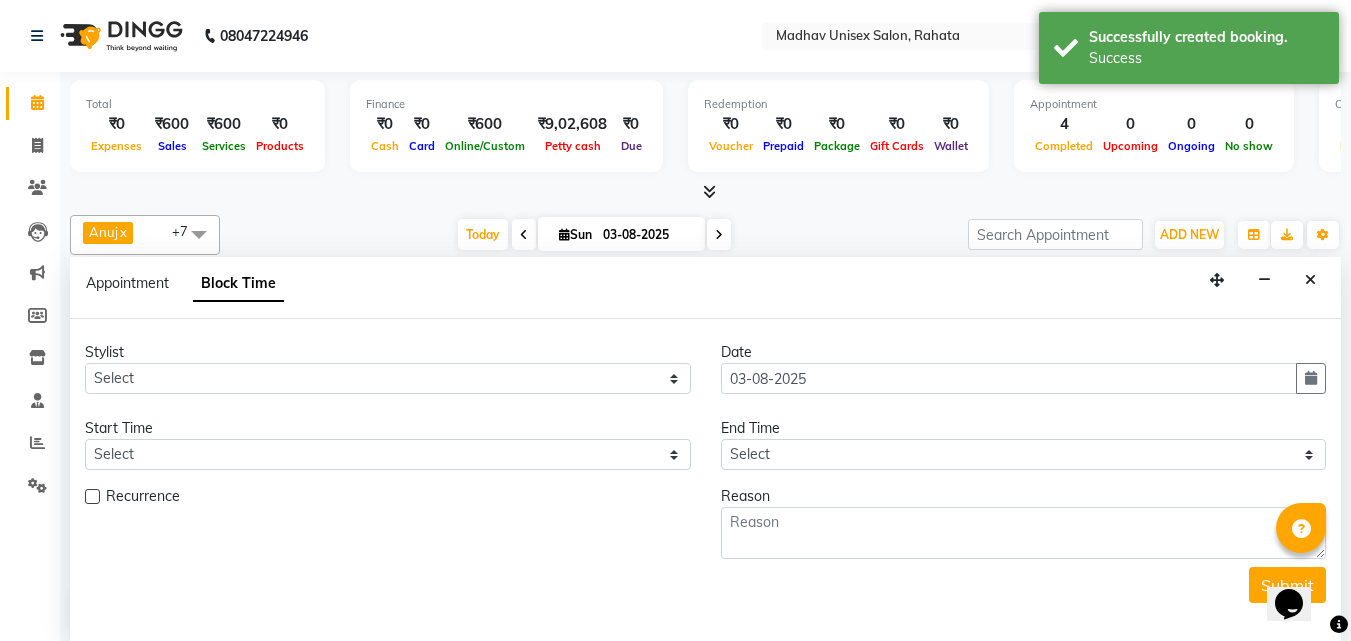 scroll, scrollTop: 353, scrollLeft: 0, axis: vertical 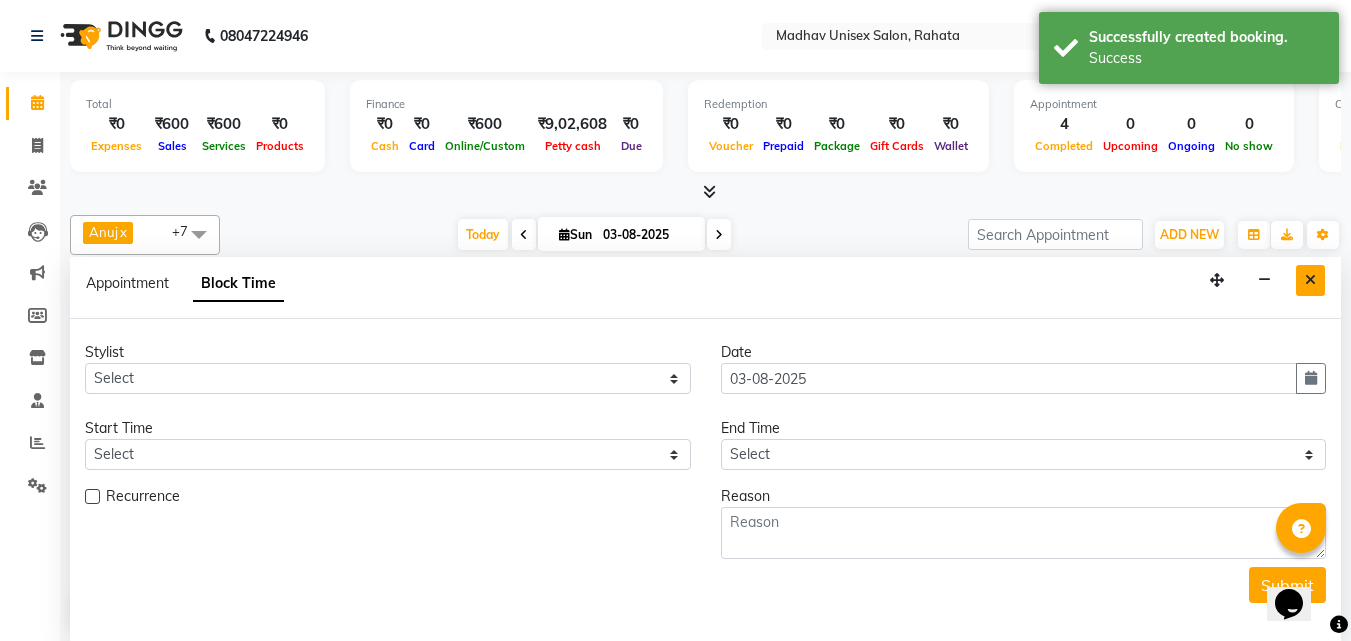 click at bounding box center [1310, 280] 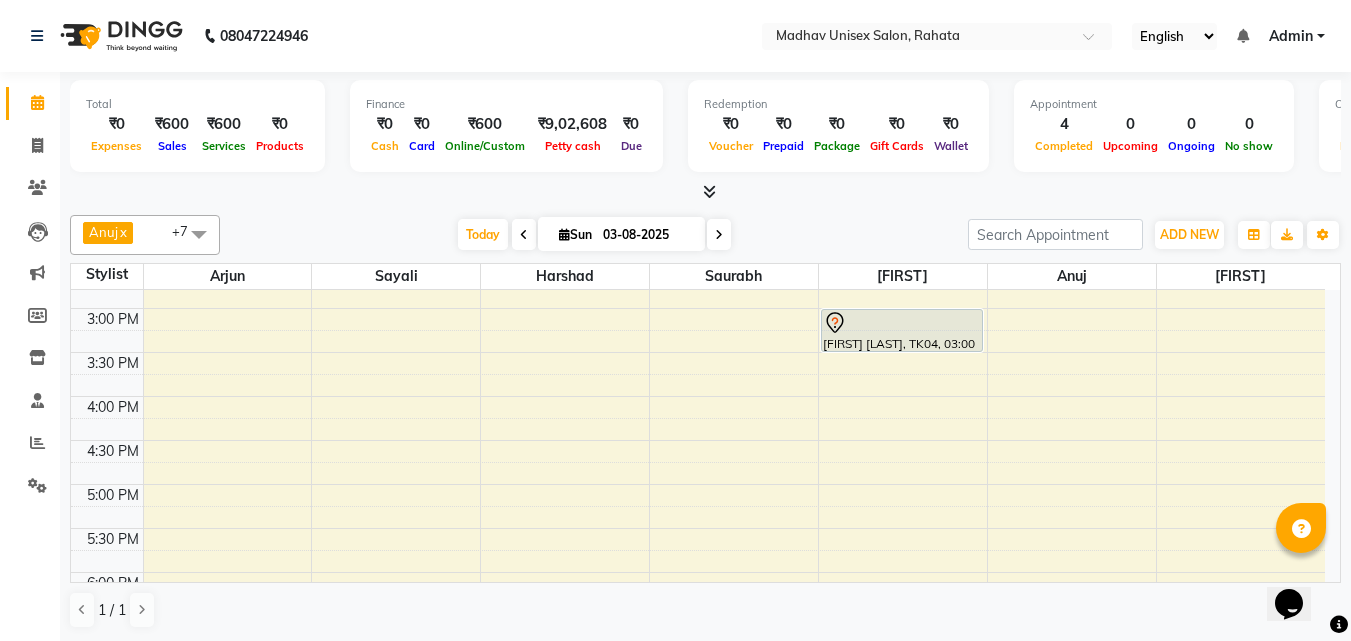 scroll, scrollTop: 773, scrollLeft: 0, axis: vertical 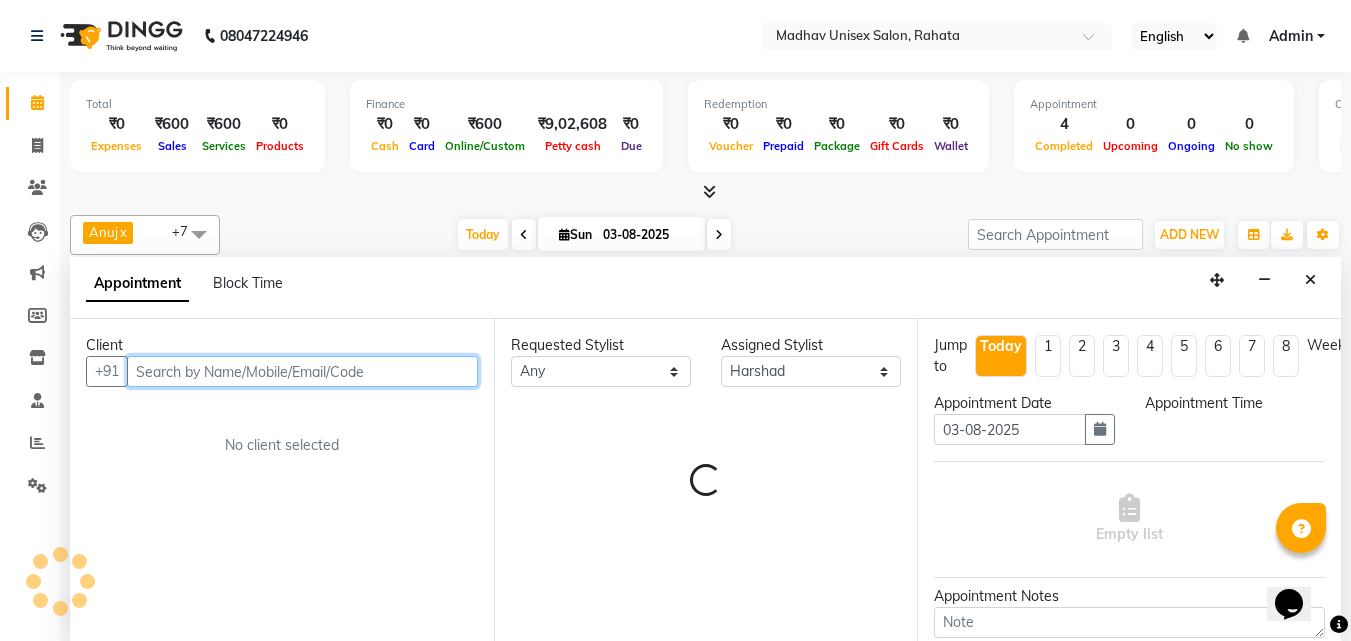 select on "960" 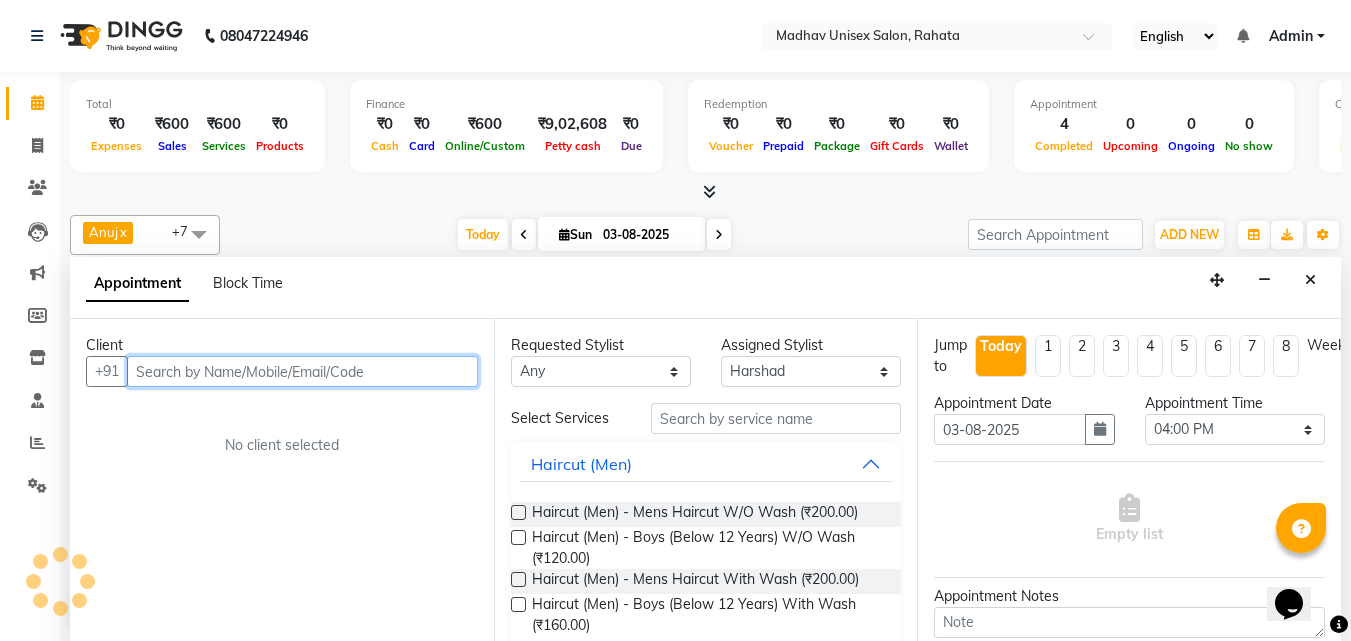 scroll, scrollTop: 1, scrollLeft: 0, axis: vertical 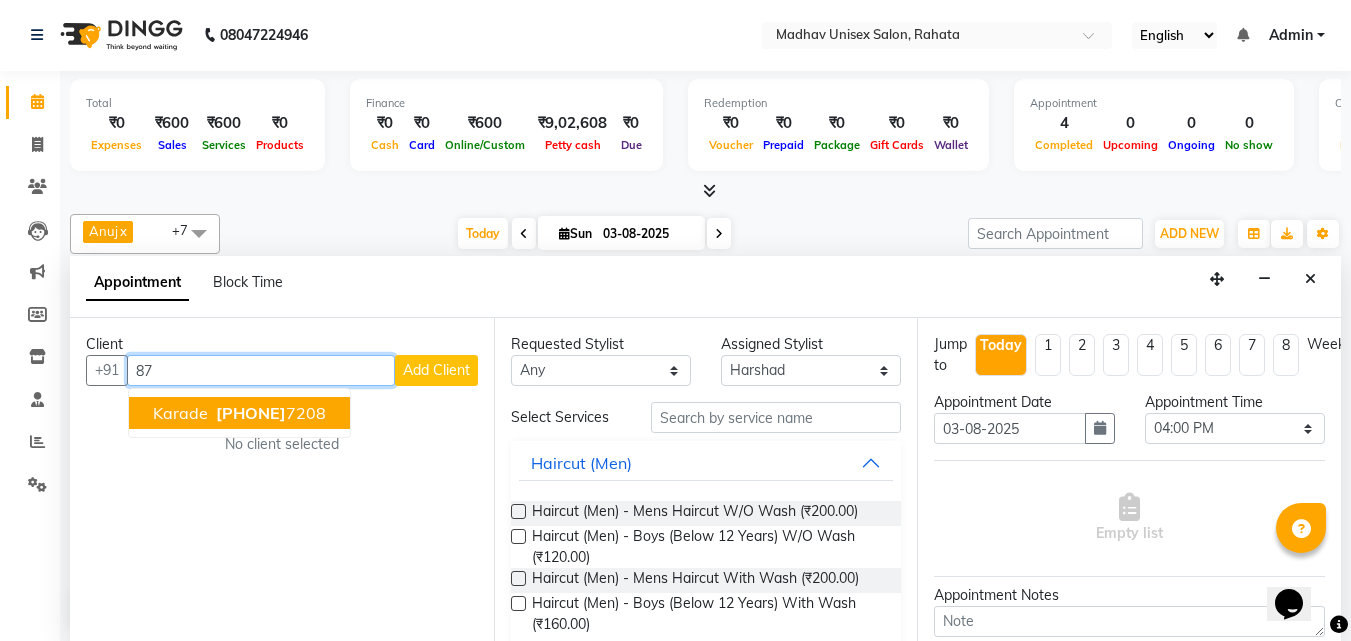 type on "8" 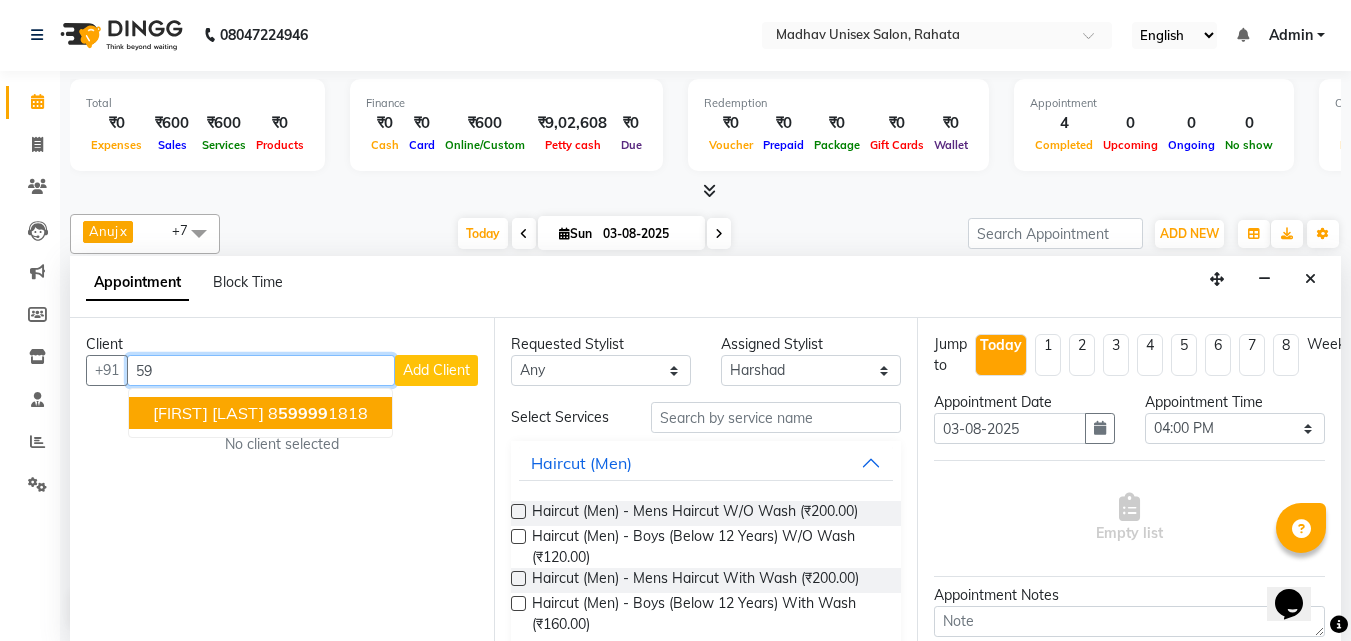 type on "5" 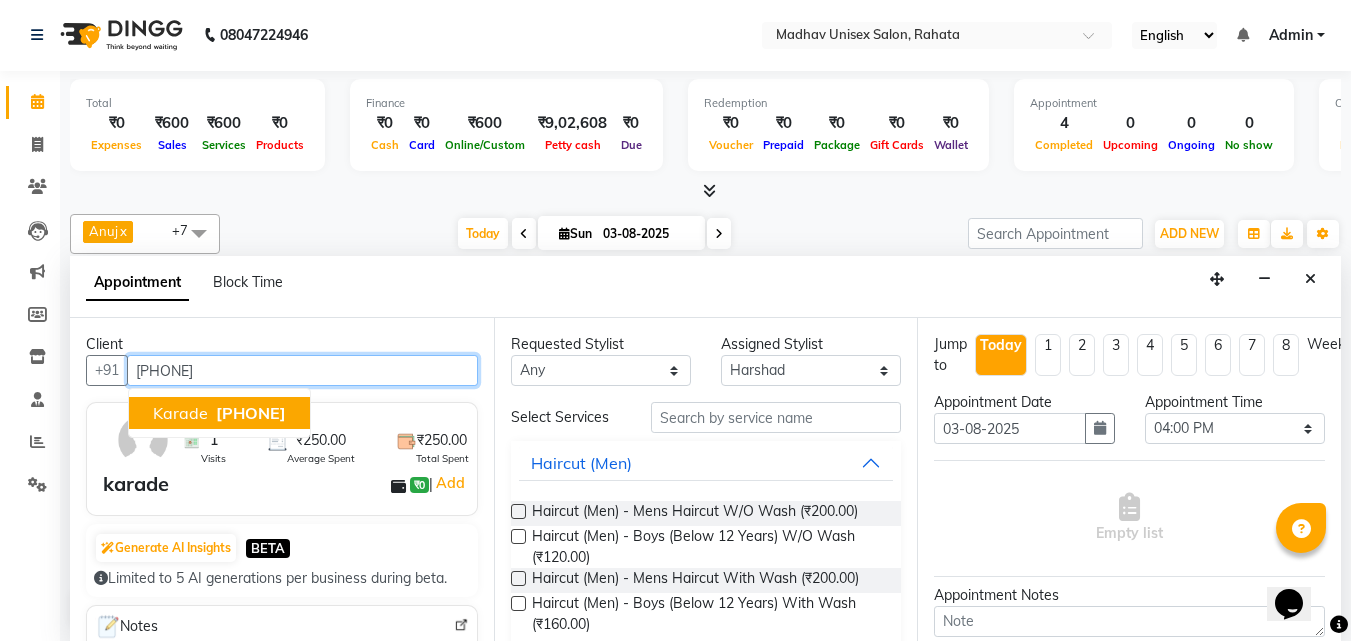 click on "karade" at bounding box center (180, 413) 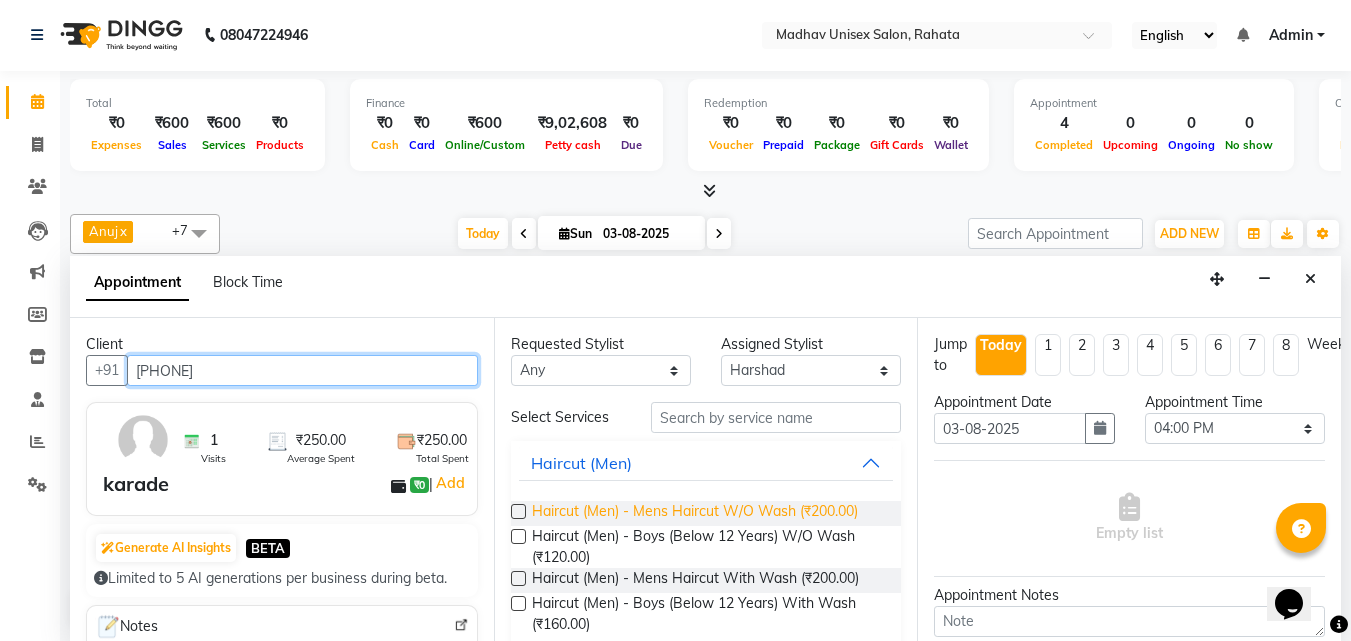 type on "[PHONE]" 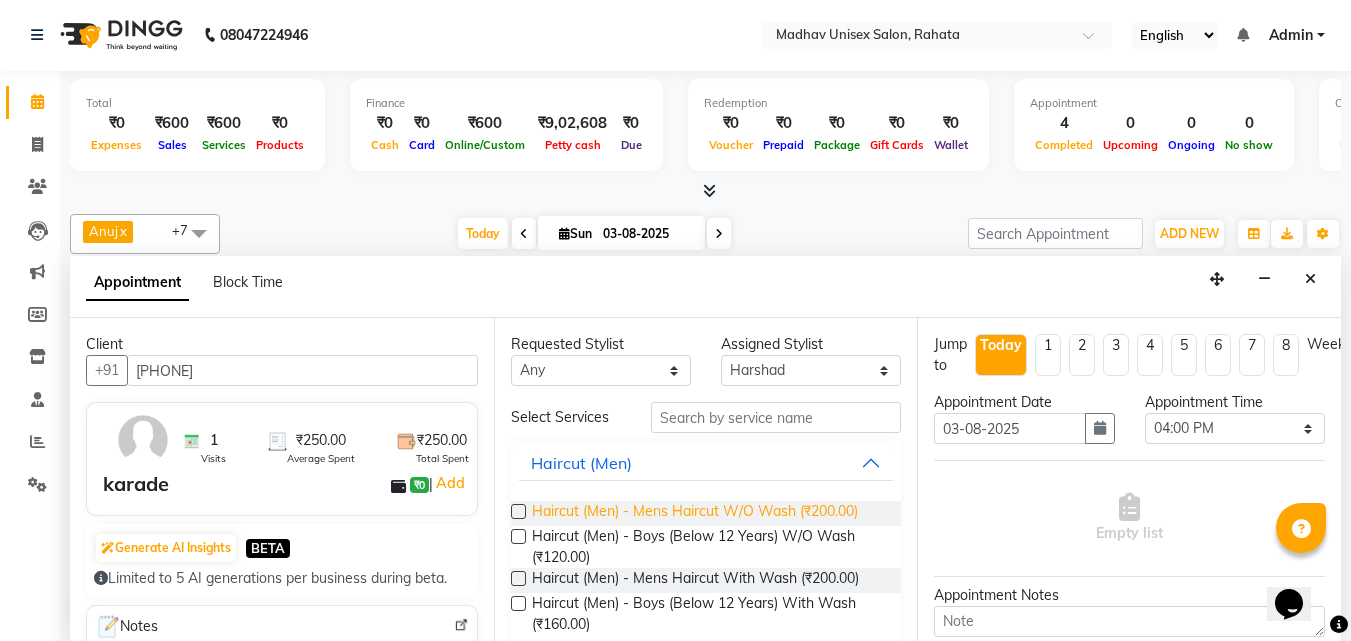 click on "Haircut (Men)  - Mens Haircut W/O Wash (₹200.00)" at bounding box center [695, 513] 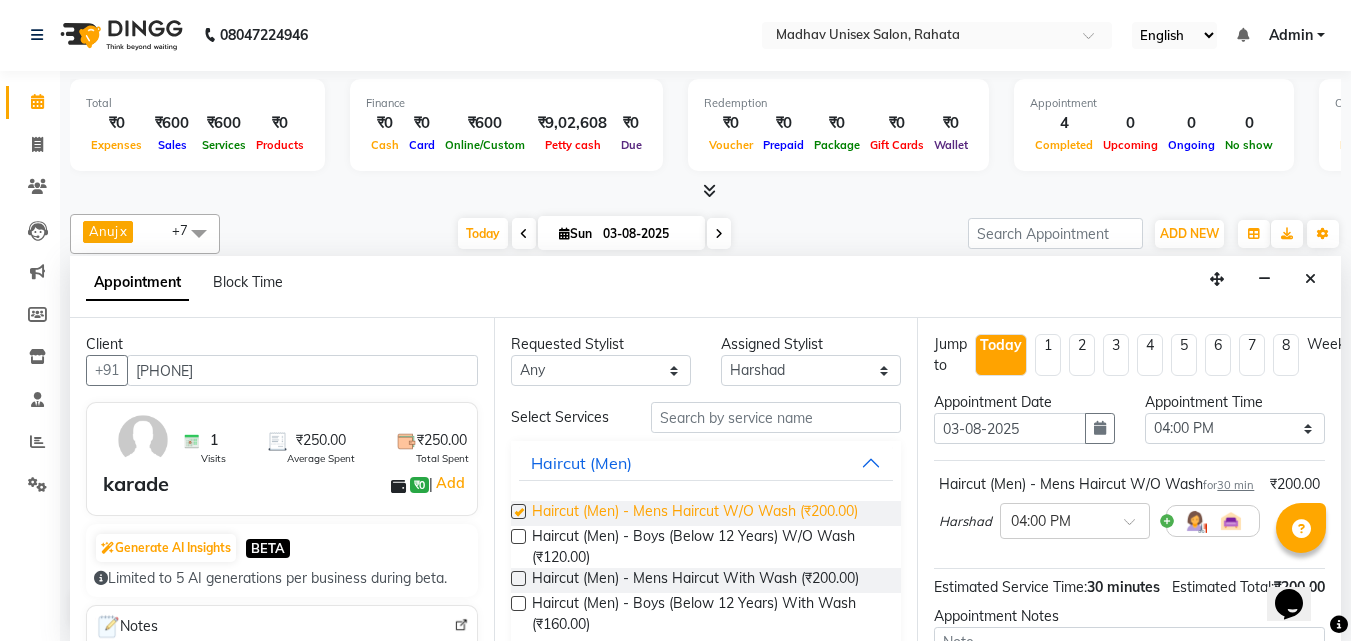 checkbox on "false" 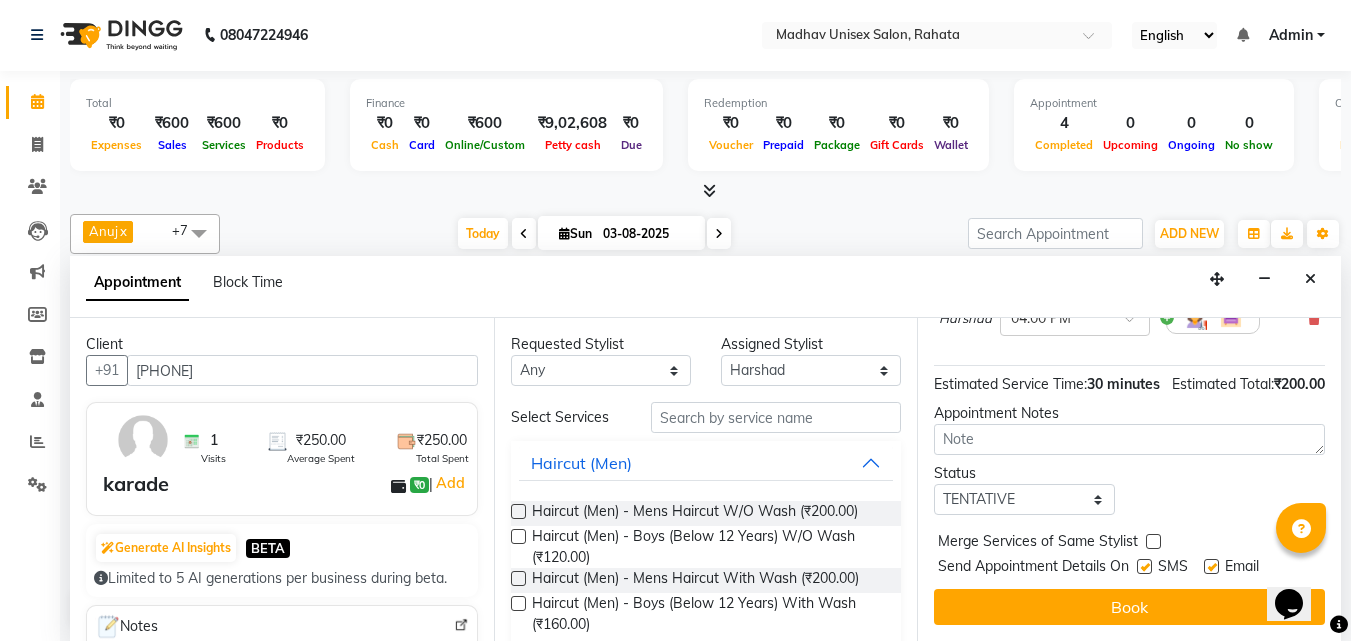 scroll, scrollTop: 260, scrollLeft: 0, axis: vertical 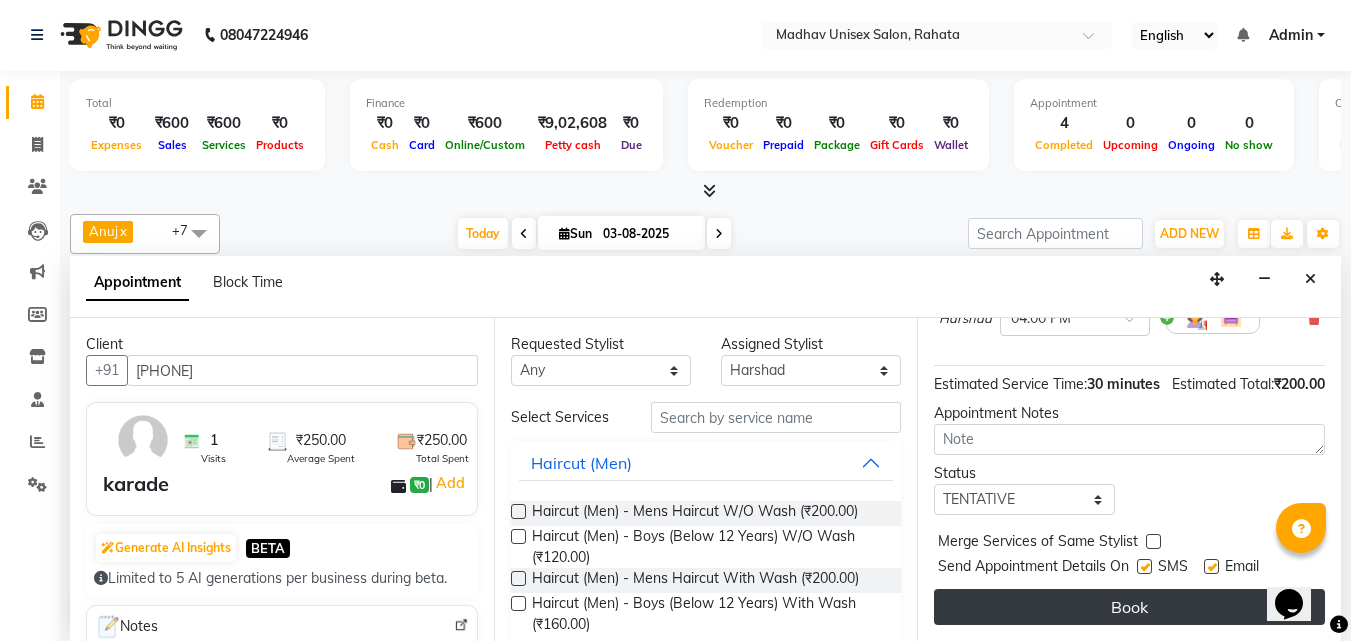click on "Book" at bounding box center [1129, 607] 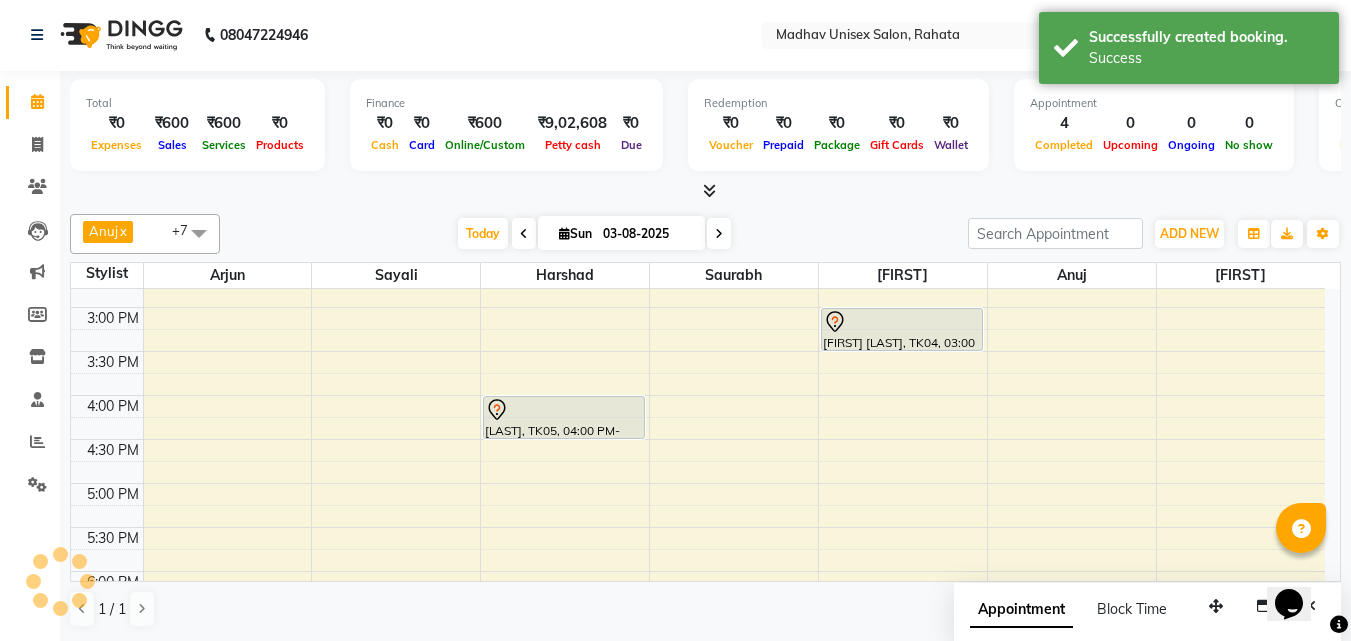 scroll, scrollTop: 0, scrollLeft: 0, axis: both 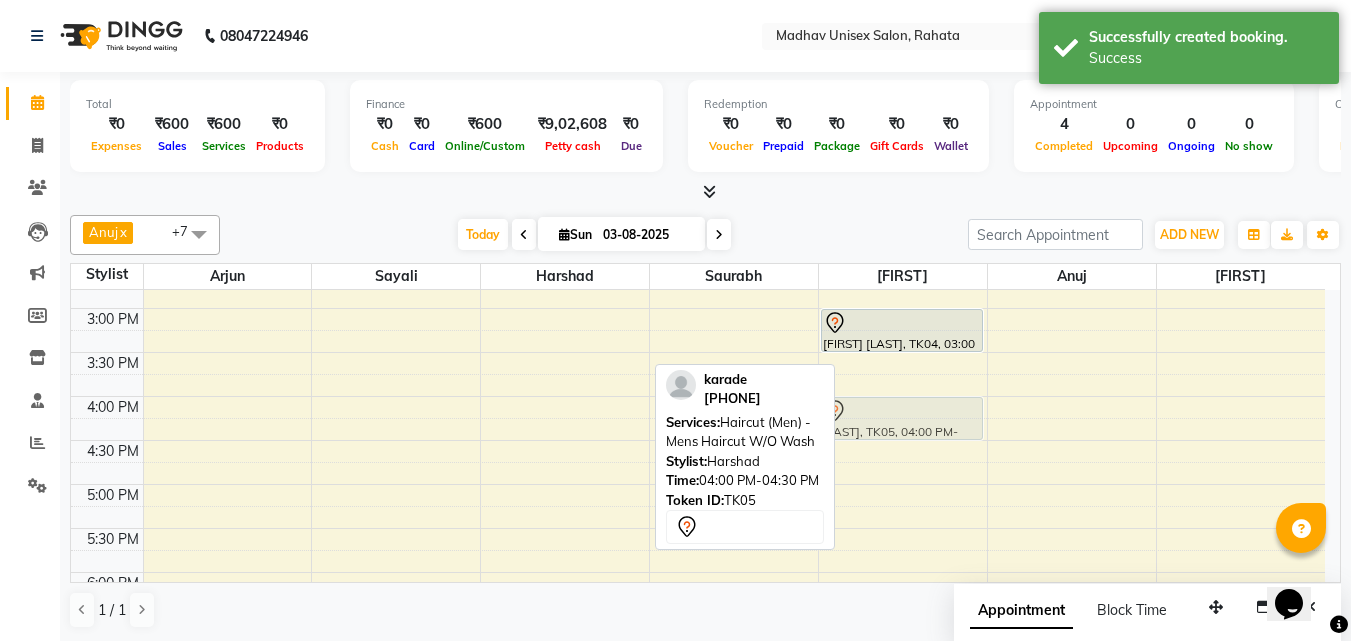 drag, startPoint x: 581, startPoint y: 423, endPoint x: 913, endPoint y: 424, distance: 332.0015 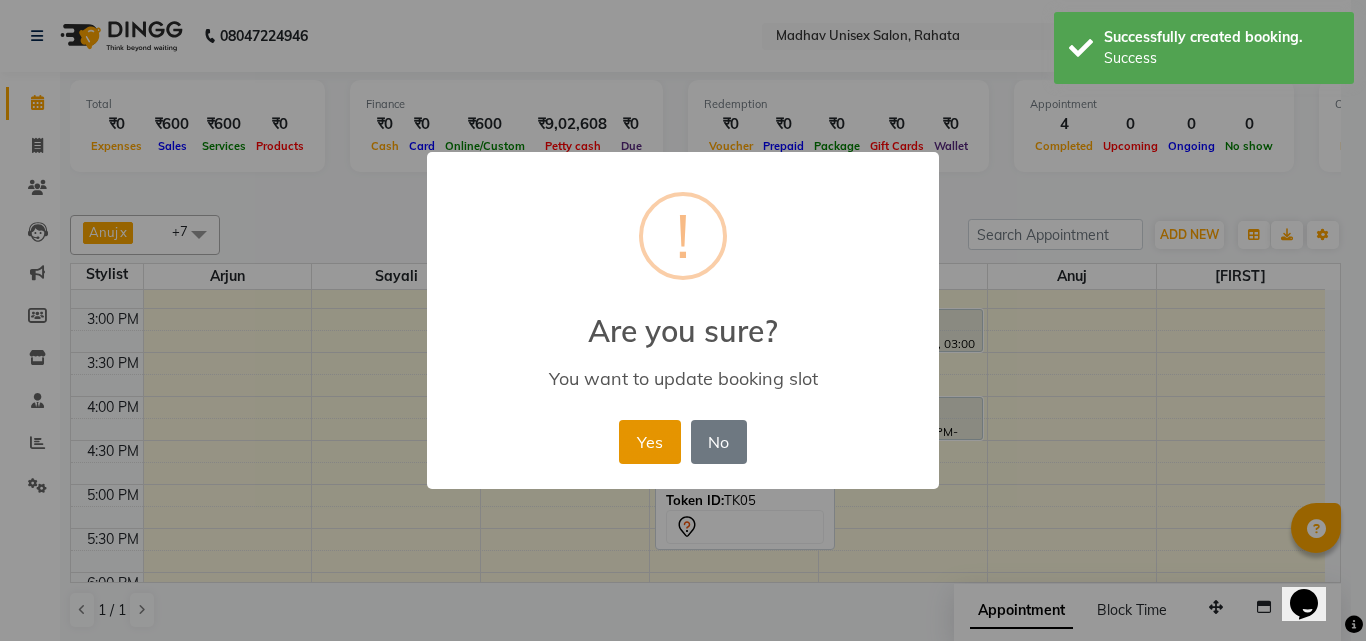 click on "Yes" at bounding box center [649, 442] 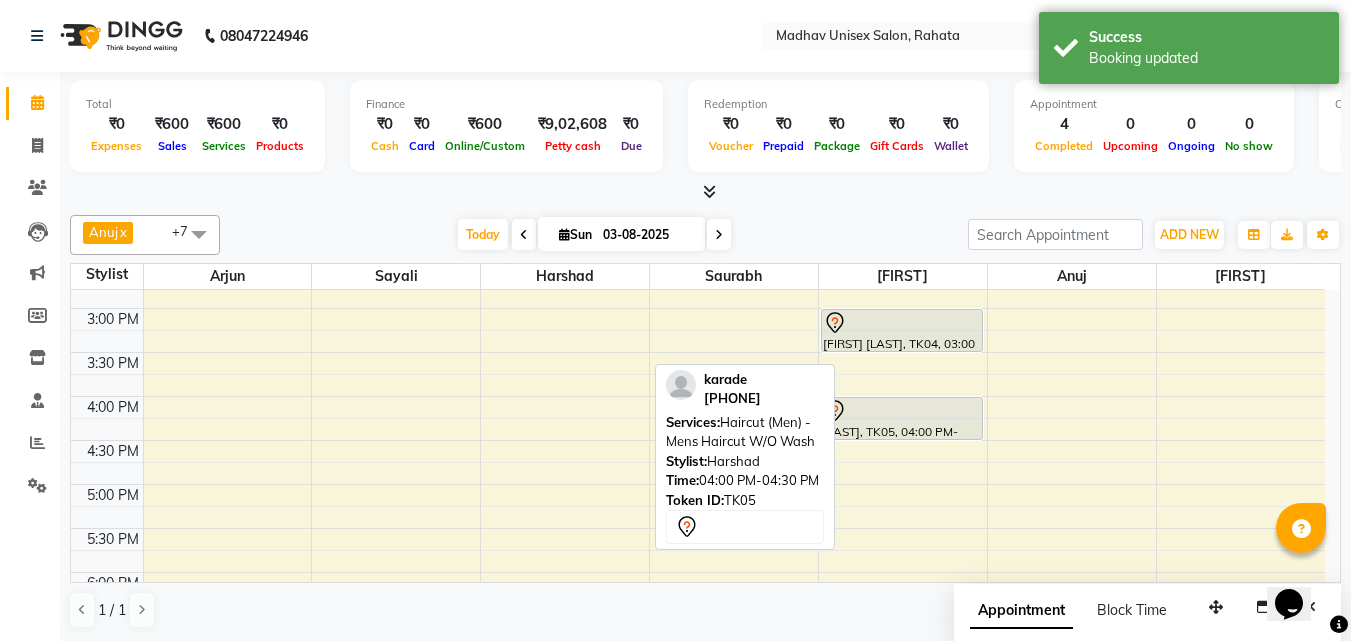 click on "6:00 AM 6:30 AM 7:00 AM 7:30 AM 8:00 AM 8:30 AM 9:00 AM 9:30 AM 10:00 AM 10:30 AM 11:00 AM 11:30 AM 12:00 PM 12:30 PM 1:00 PM 1:30 PM 2:00 PM 2:30 PM 3:00 PM 3:30 PM 4:00 PM 4:30 PM 5:00 PM 5:30 PM 6:00 PM 6:30 PM 7:00 PM 7:30 PM 8:00 PM 8:30 PM 9:00 PM 9:30 PM 10:00 PM 10:30 PM     [FIRST] [LAST], TK02, 08:30 AM-09:15 AM, Mens - Bleach     [FIRST] [LAST], TK02, 08:30 AM-09:00 AM, Haircut (Men)  - Mens Haircut With Wash     [FIRST], TK03, 09:30 AM-10:00 AM, Haircut (Men)  - Mens Haircut W/O Wash             [FIRST] [LAST], TK04, 03:00 PM-03:30 PM, Beard (Men)  - Beard Trim     [LAST], TK05, 04:00 PM-04:30 PM, Haircut (Men)  - Mens Haircut W/O Wash     [FIRST] [LAST], TK01, 08:15 AM-08:45 AM, Hair Styling With Wash (Men)  - Hair Styling With Wash" at bounding box center [698, 264] 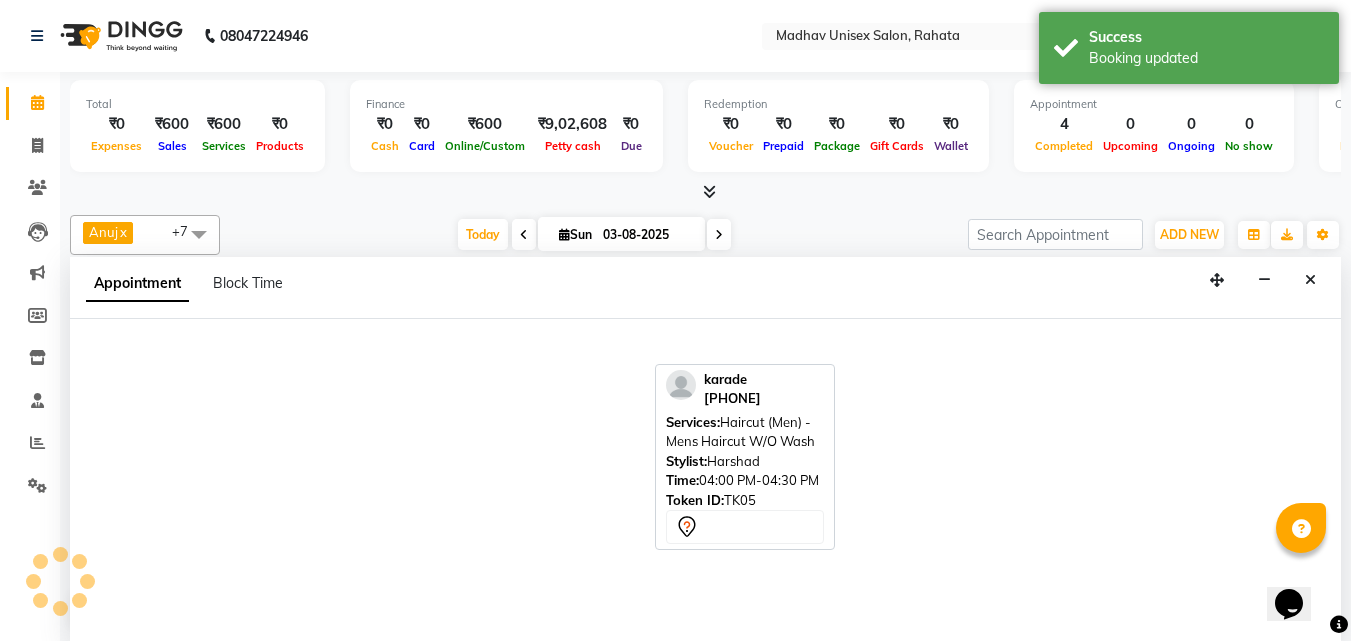 scroll, scrollTop: 1, scrollLeft: 0, axis: vertical 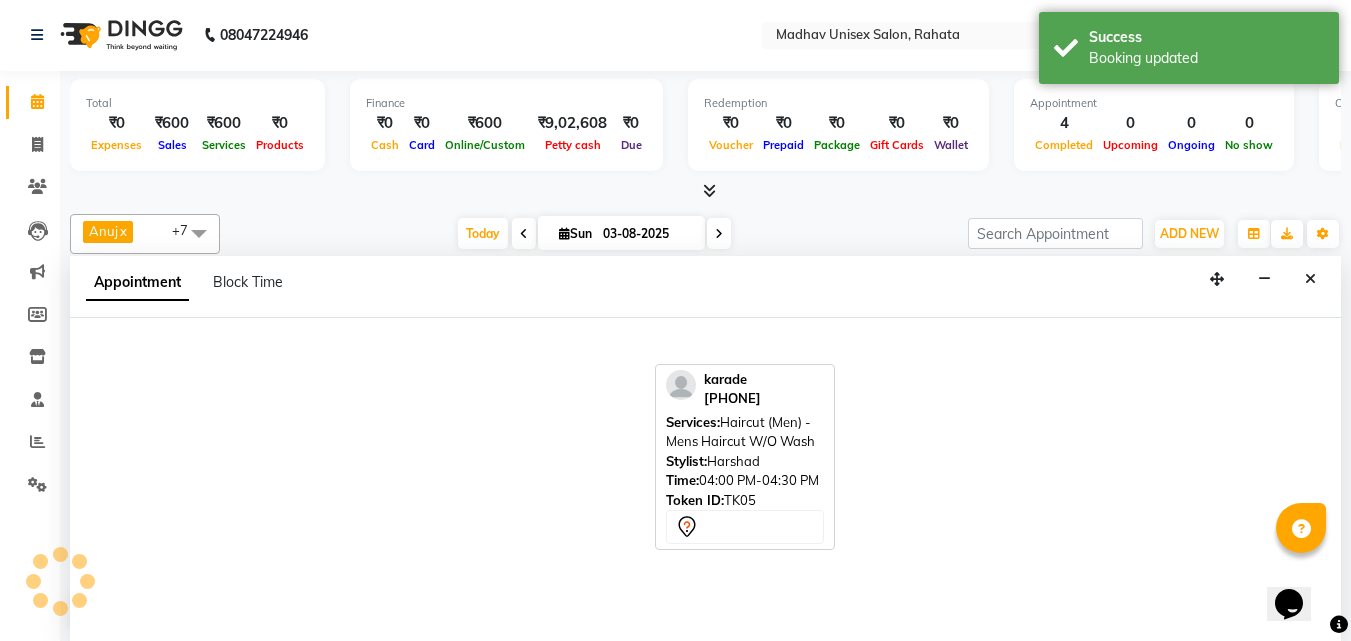 select on "[PHONE]" 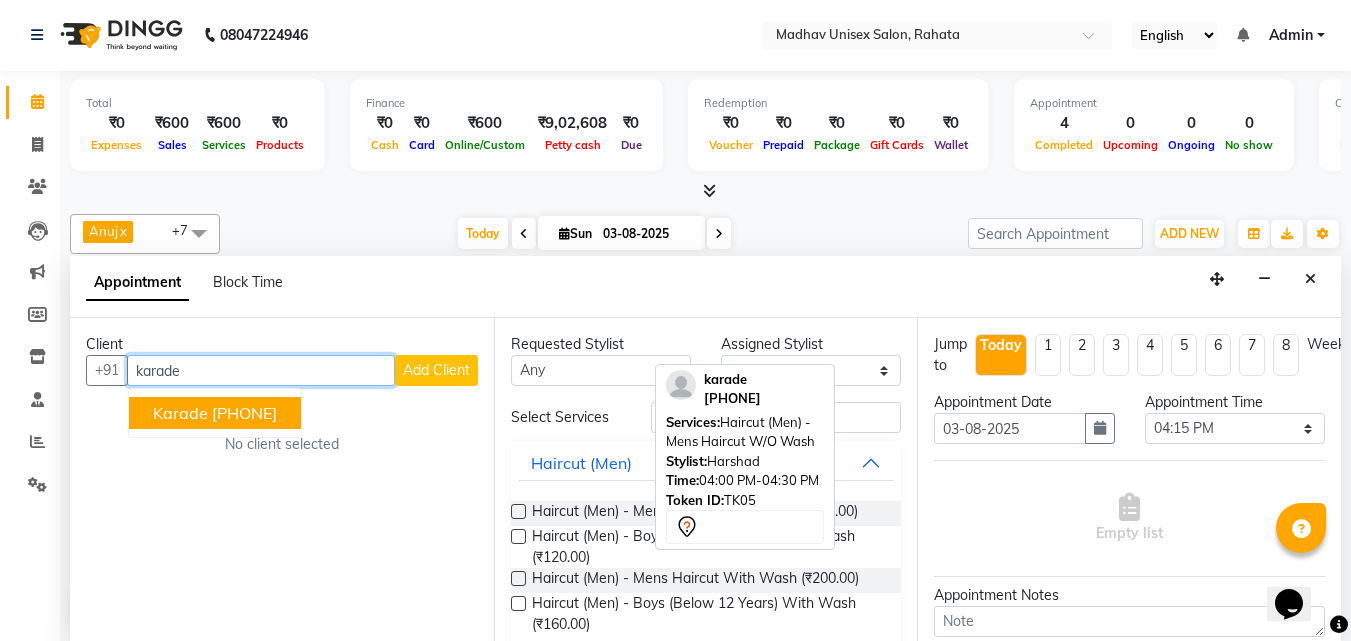 click on "[LAST] [PHONE]" at bounding box center (215, 413) 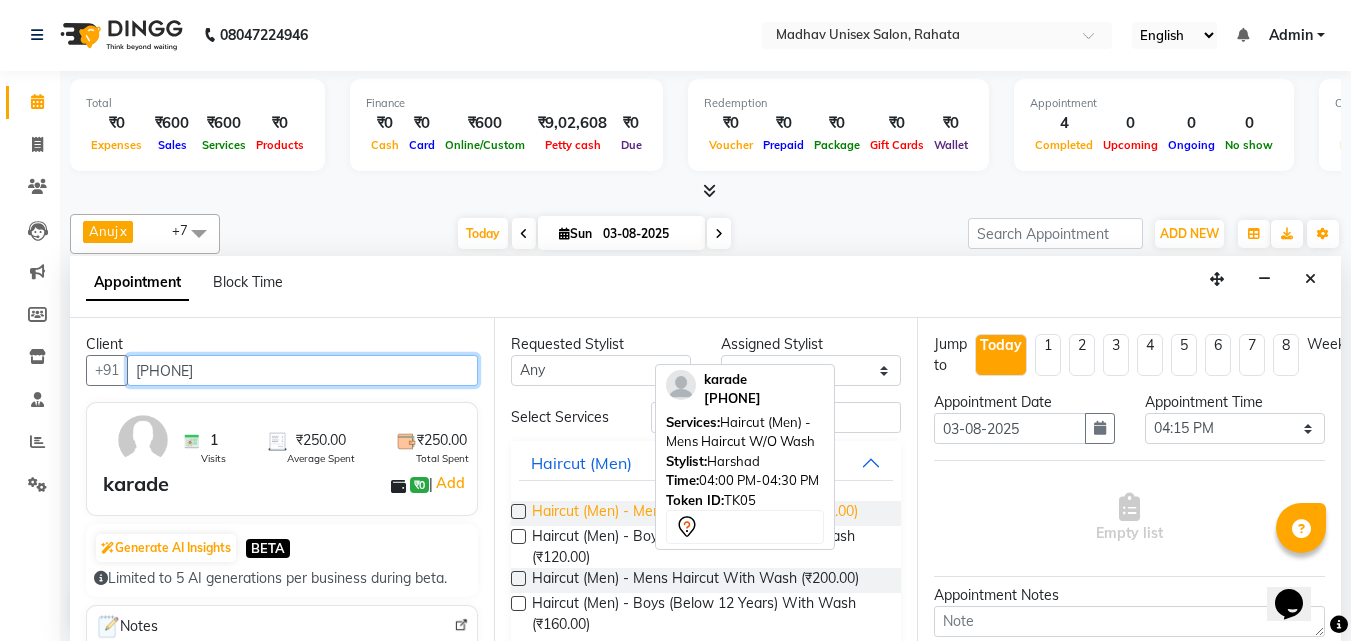 type on "[PHONE]" 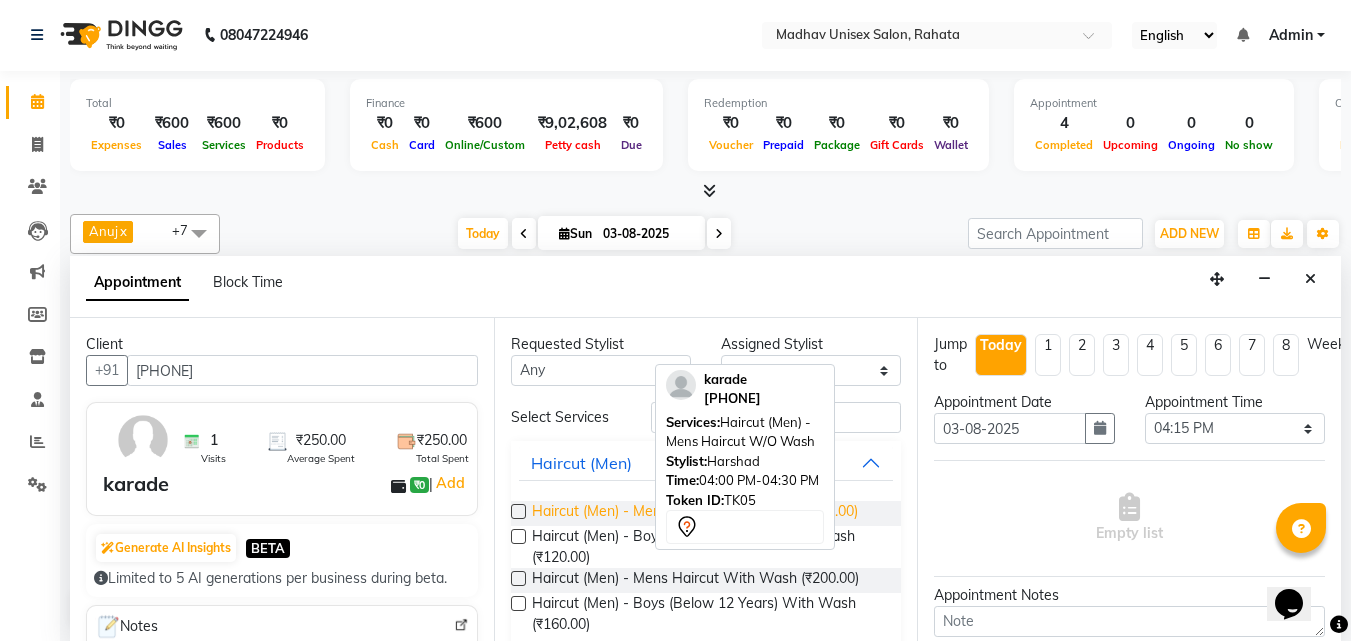click on "Haircut (Men)  - Mens Haircut W/O Wash (₹200.00)" at bounding box center (695, 513) 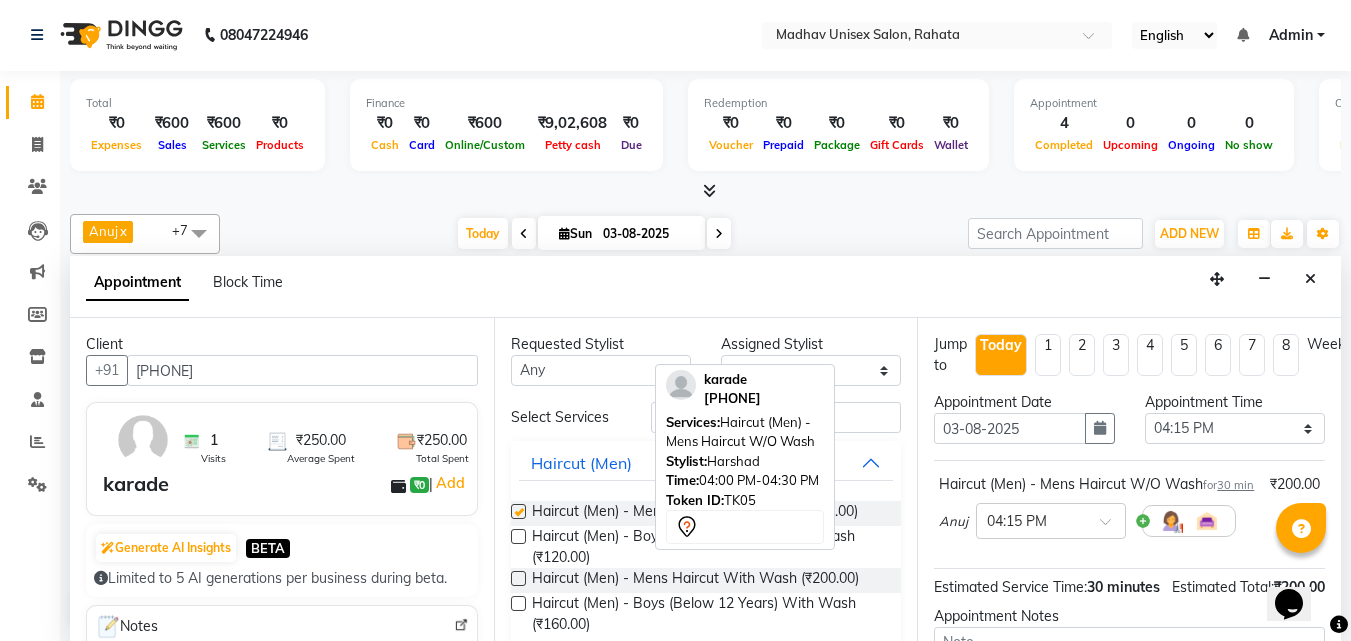 checkbox on "false" 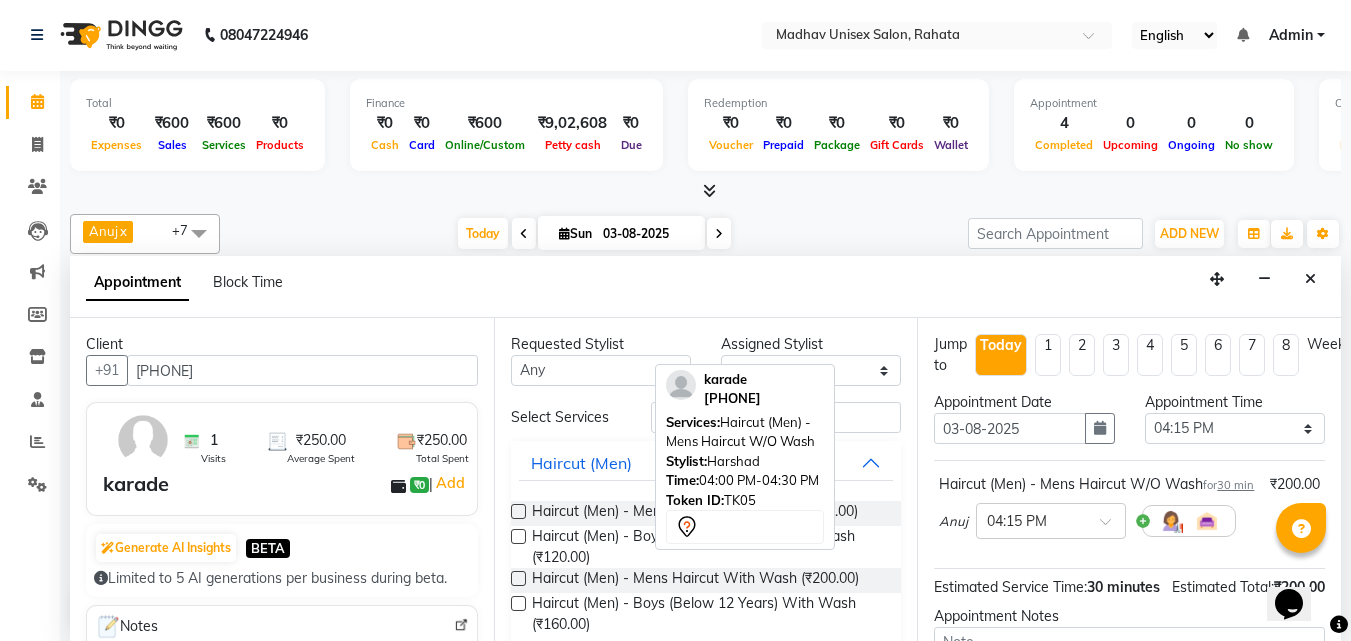 scroll, scrollTop: 260, scrollLeft: 0, axis: vertical 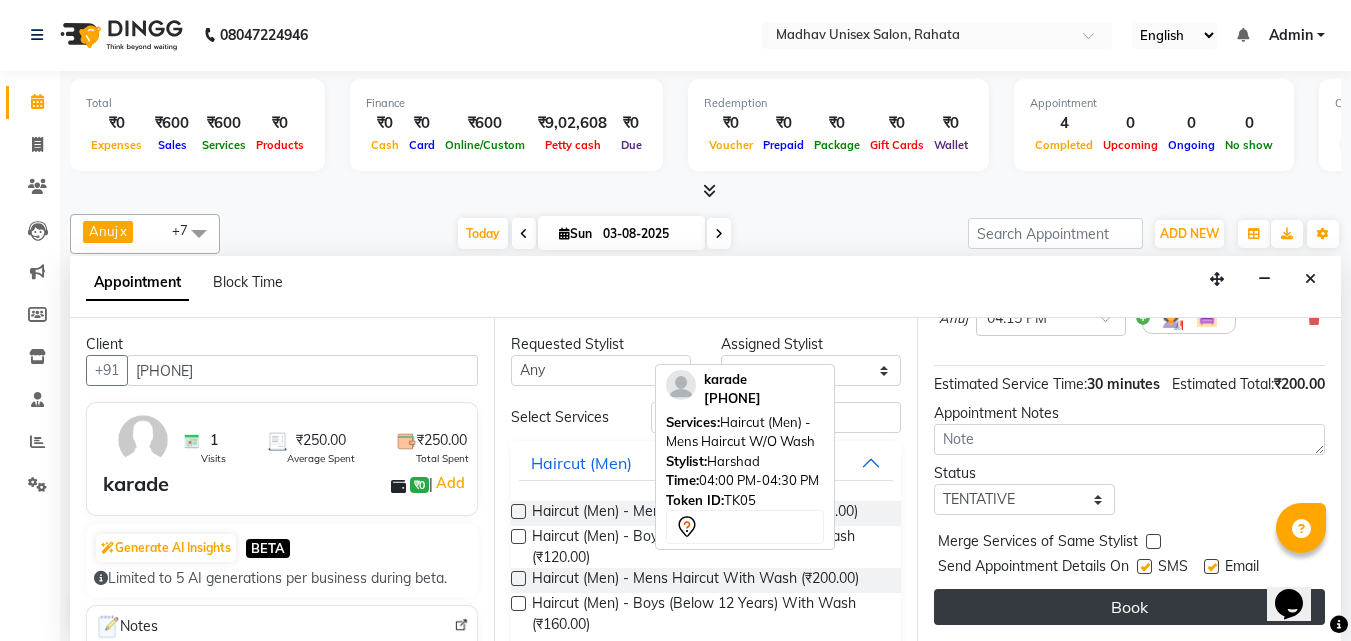 click on "Book" at bounding box center [1129, 607] 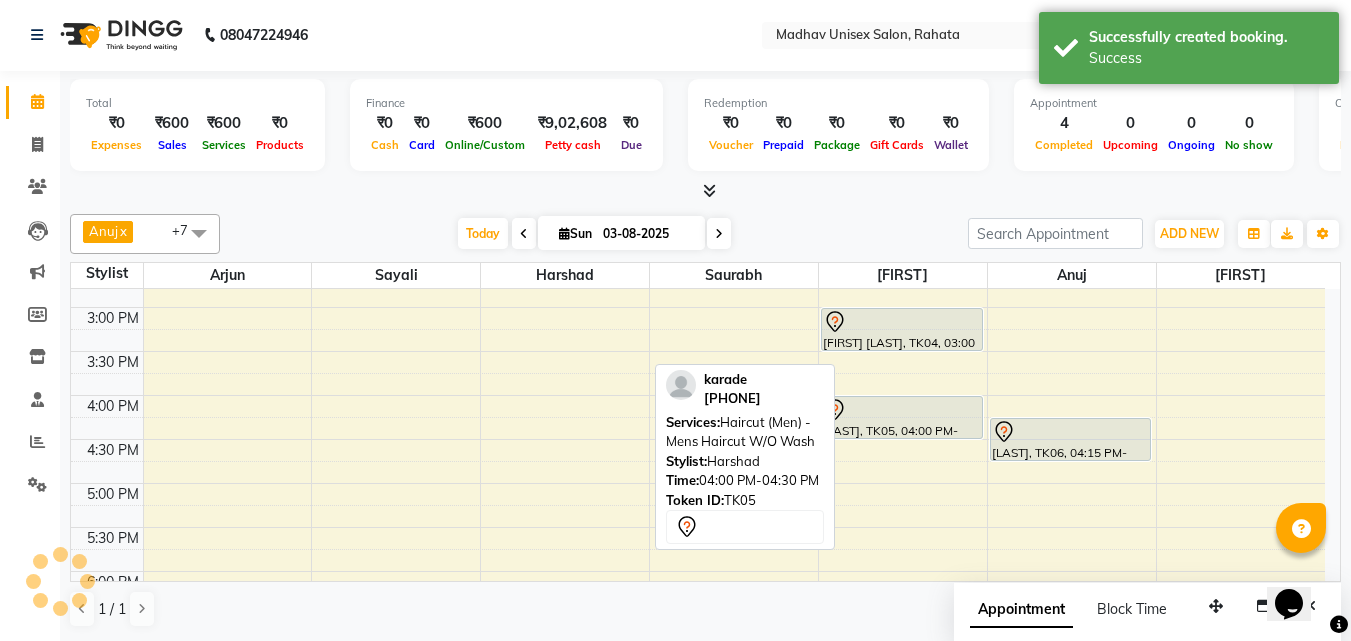 scroll, scrollTop: 0, scrollLeft: 0, axis: both 